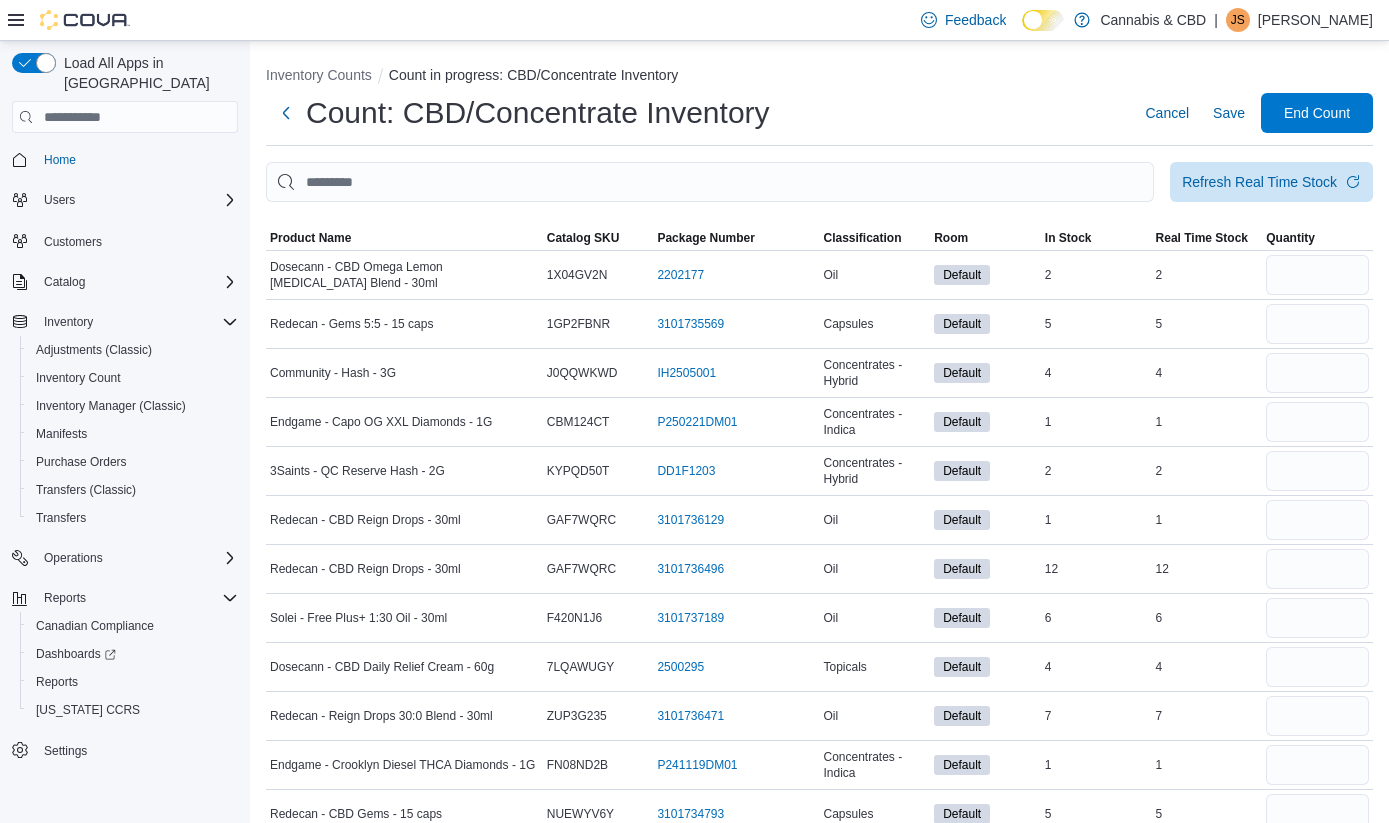 scroll, scrollTop: 0, scrollLeft: 0, axis: both 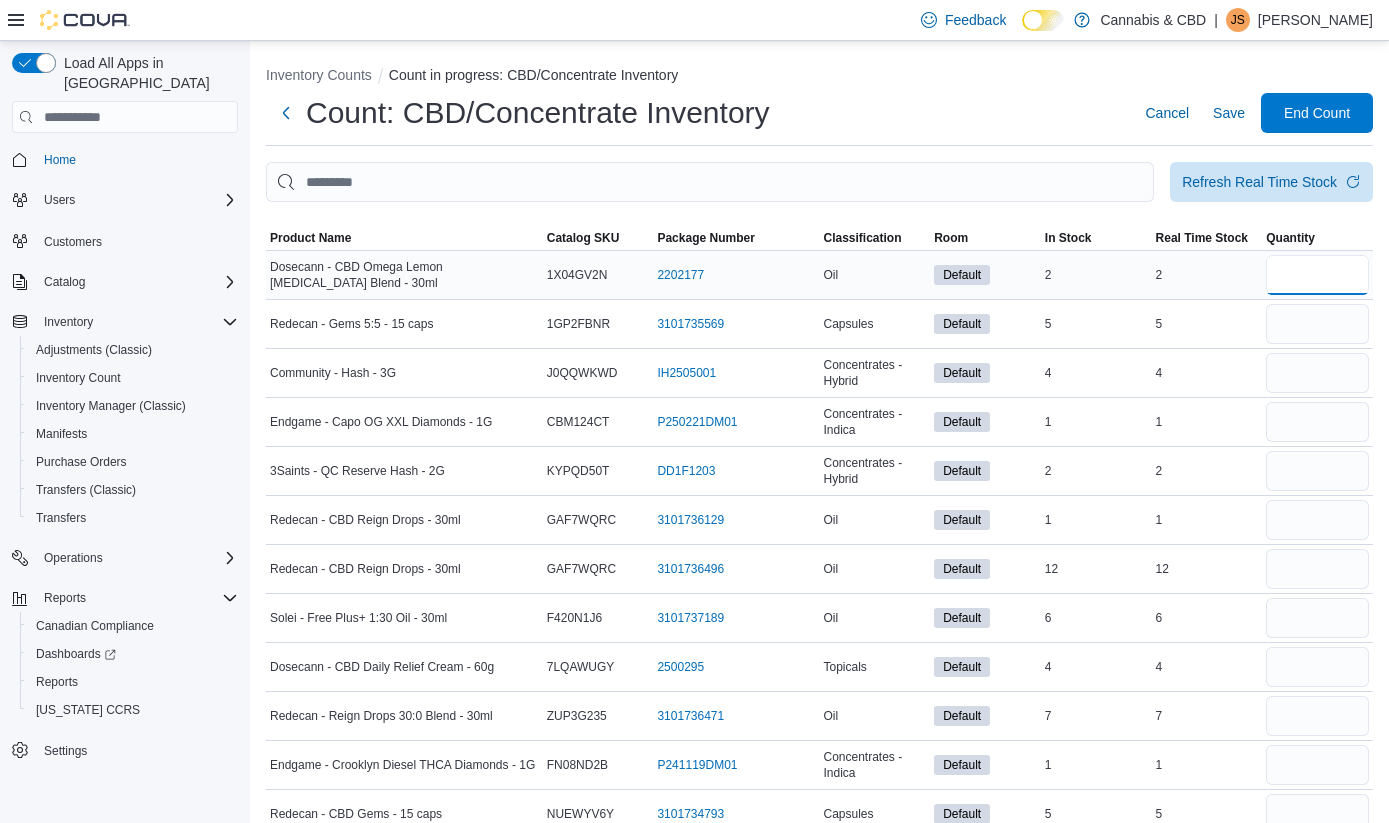 click at bounding box center (1317, 275) 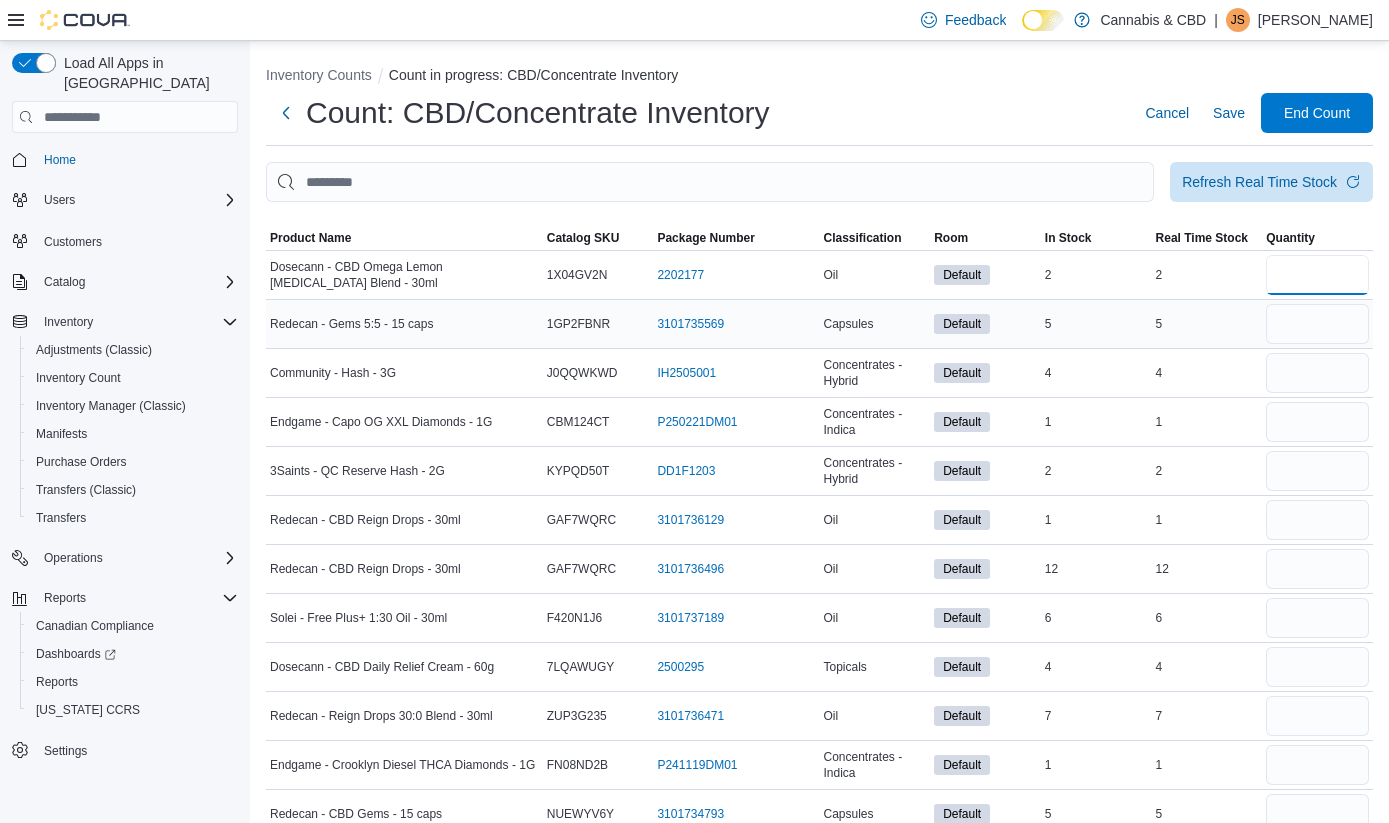 type on "*" 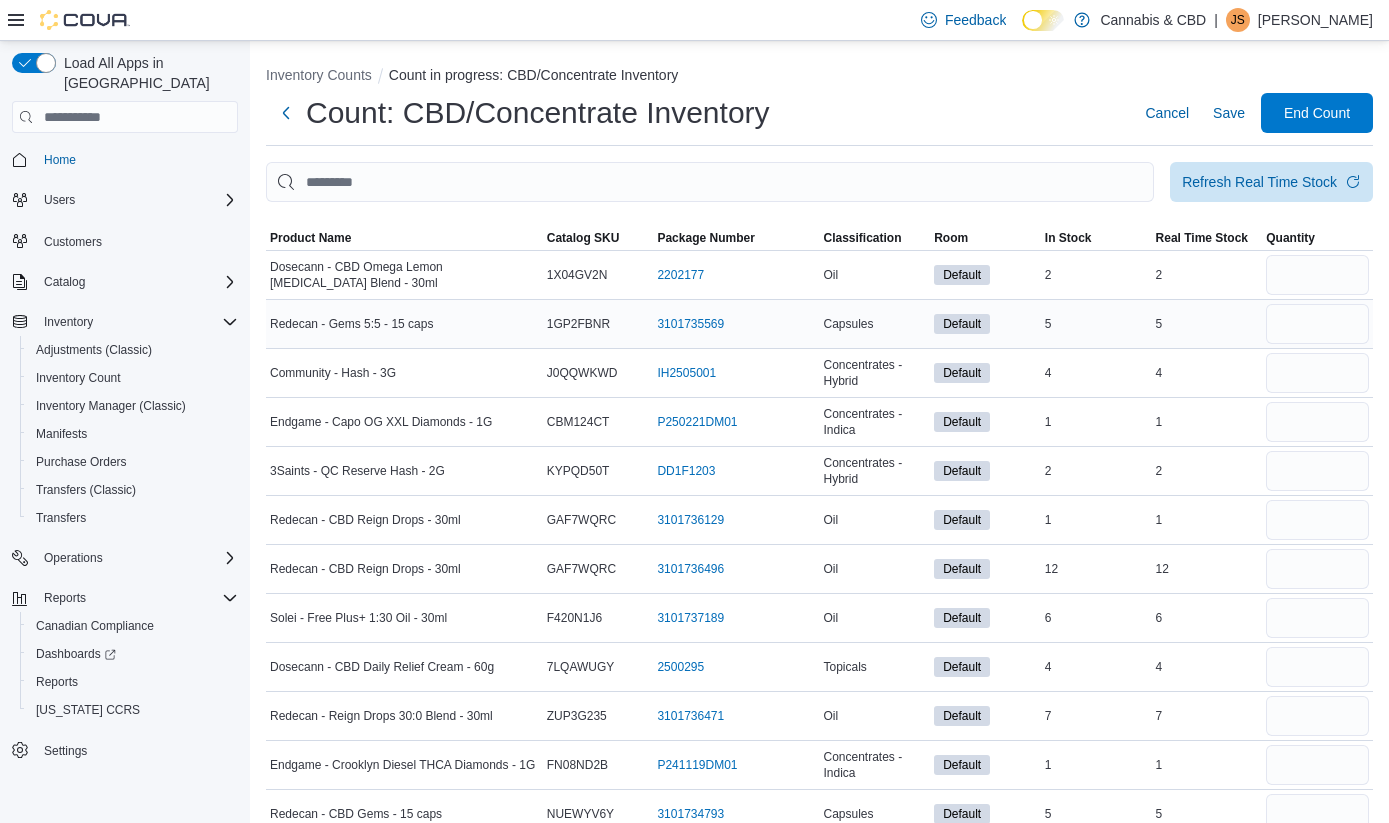 type 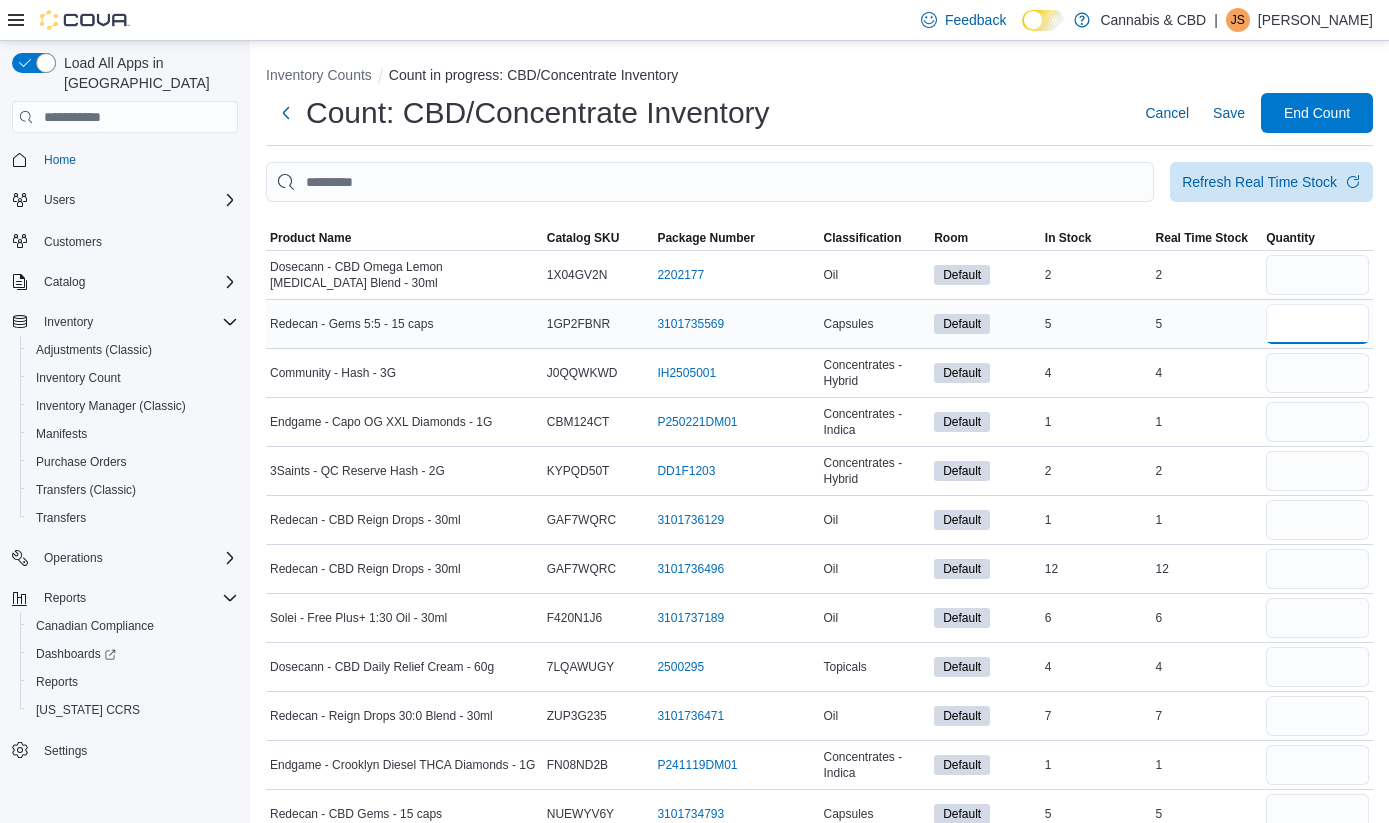 click at bounding box center (1317, 324) 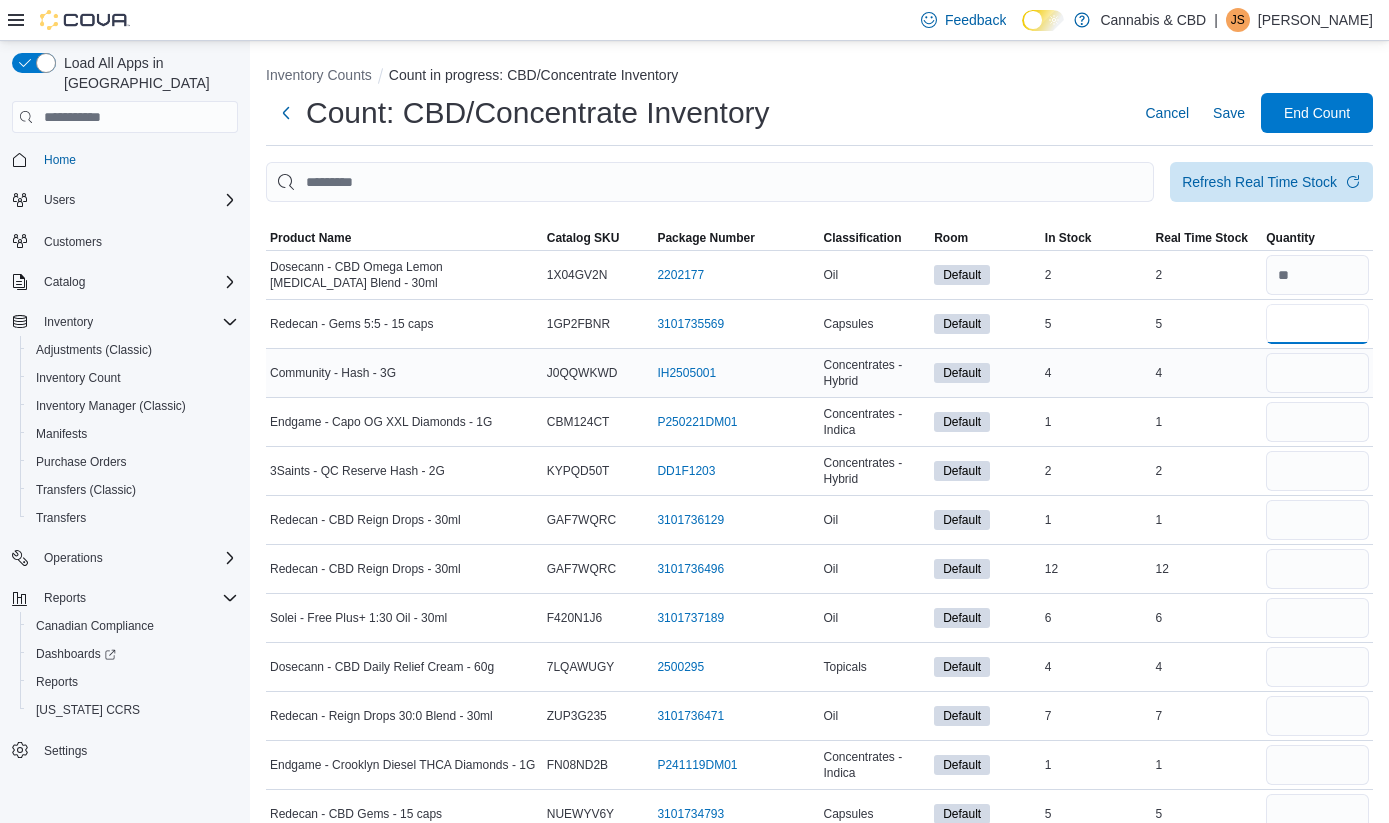 type on "*" 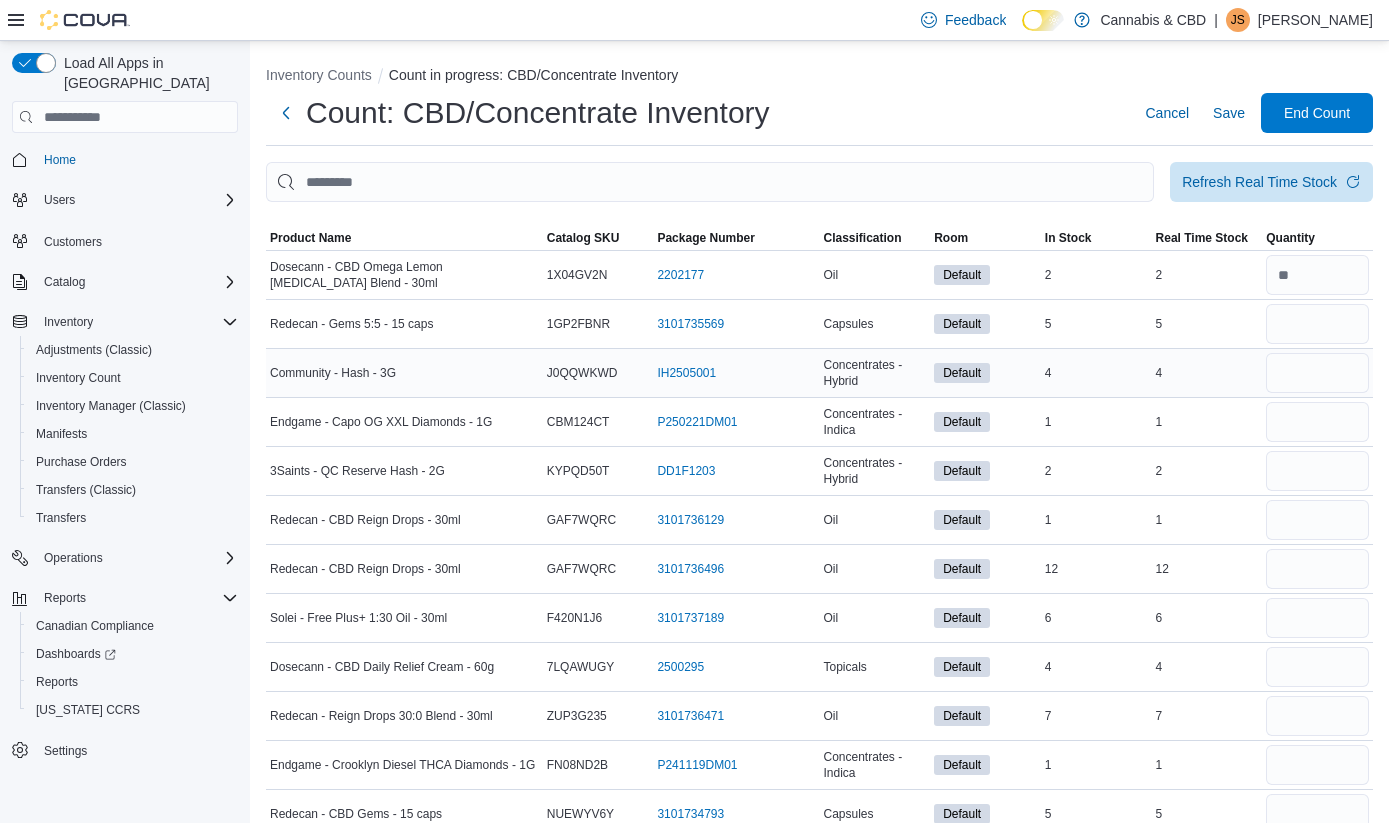 type 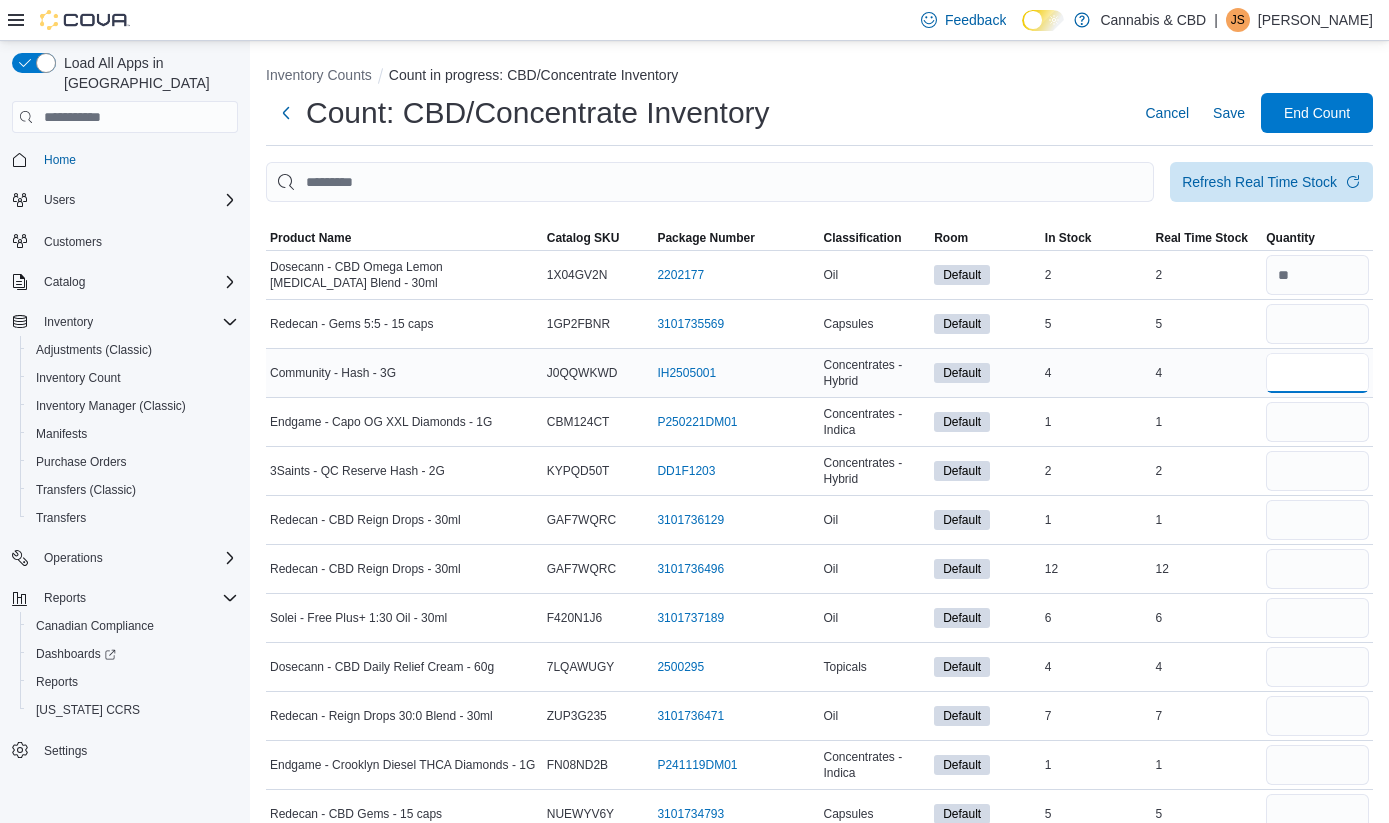 click at bounding box center [1317, 373] 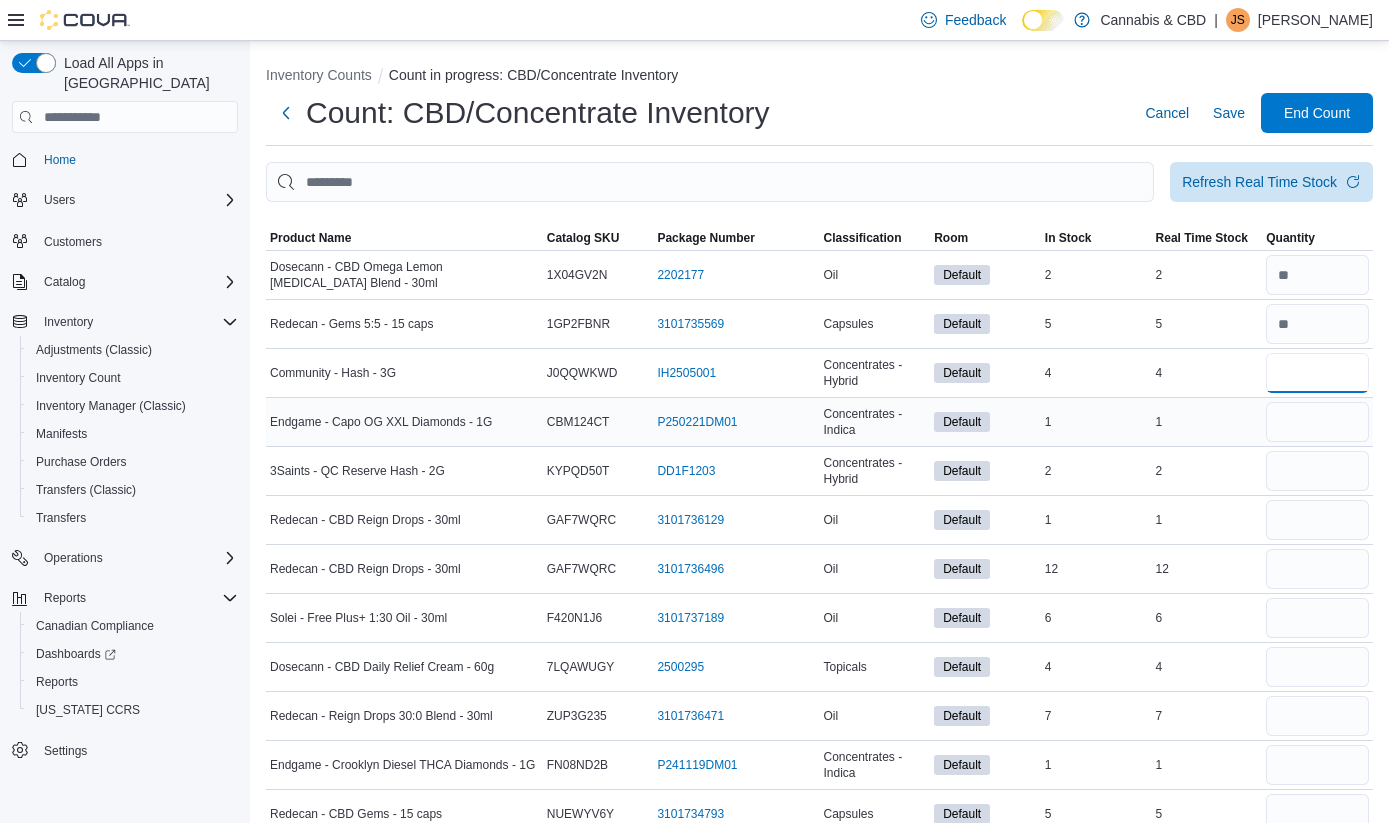 type on "*" 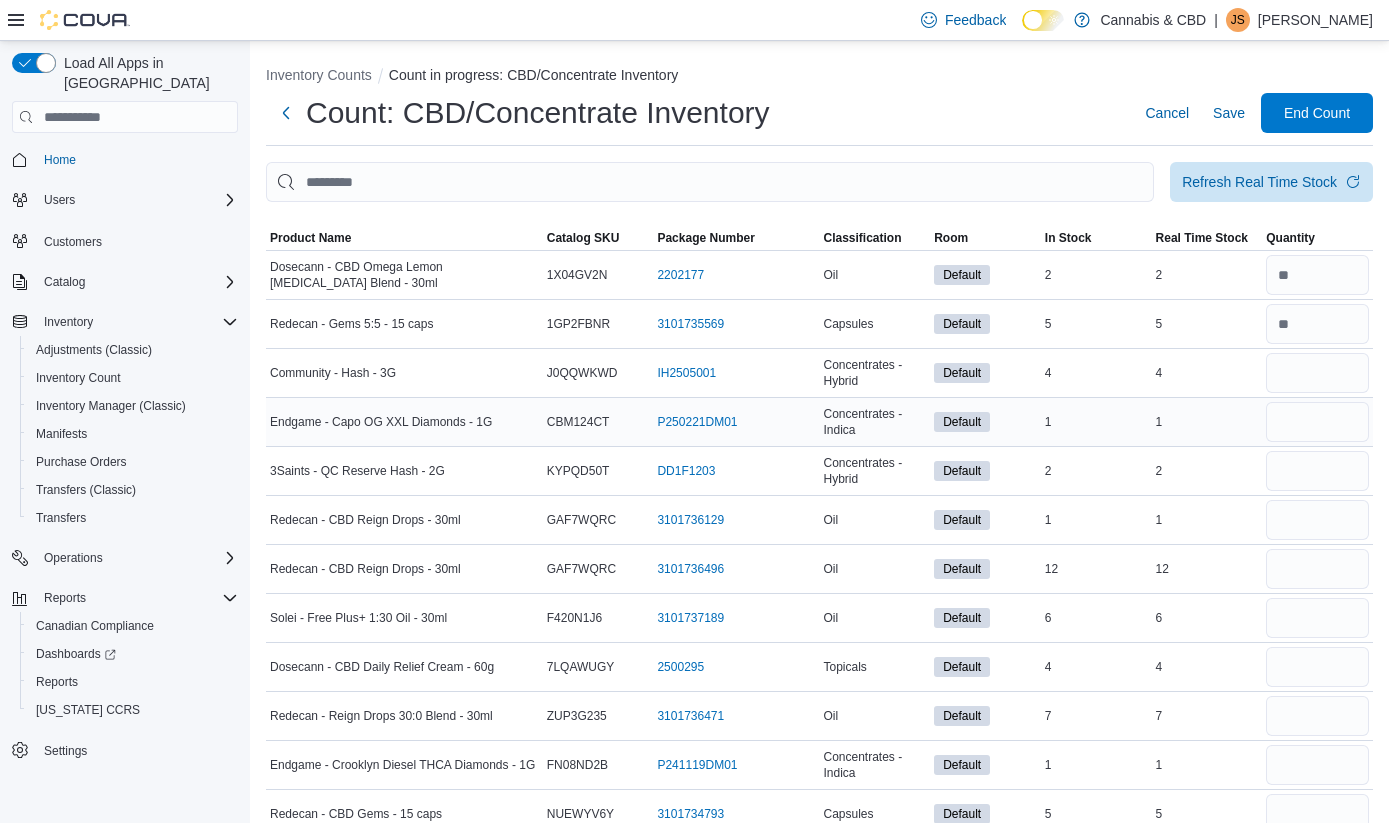 type 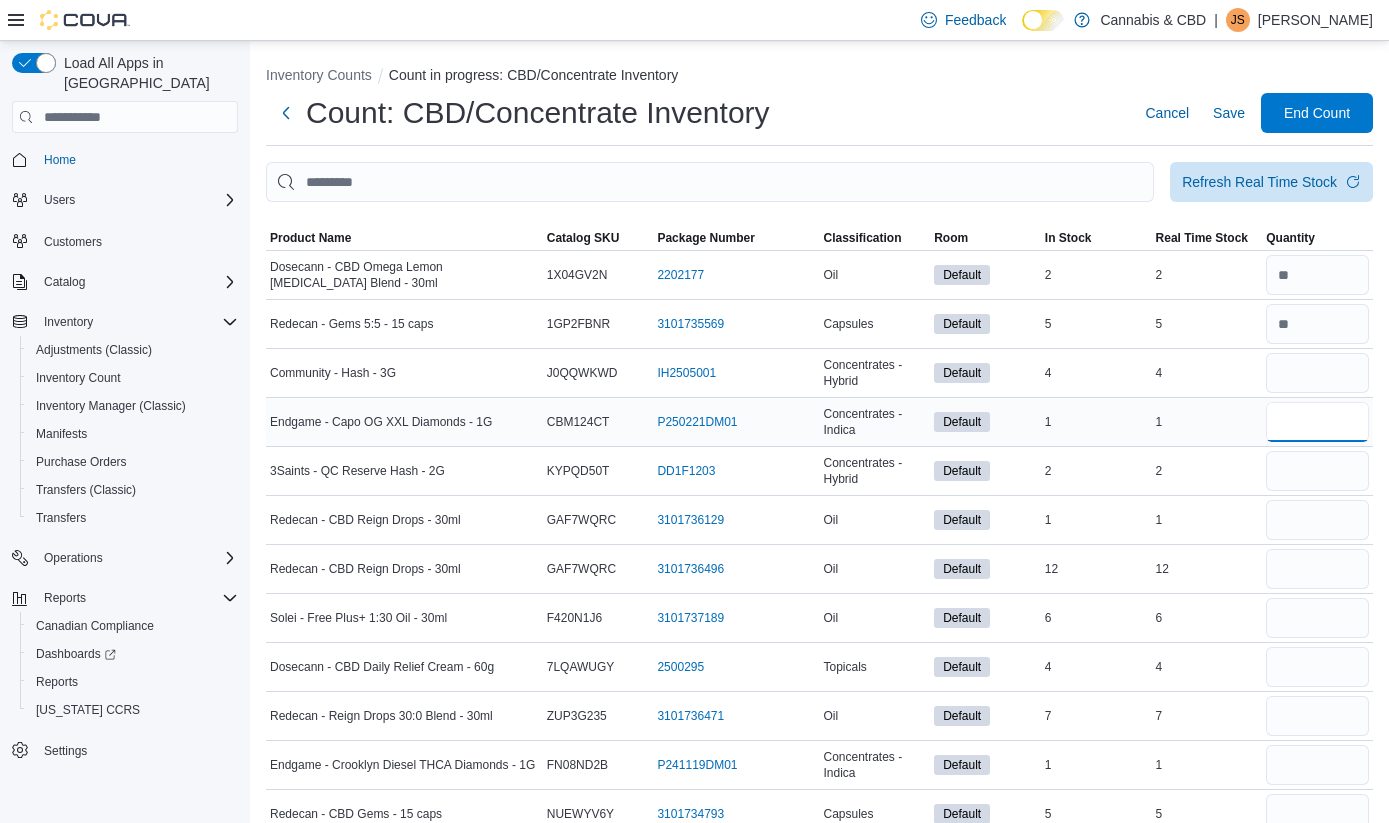 click at bounding box center (1317, 422) 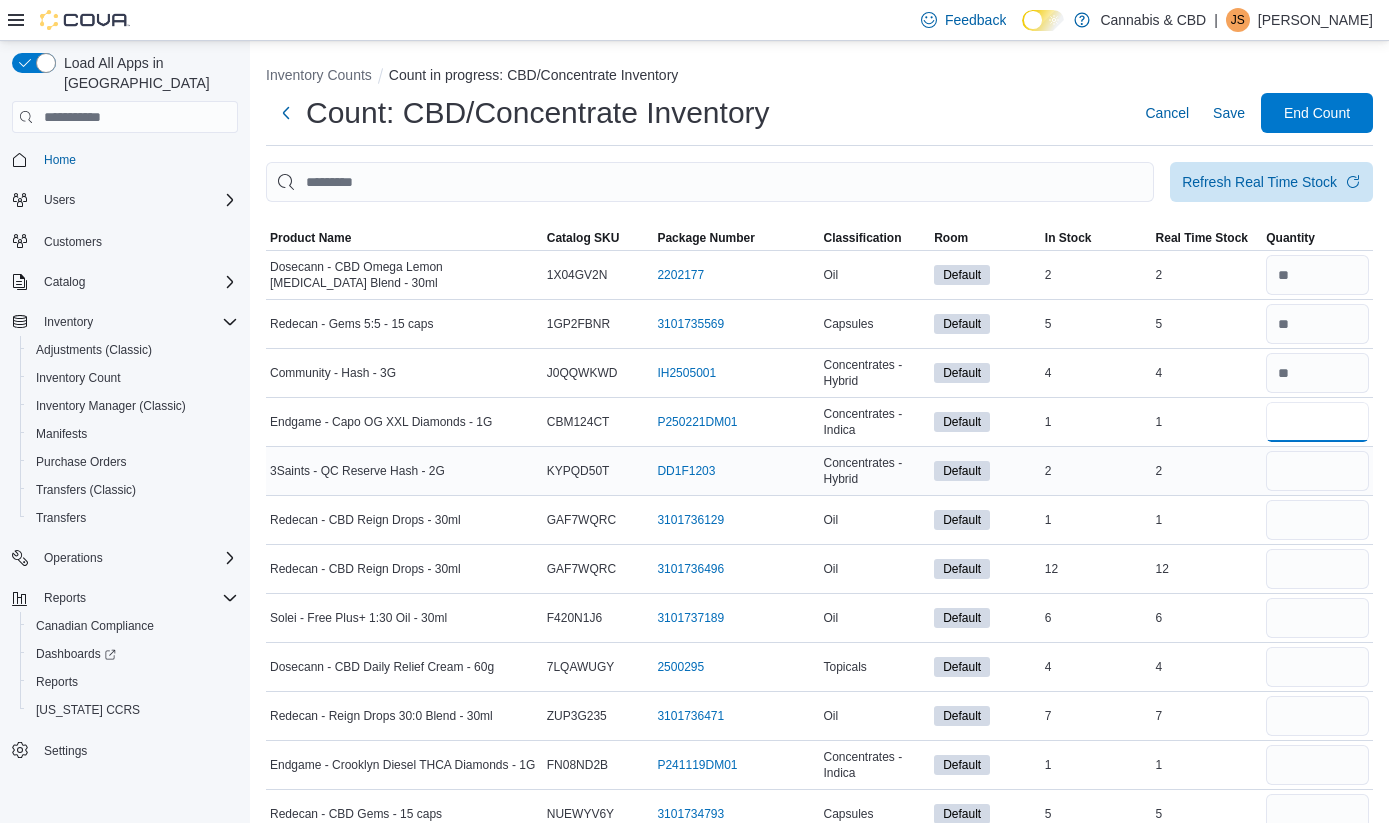 type on "*" 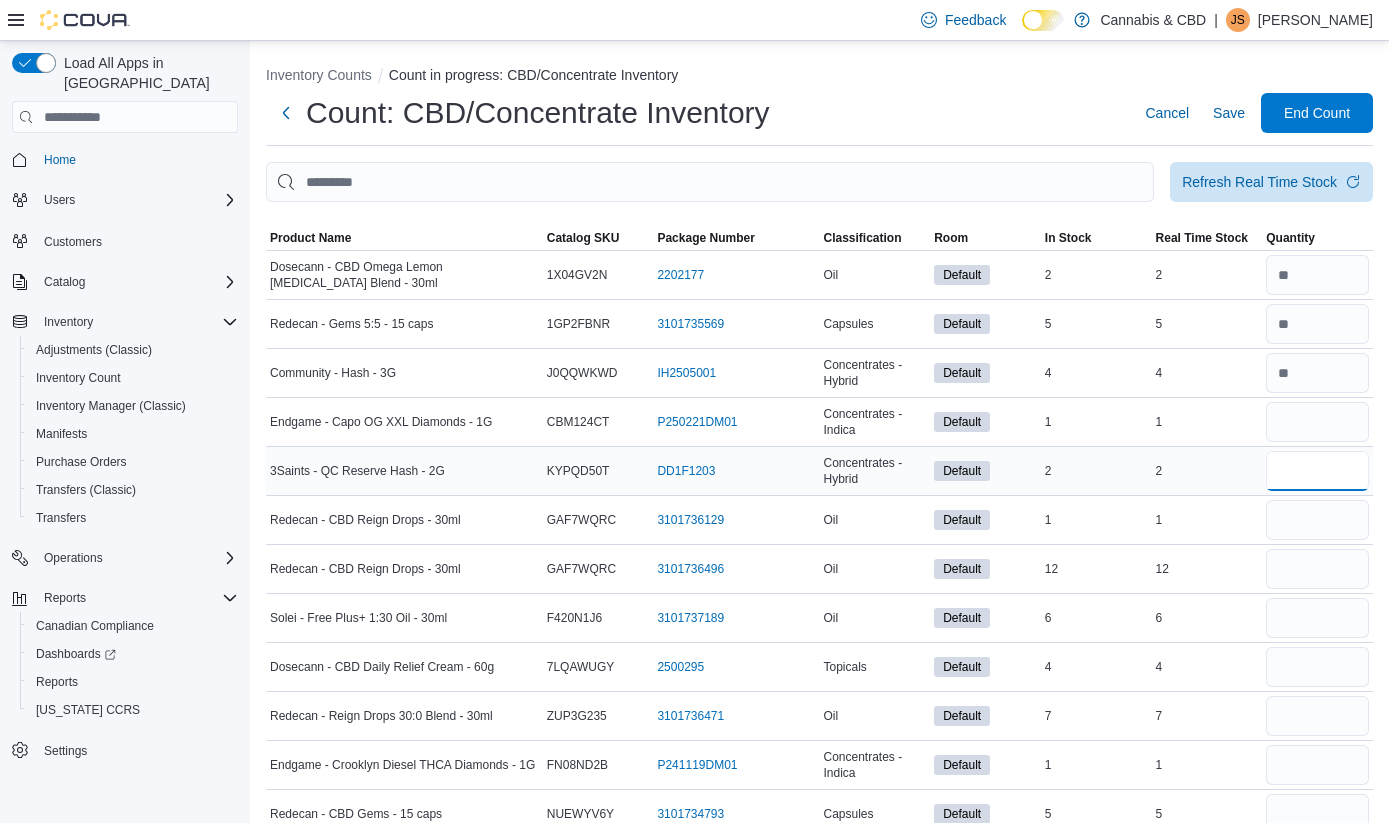 type 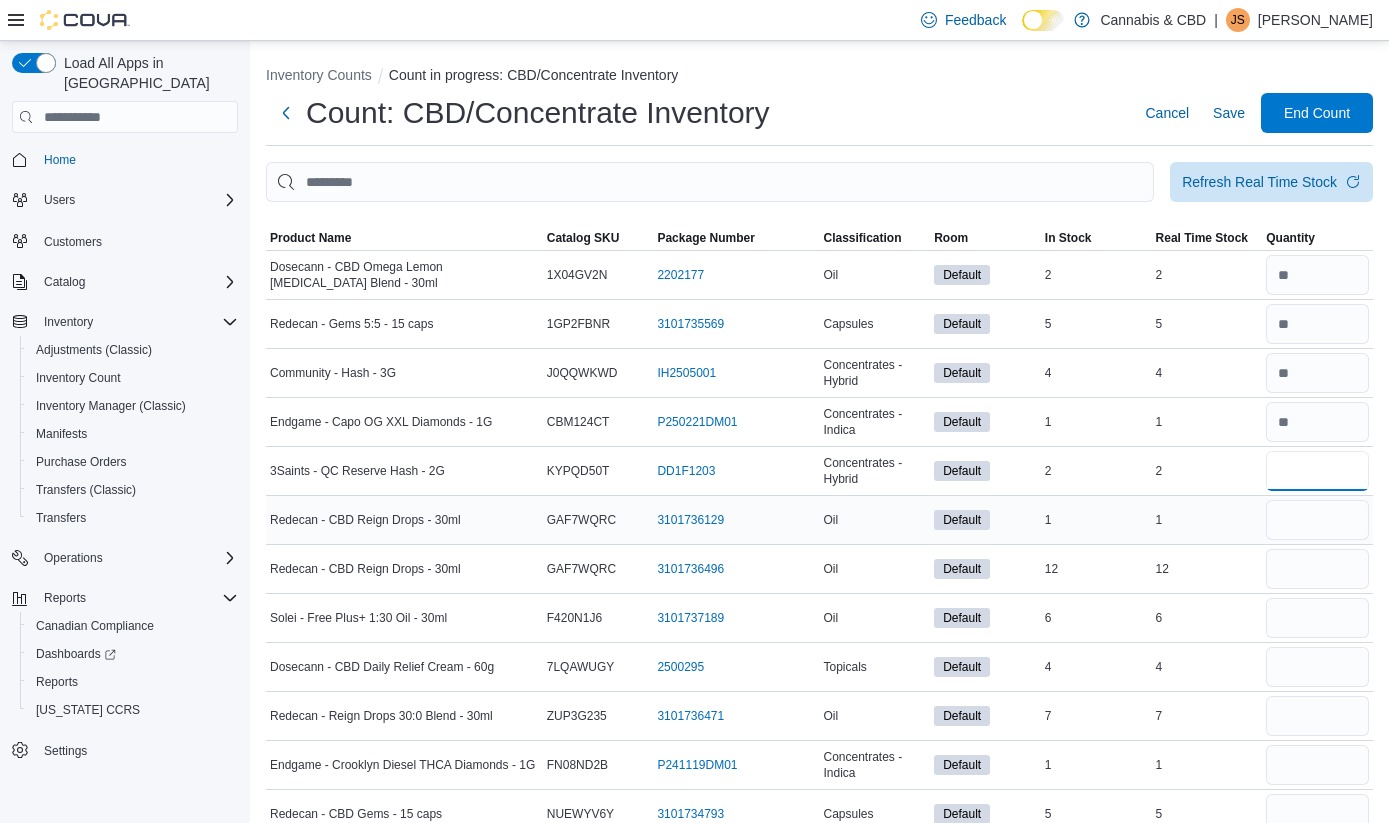 type on "*" 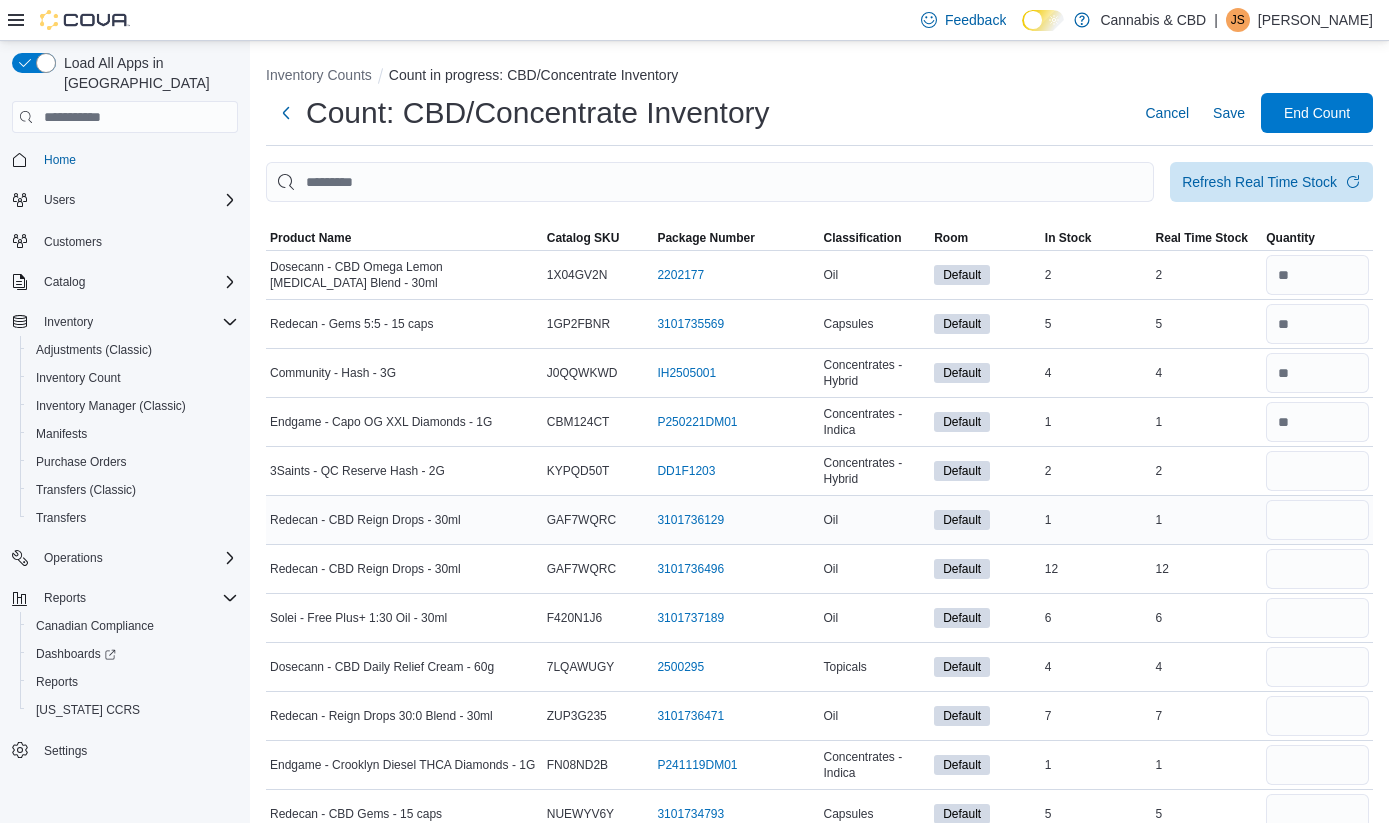 type 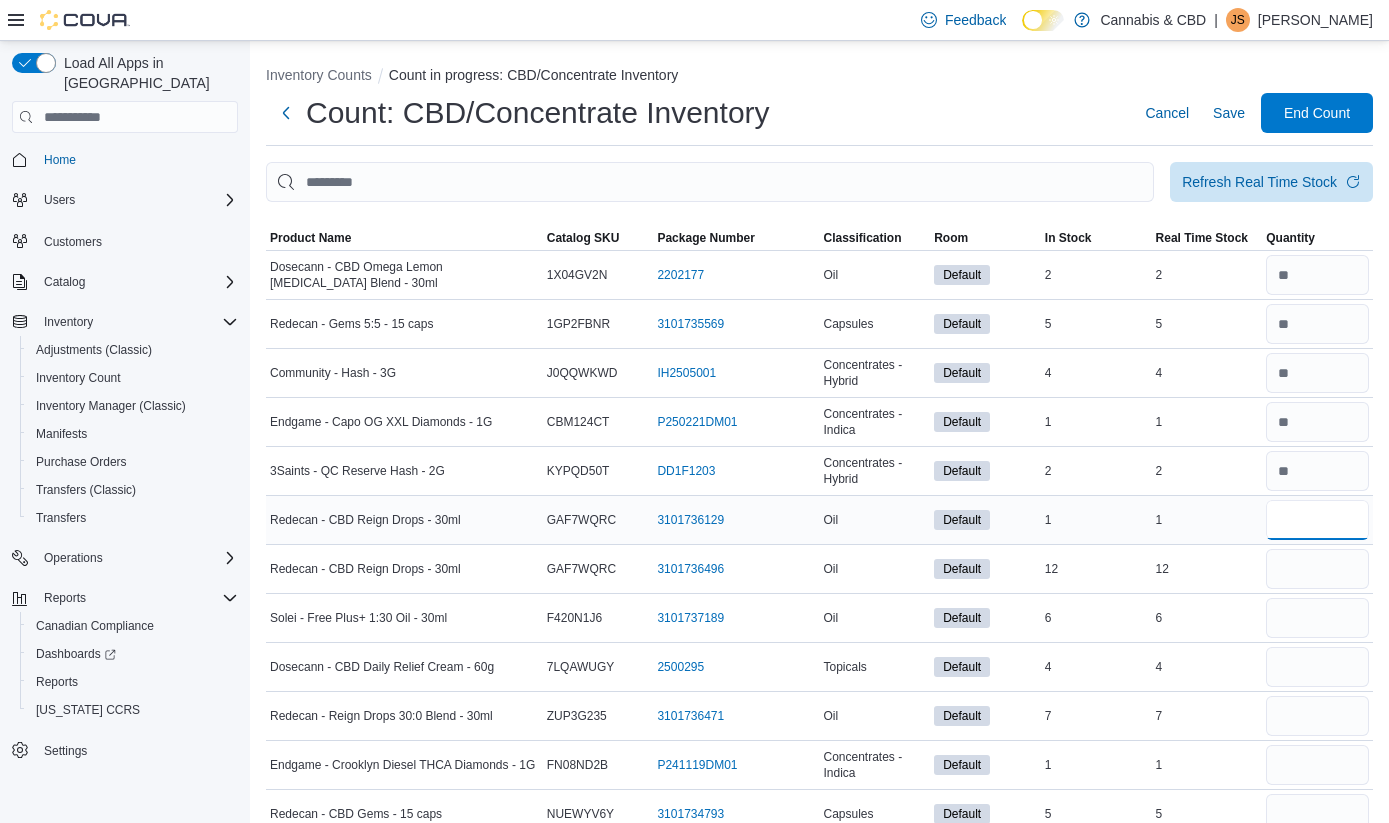 click at bounding box center [1317, 520] 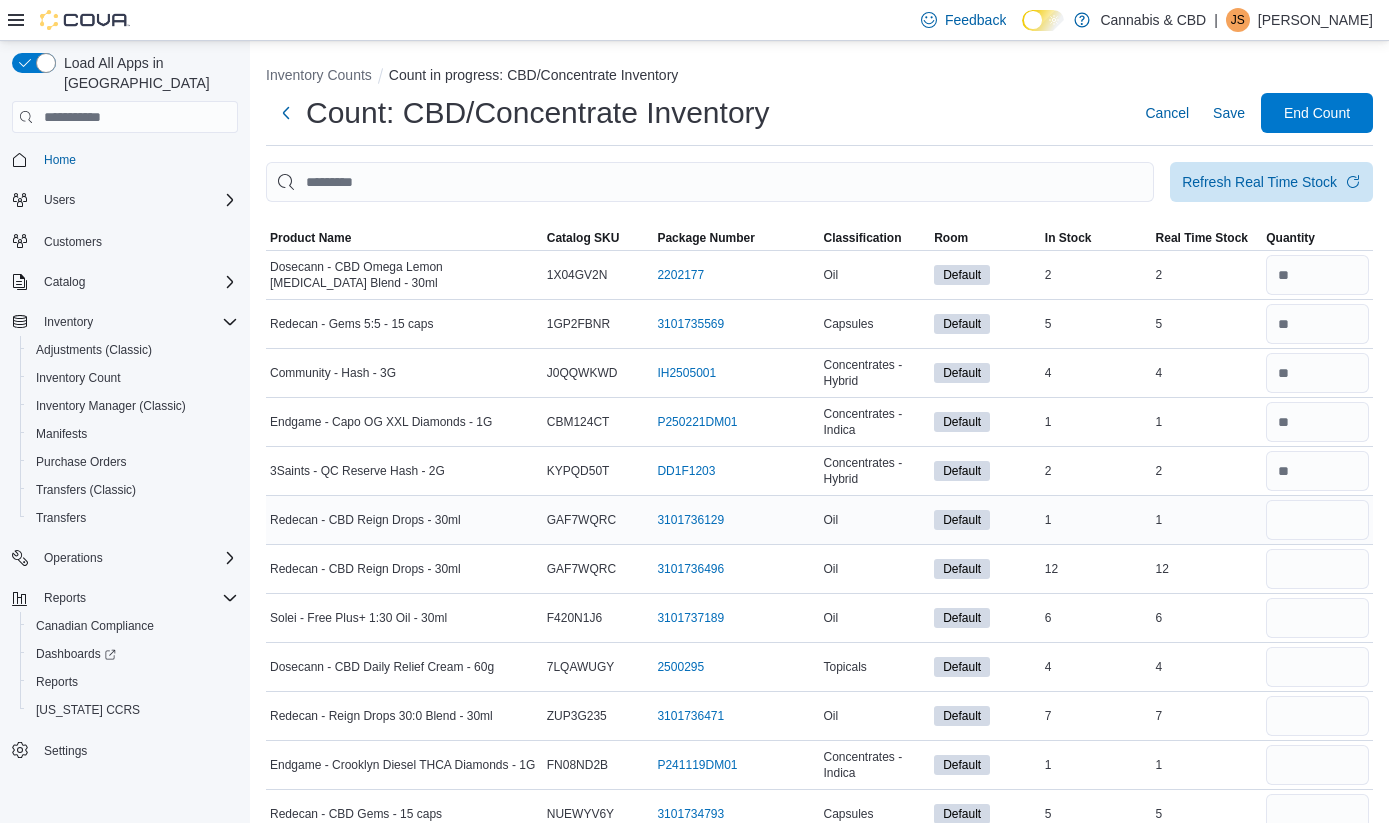 type 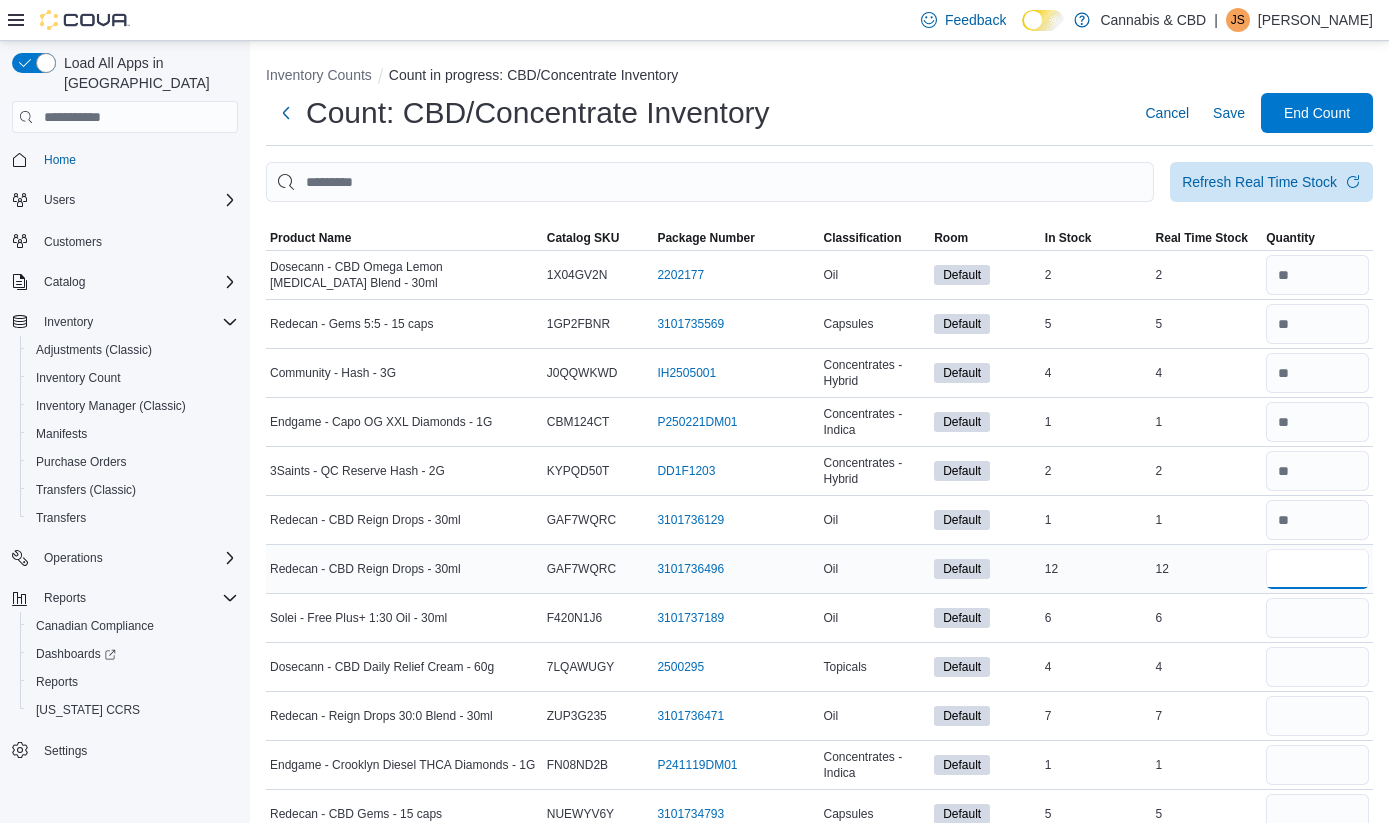 click at bounding box center [1317, 569] 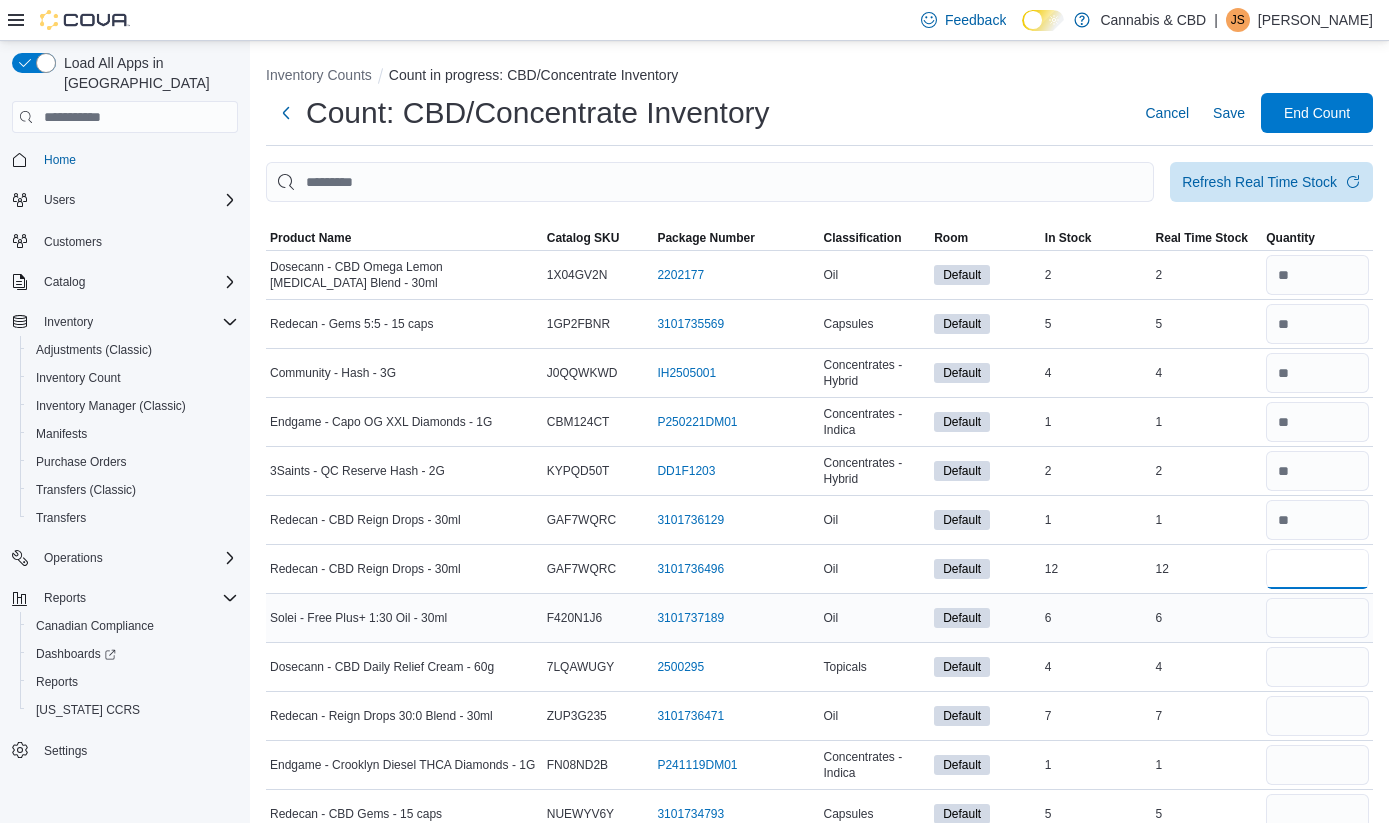 type on "**" 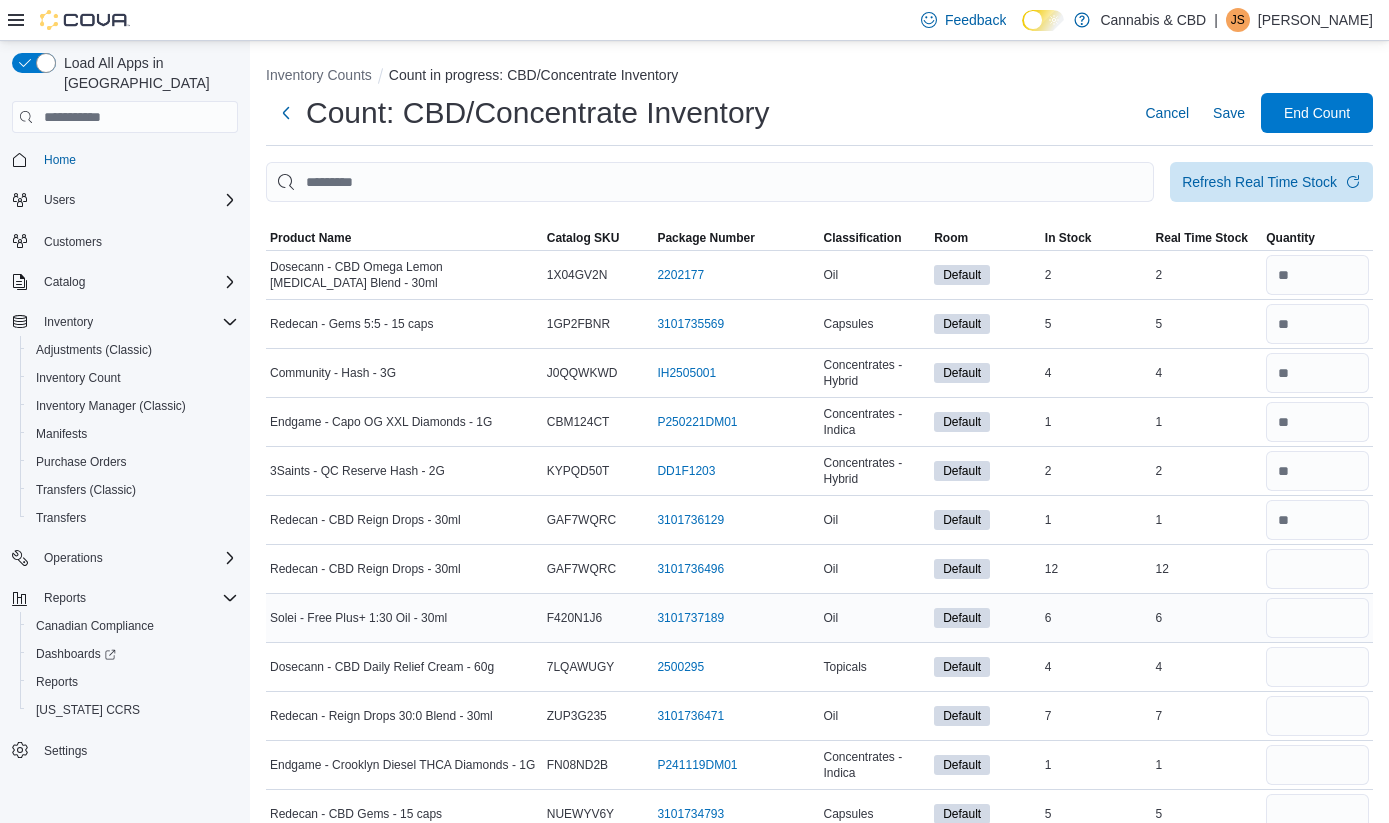 type 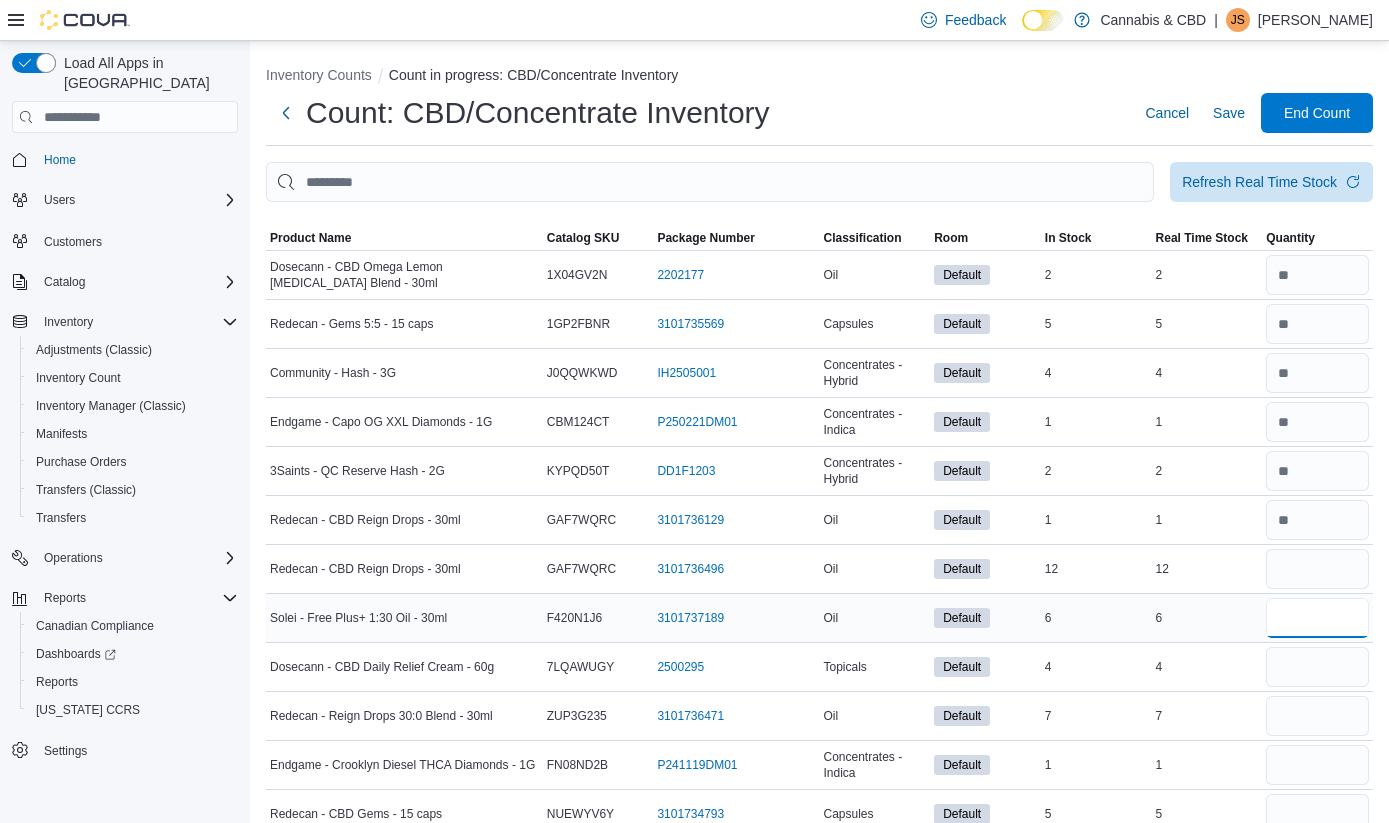 click at bounding box center [1317, 618] 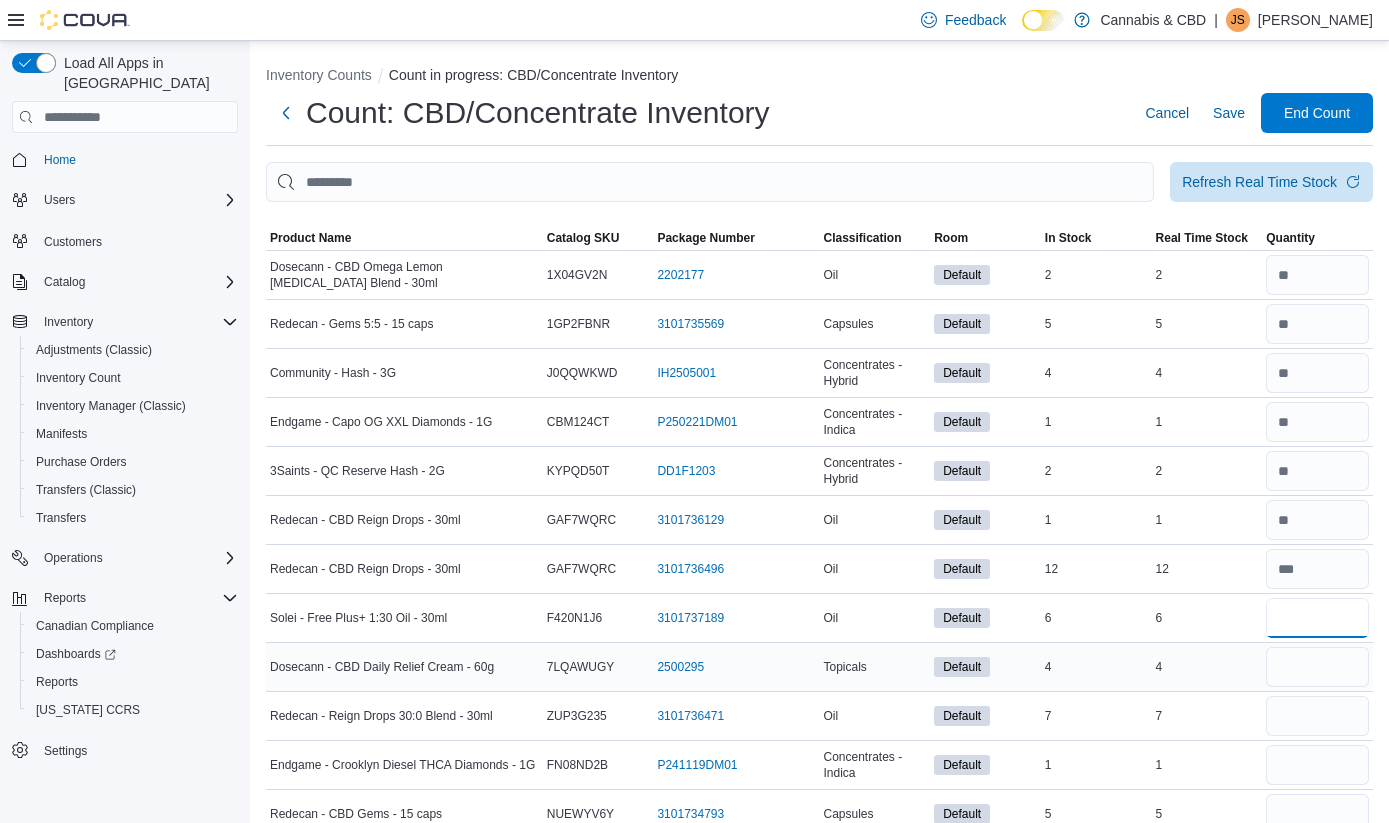 type on "*" 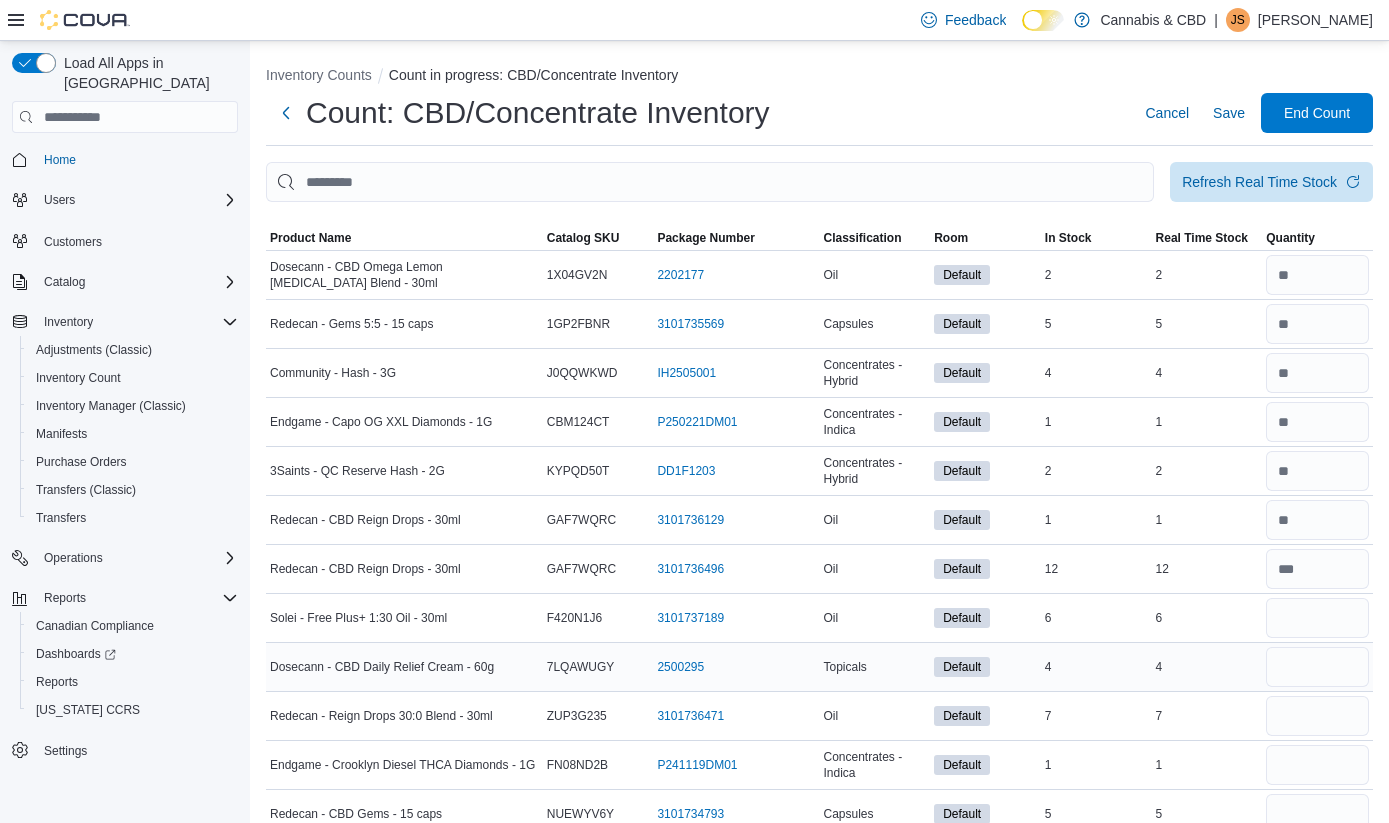 type 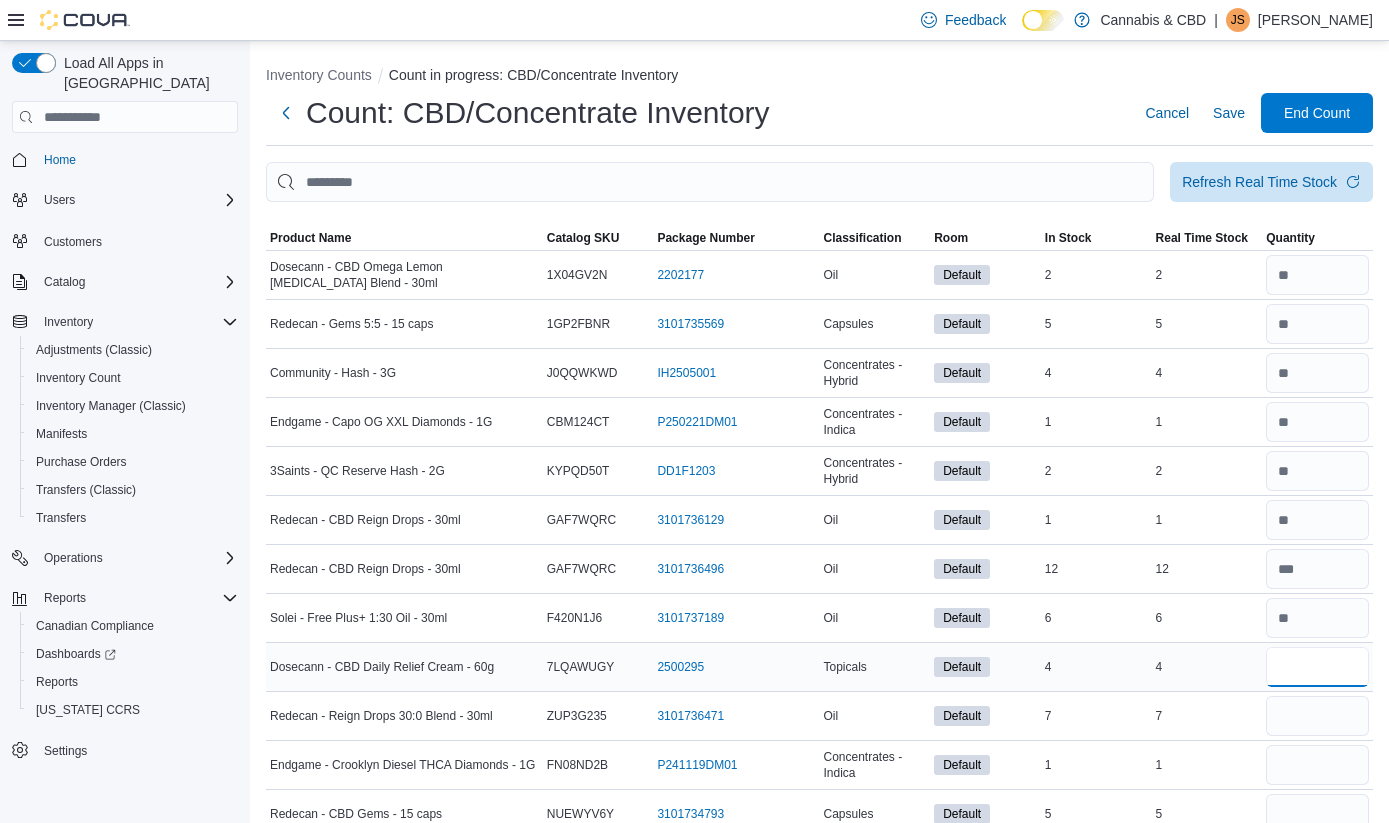 click at bounding box center (1317, 667) 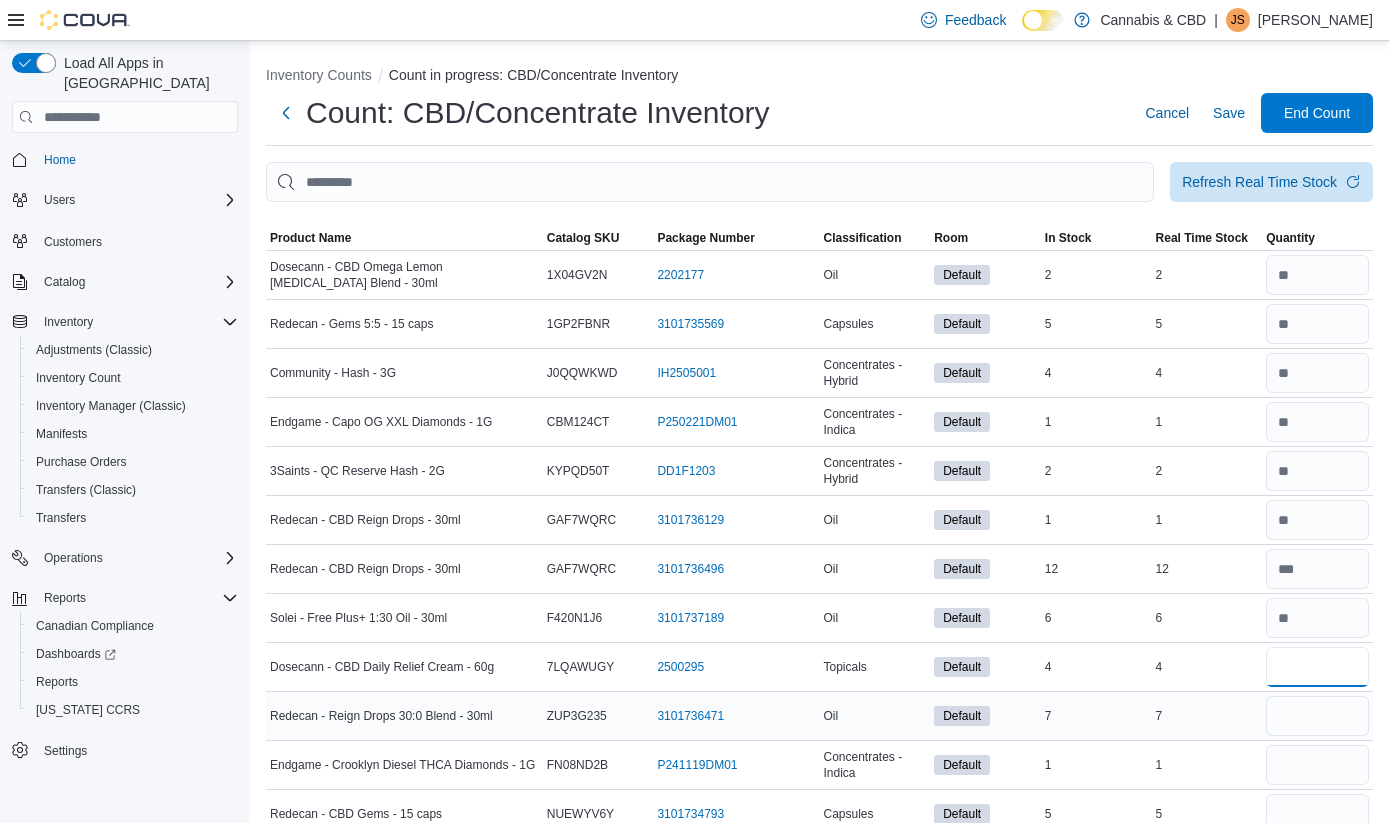 type on "*" 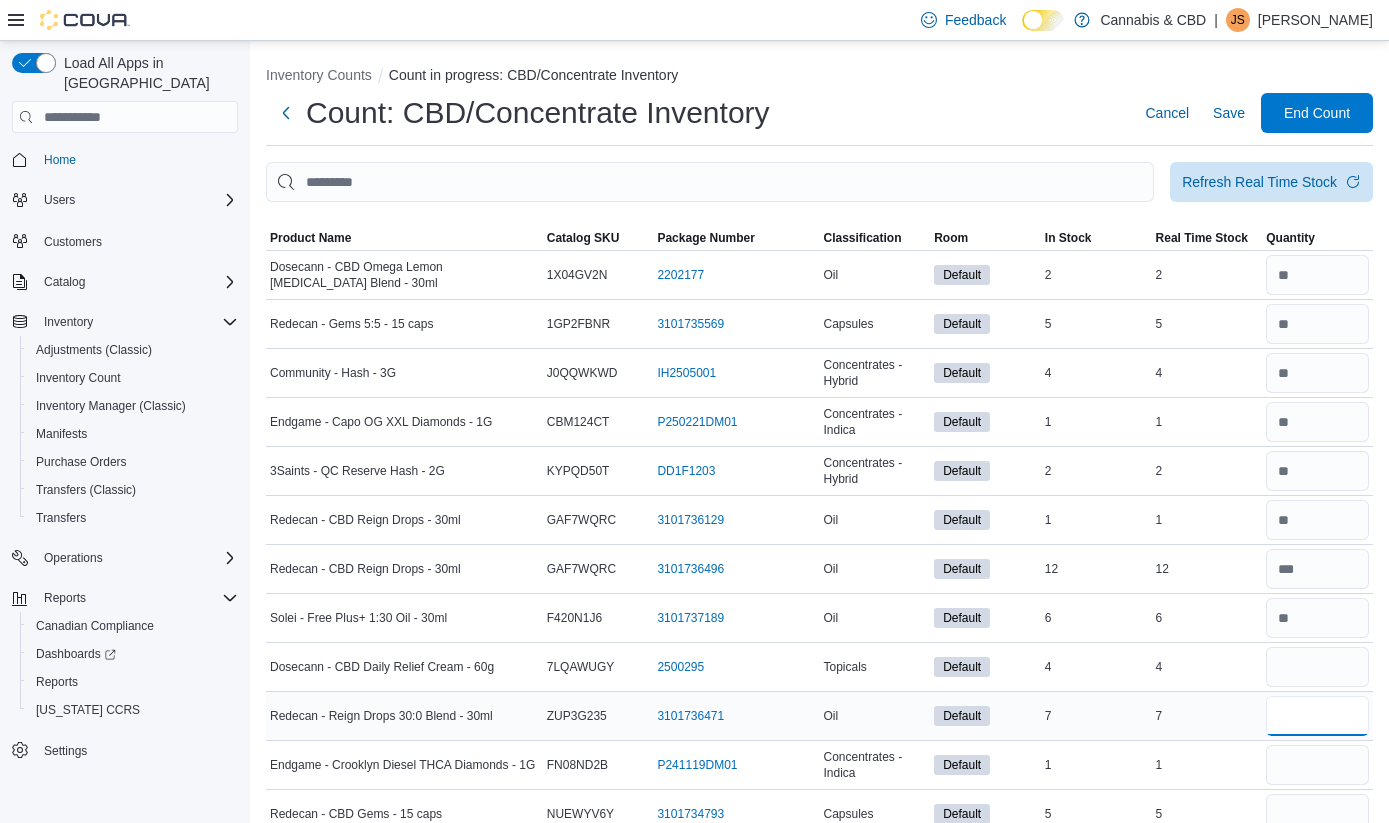 type 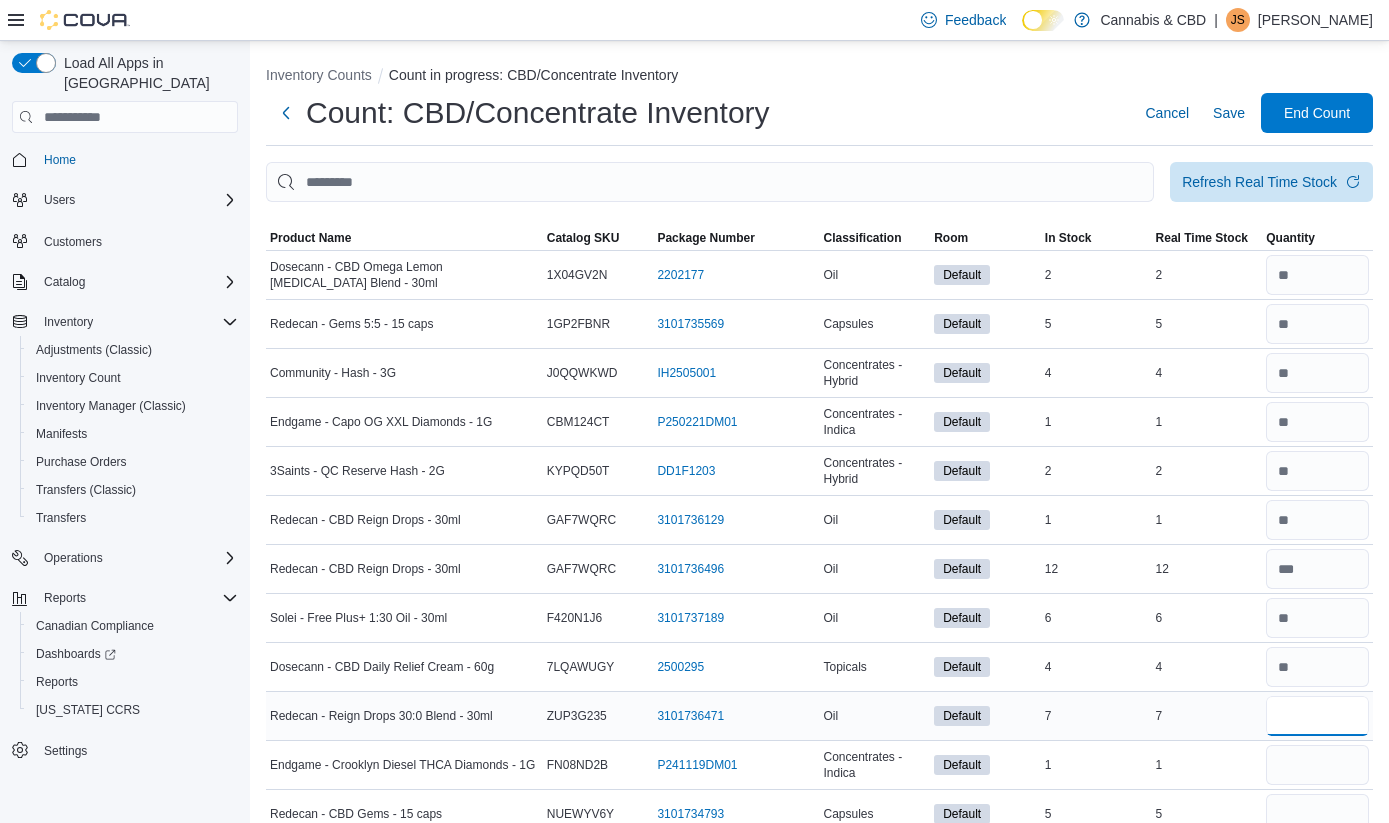 type on "*" 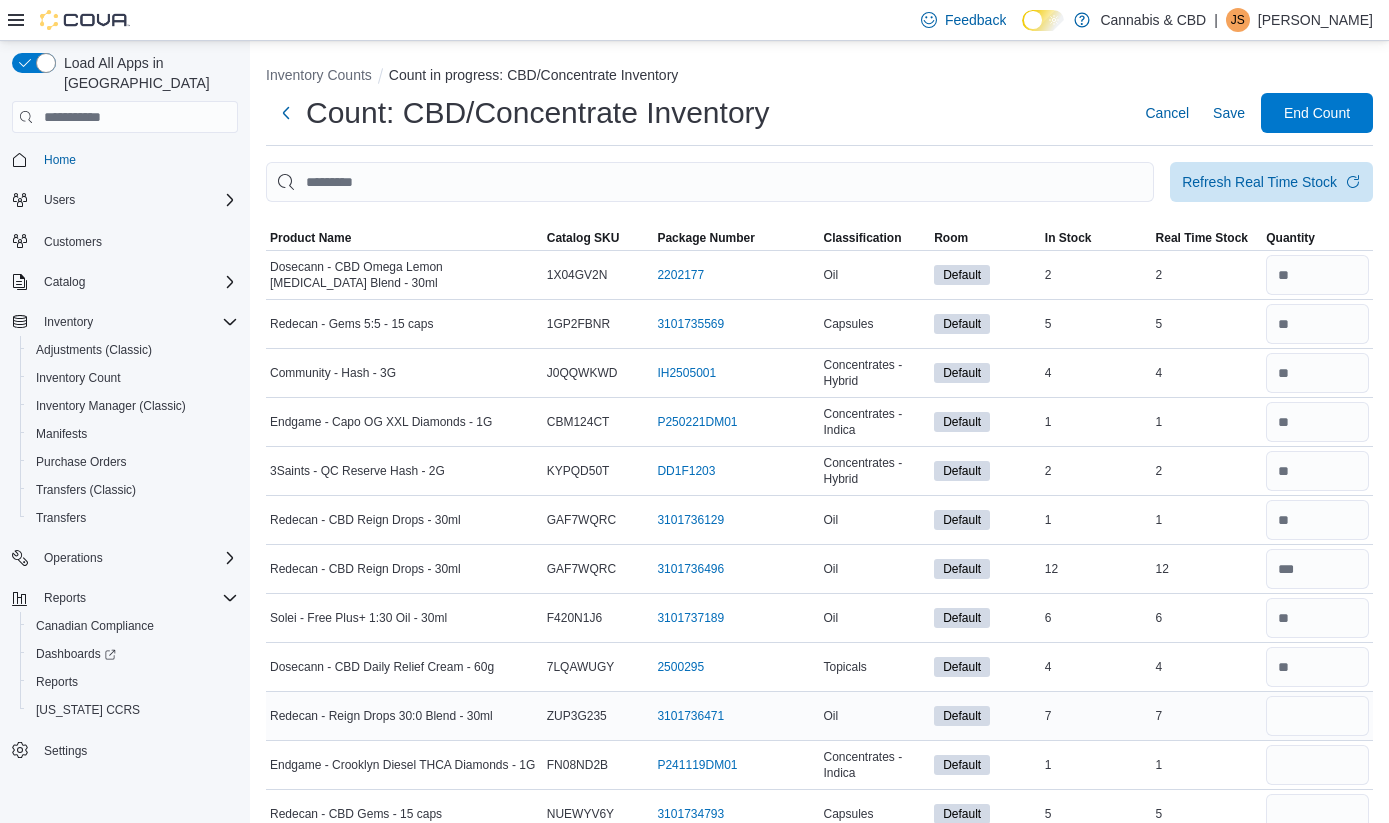 type 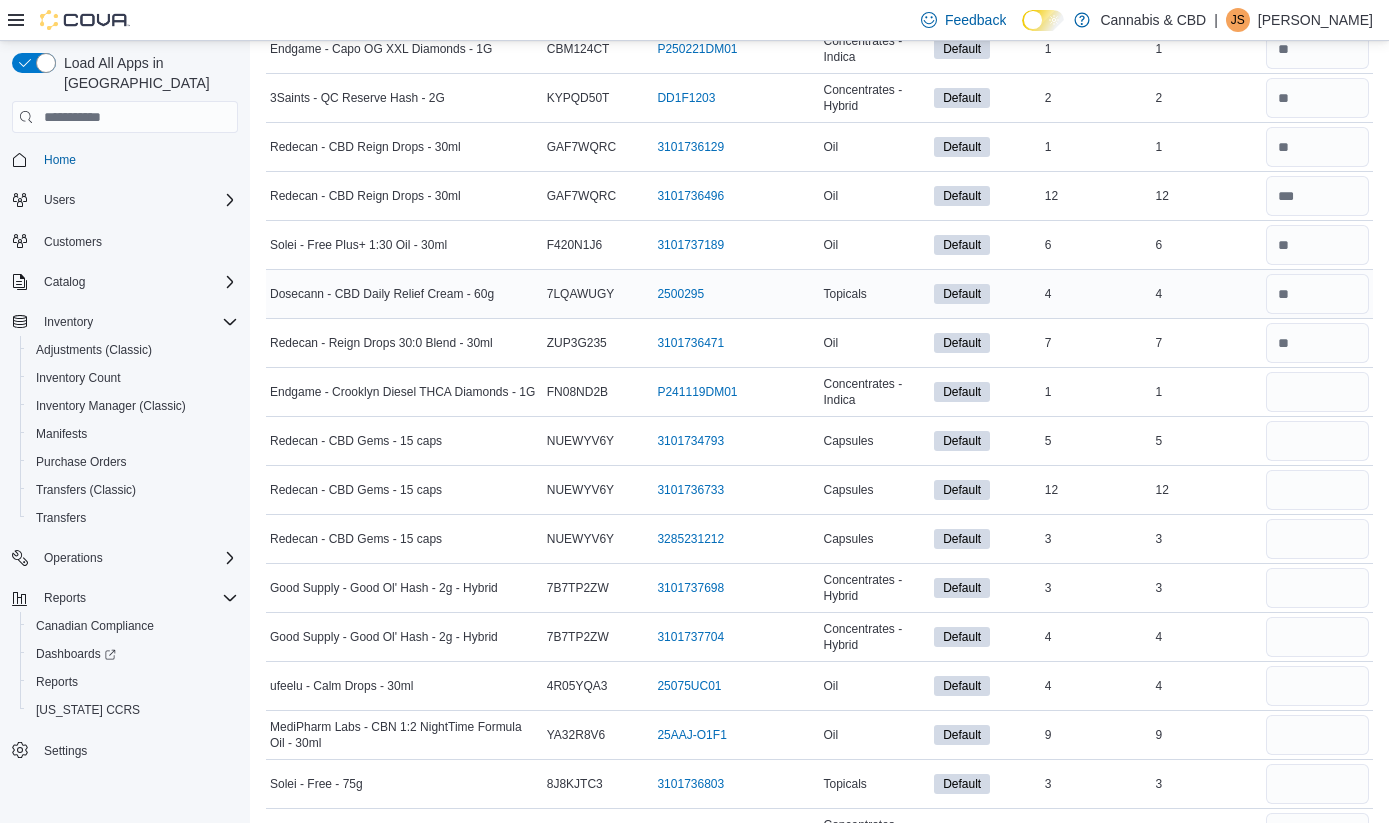 scroll, scrollTop: 390, scrollLeft: 0, axis: vertical 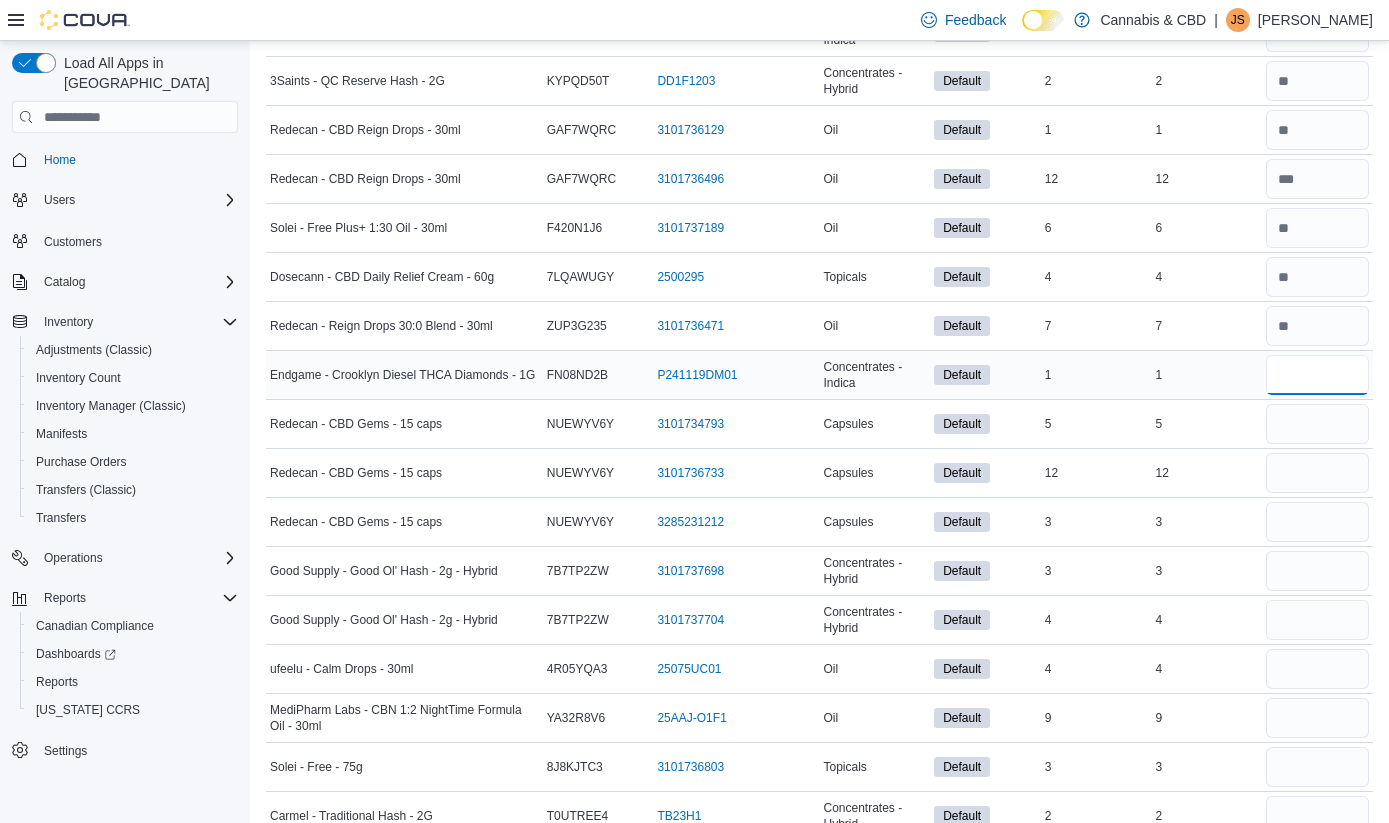 click at bounding box center (1317, 375) 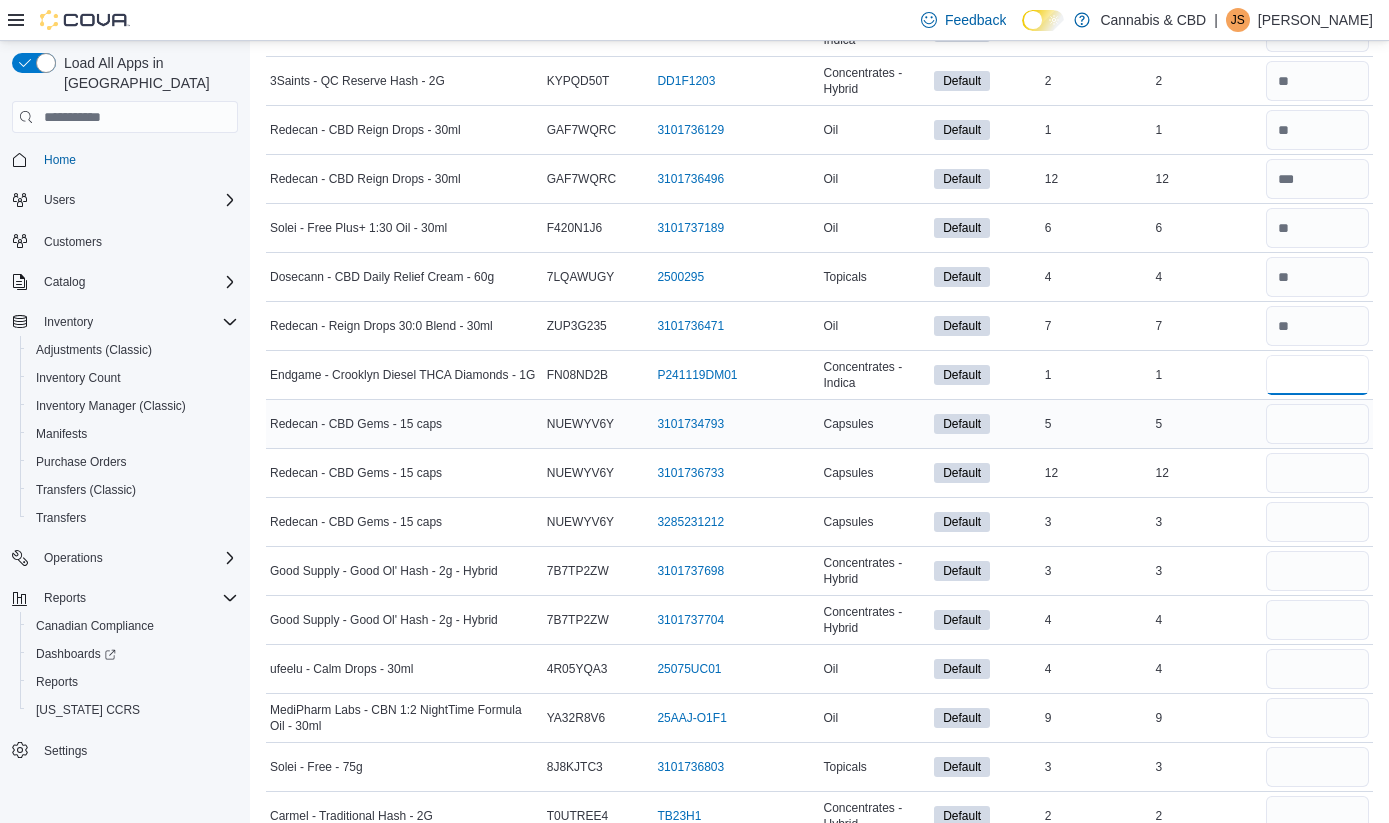 type on "*" 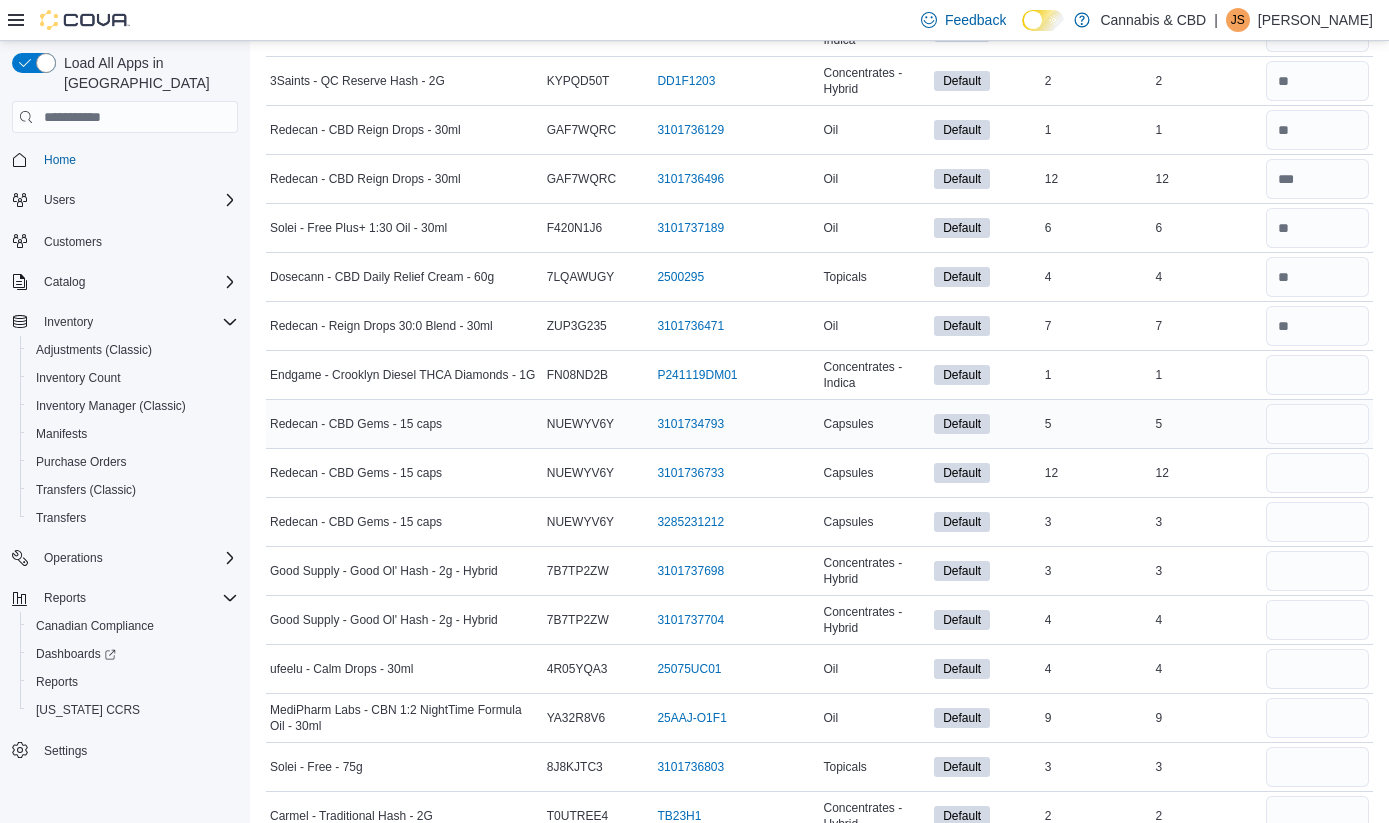 type 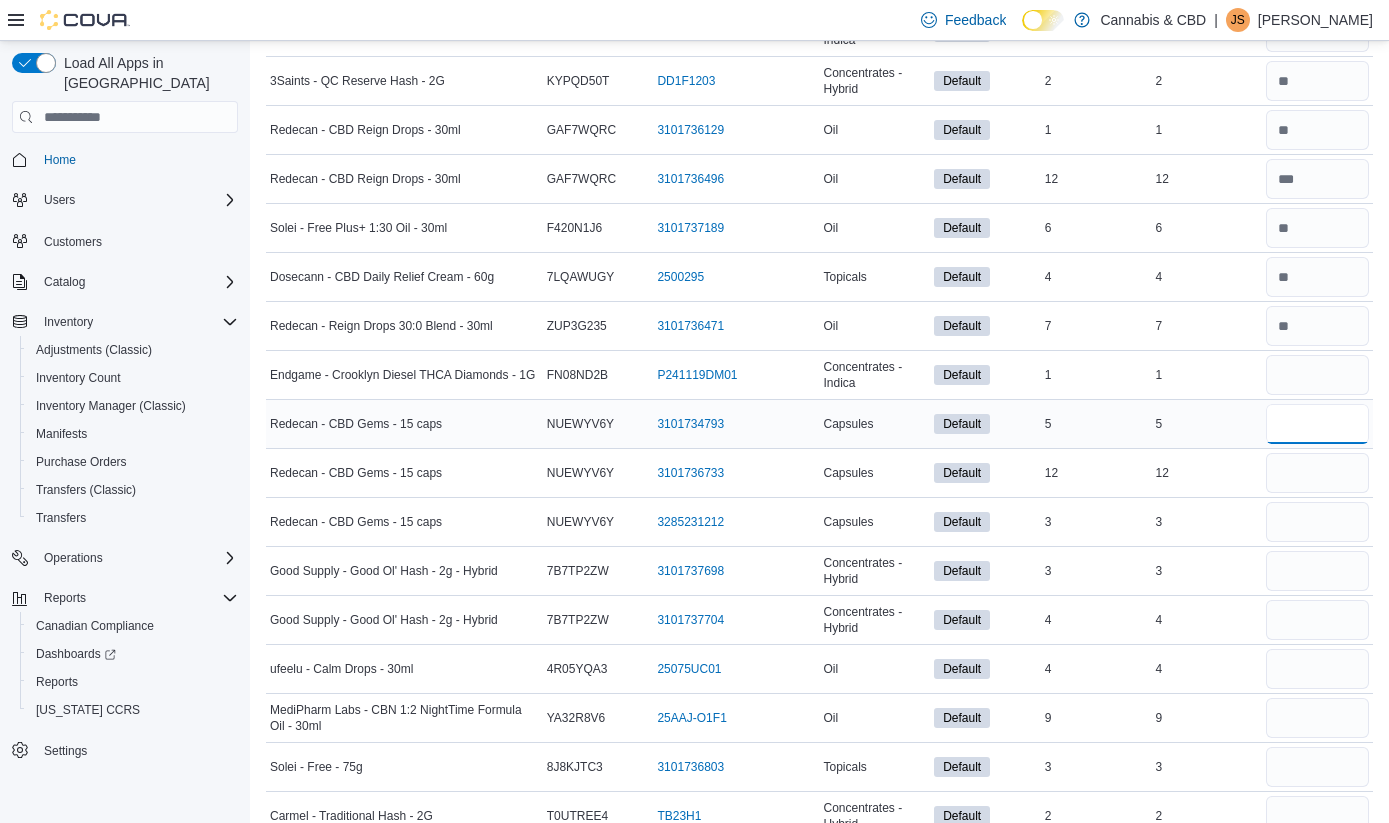 click at bounding box center [1317, 424] 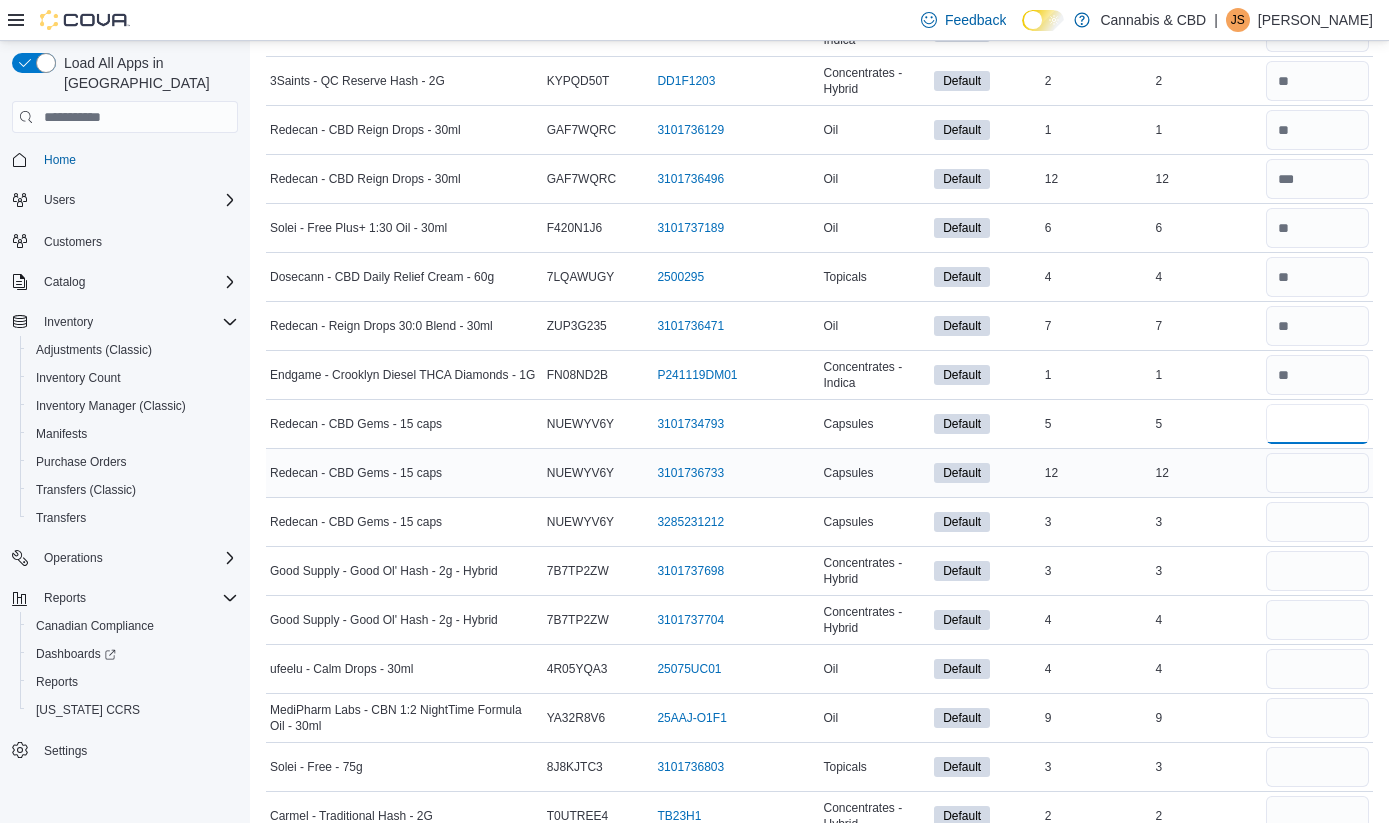 type on "*" 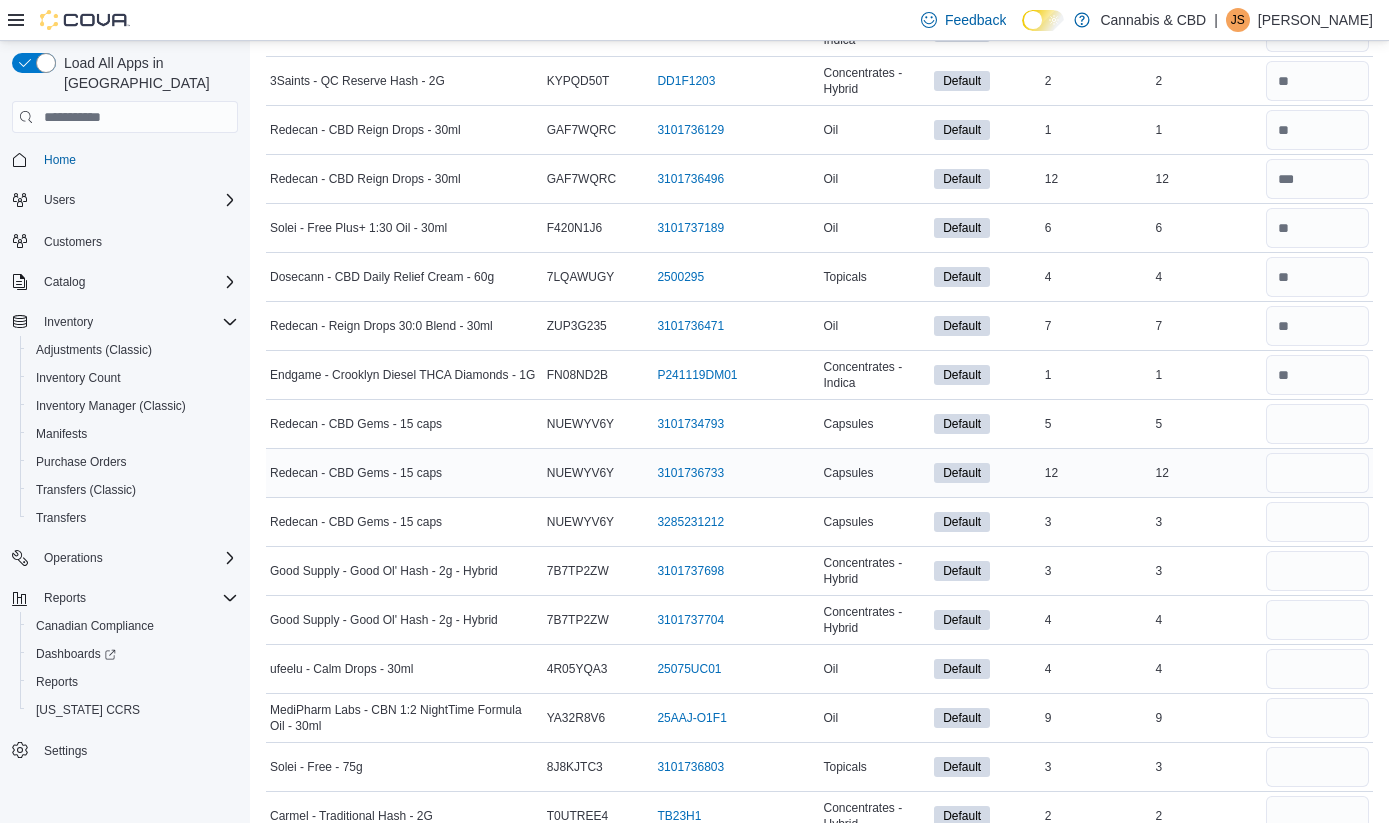 type 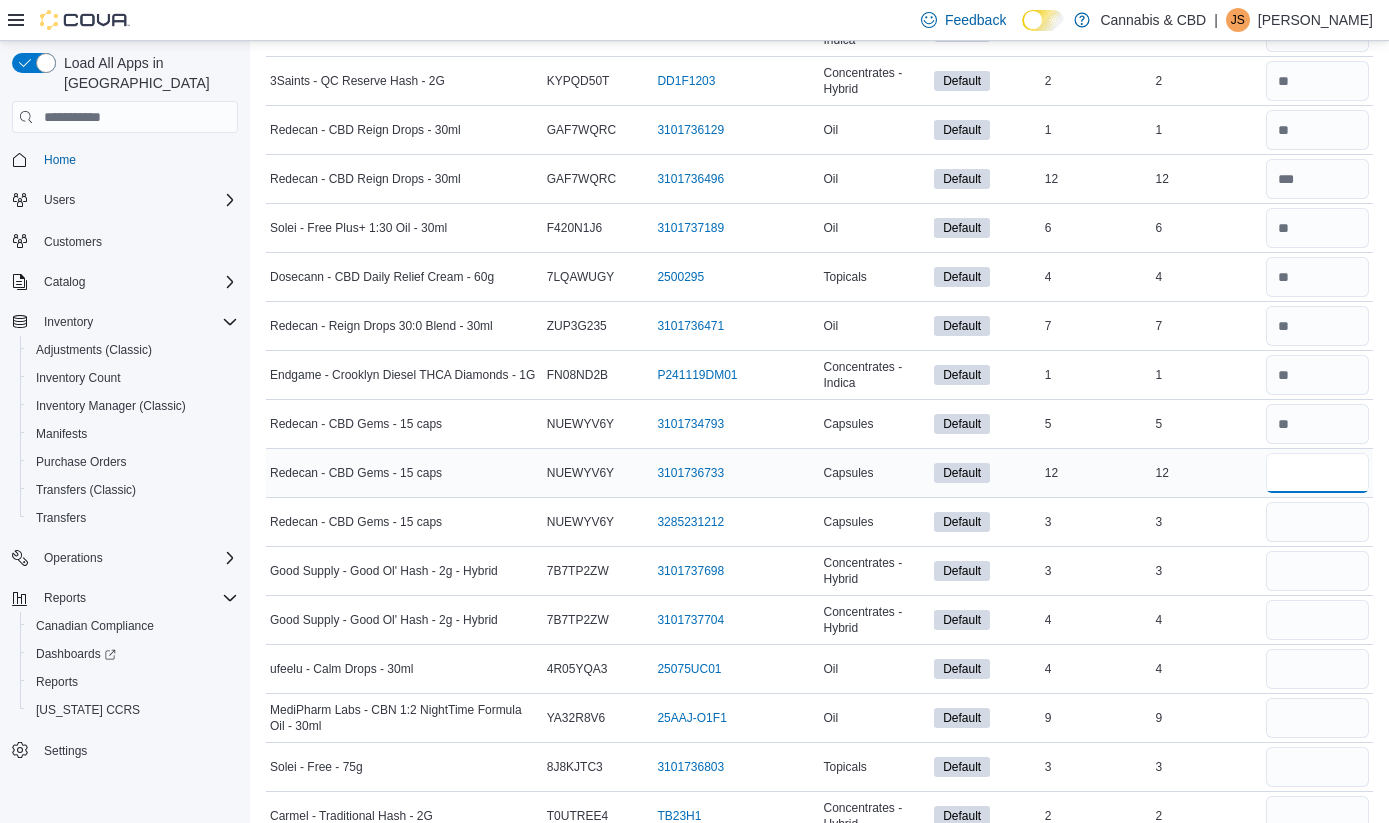 click at bounding box center [1317, 473] 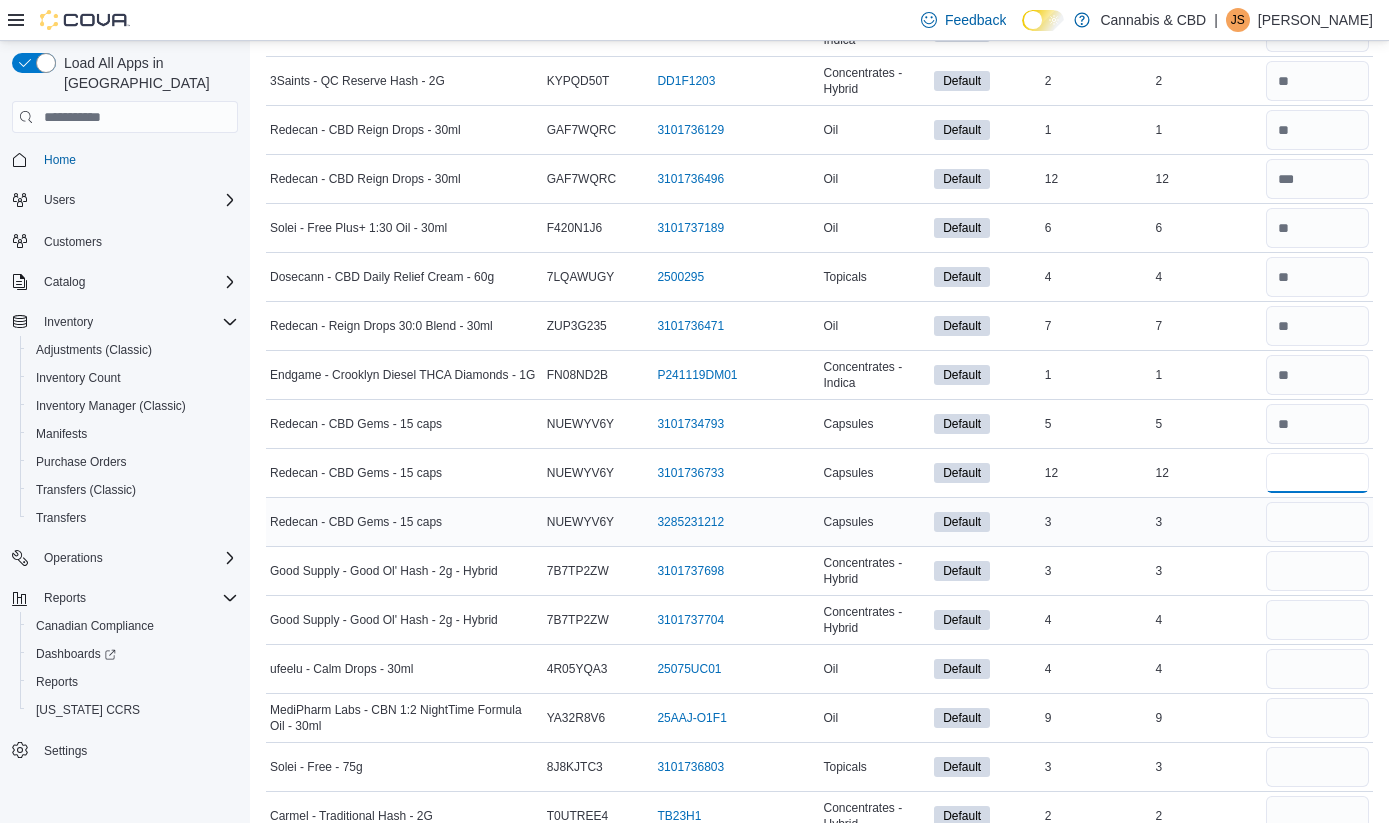 type on "**" 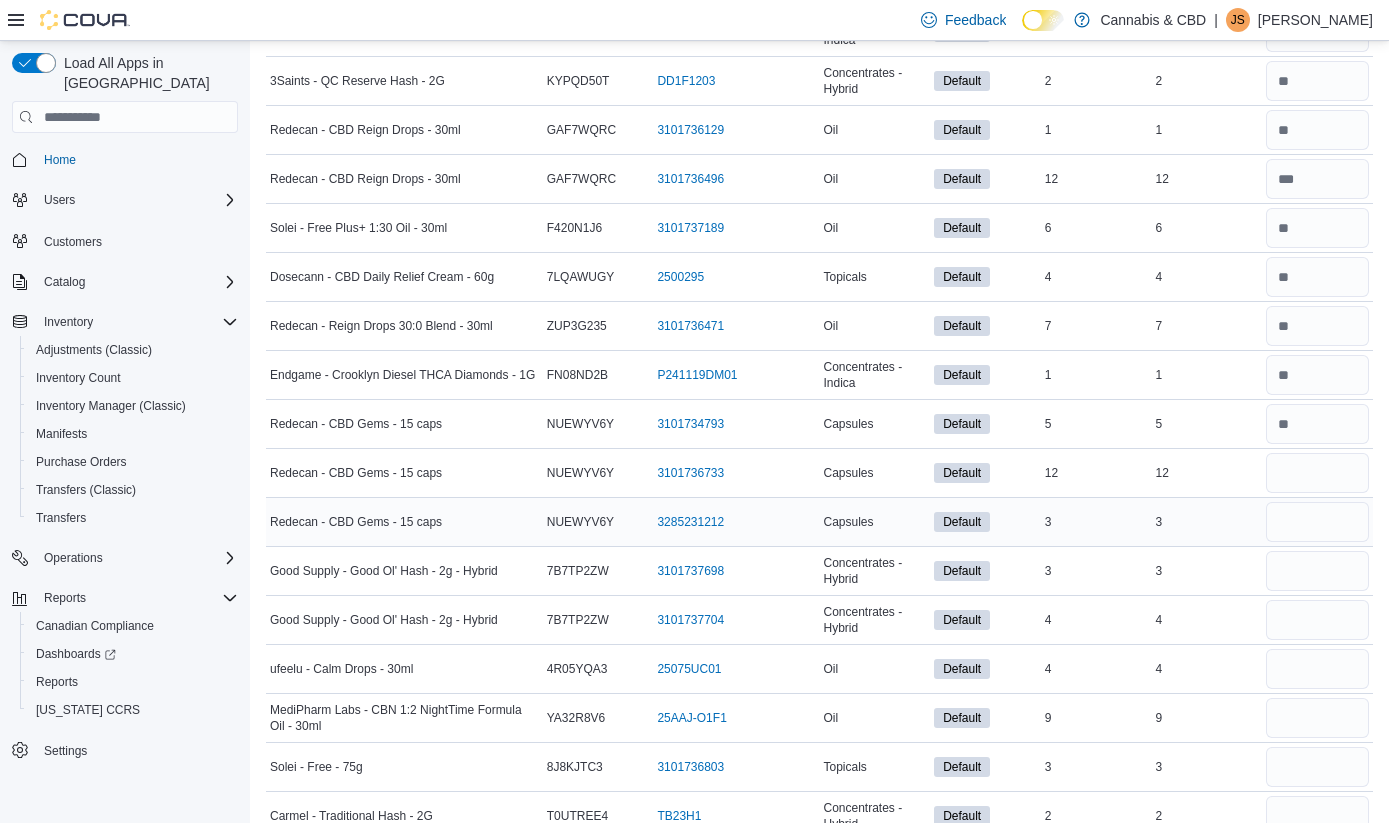 type 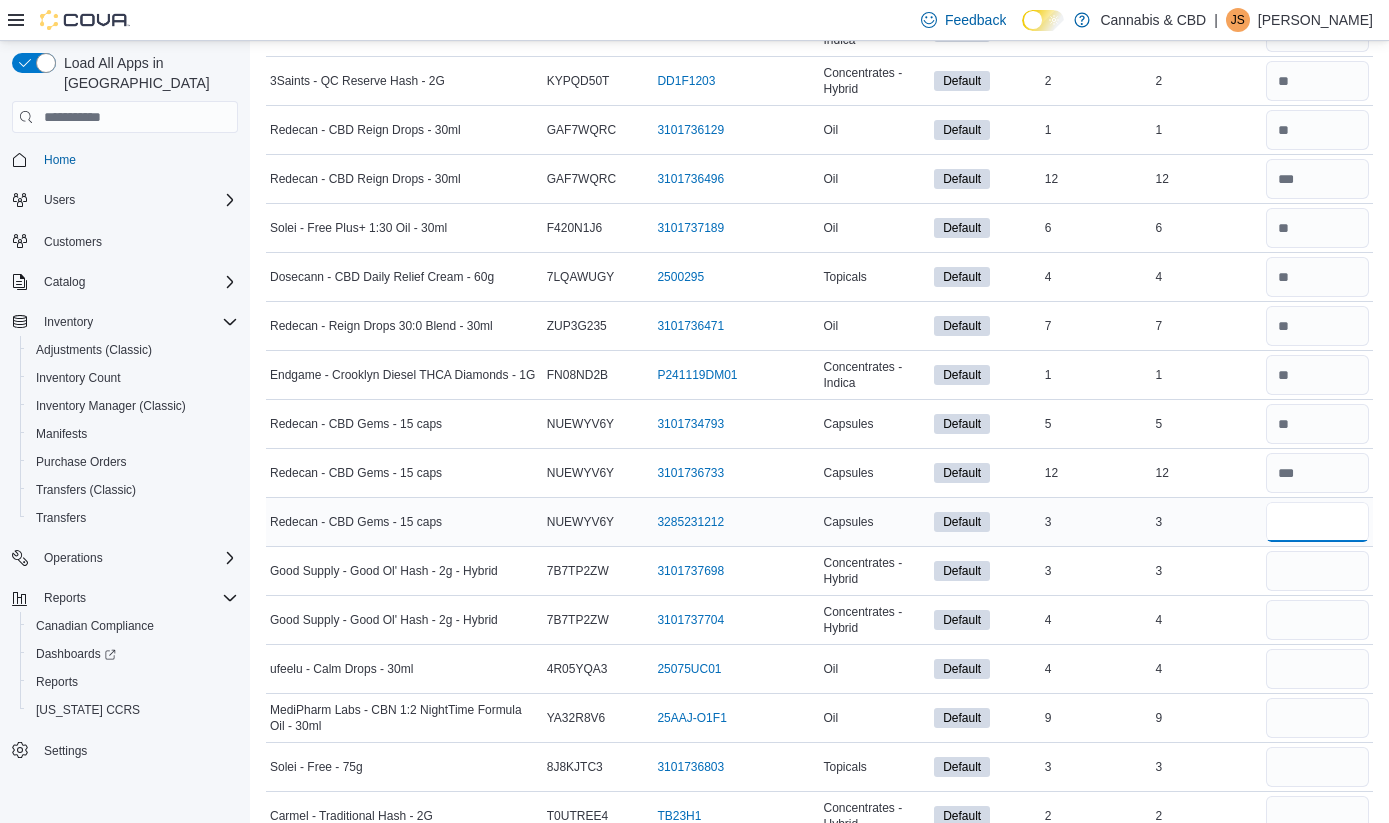 click at bounding box center (1317, 522) 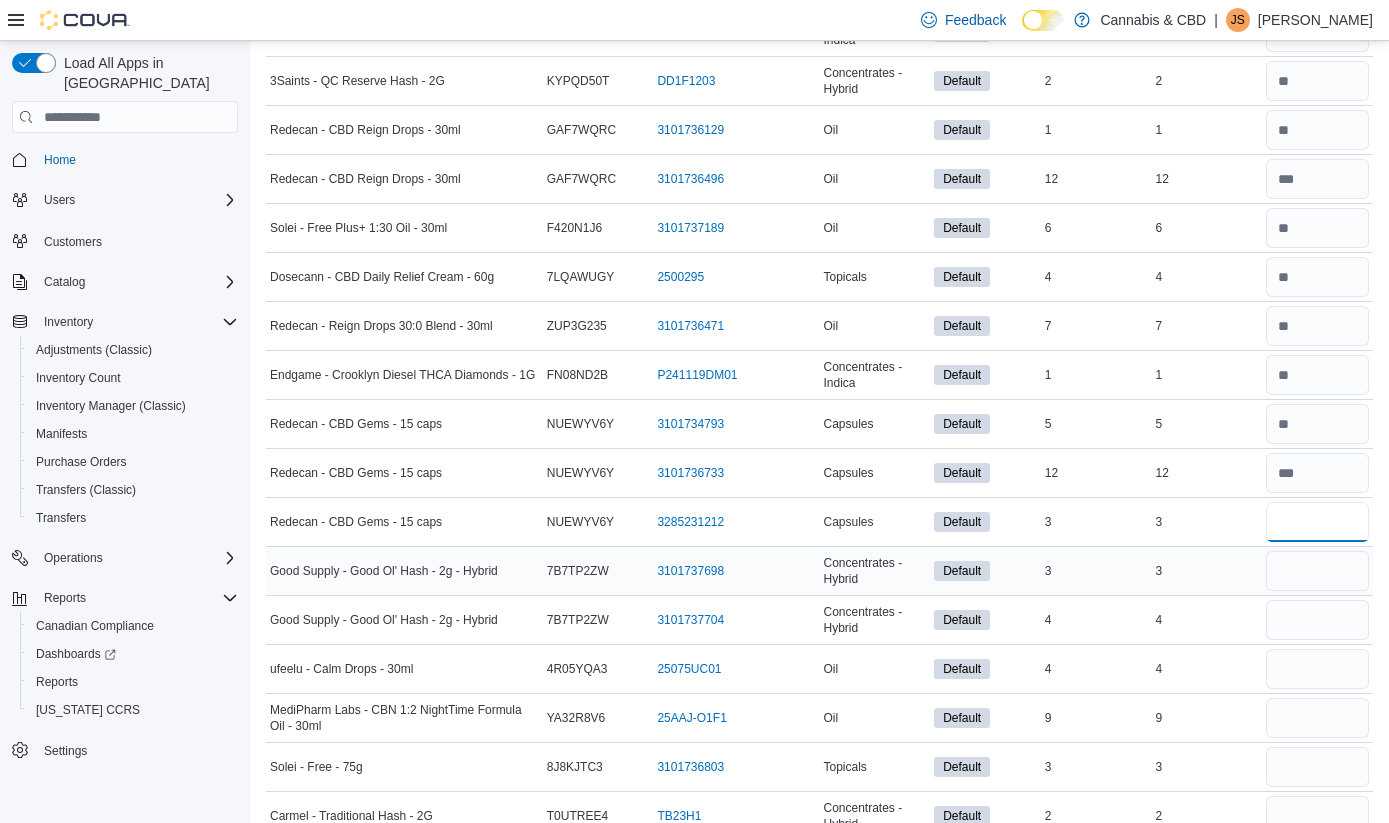 type on "*" 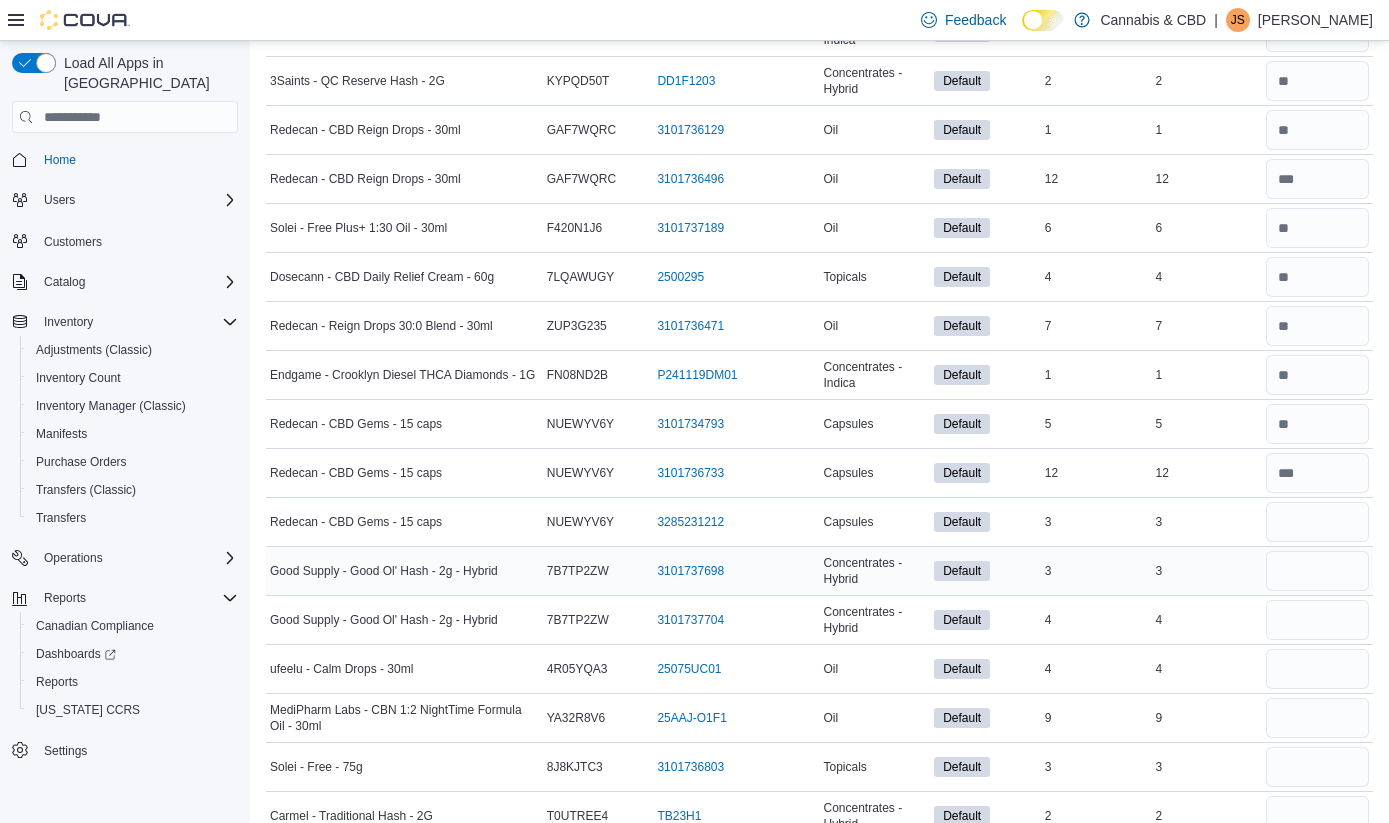 type 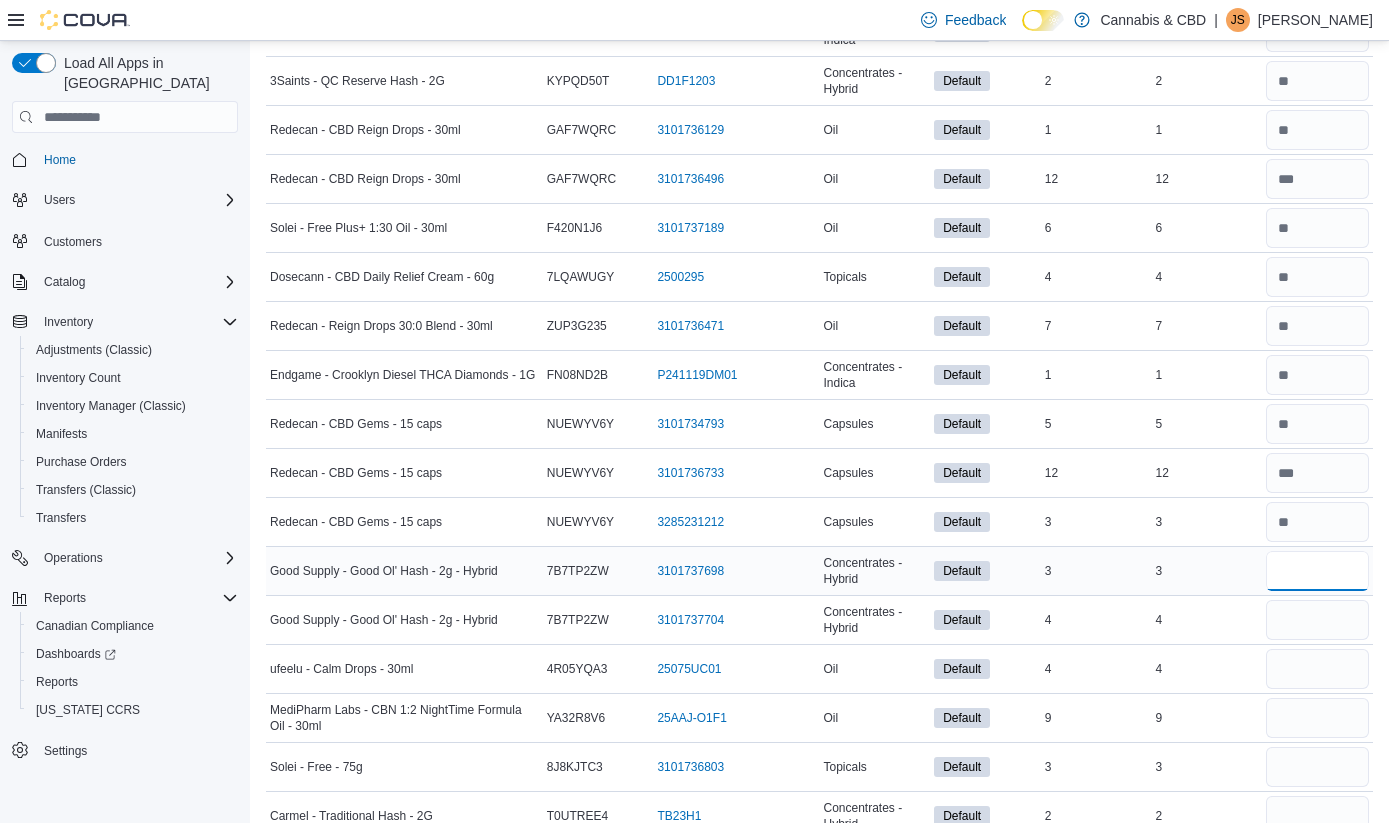 click at bounding box center [1317, 571] 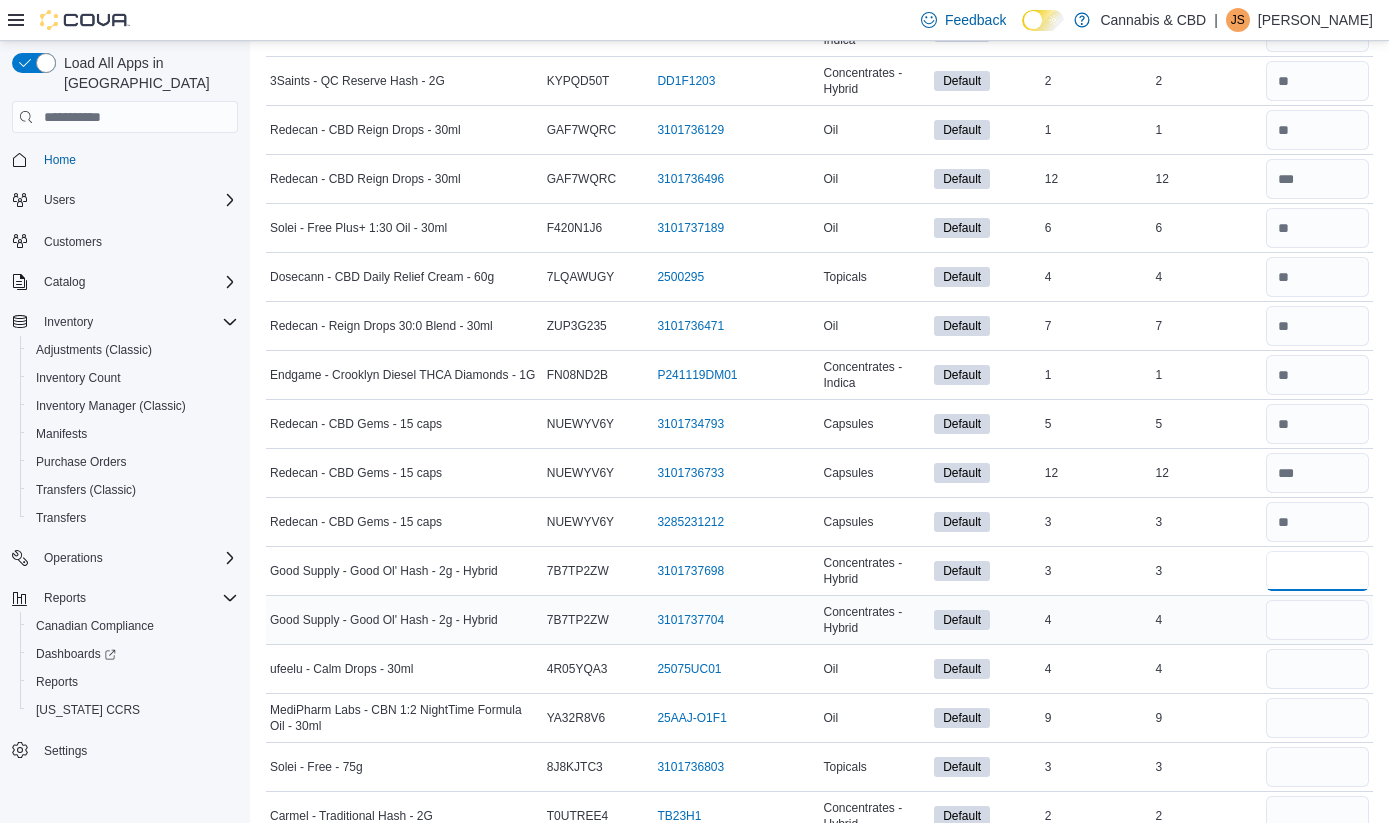type on "*" 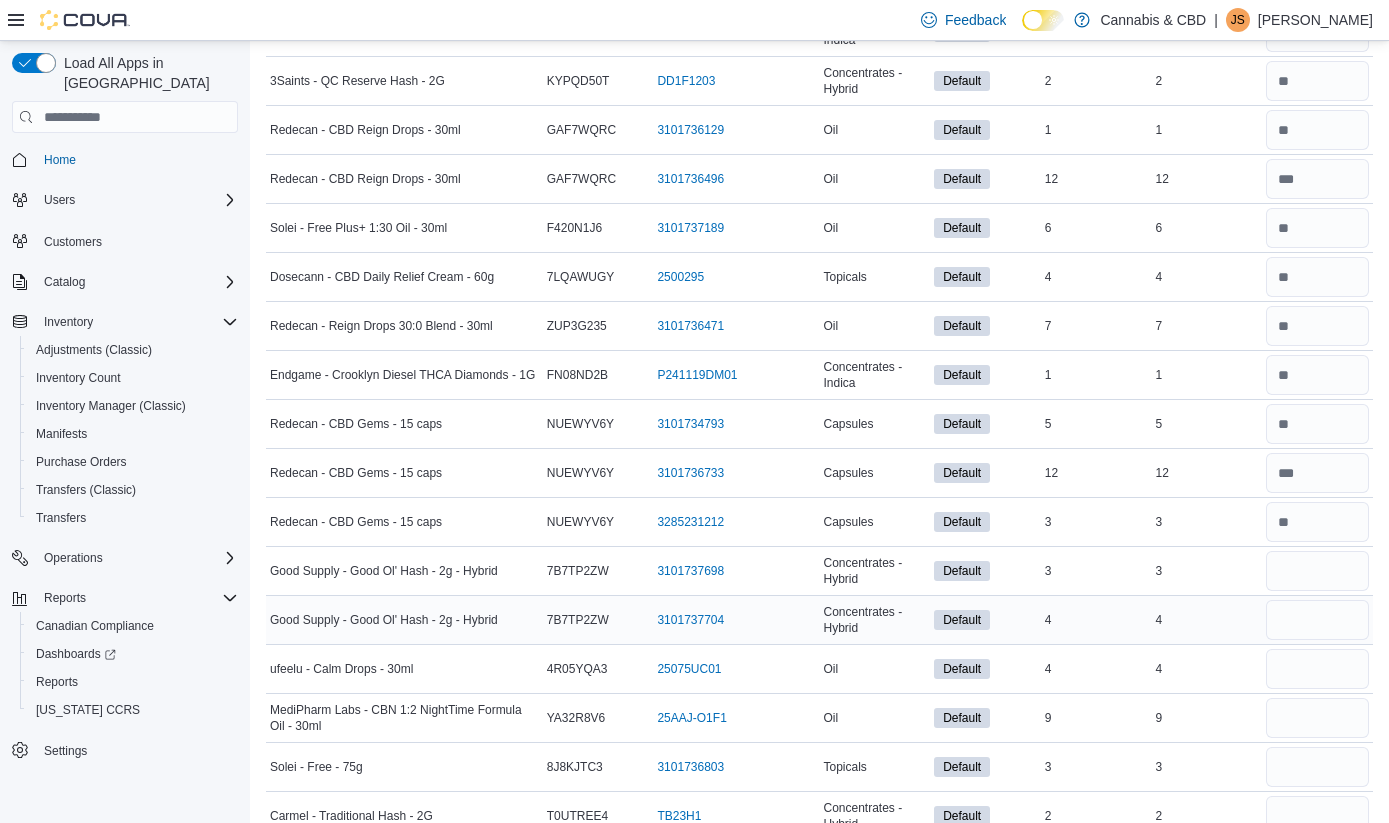 type 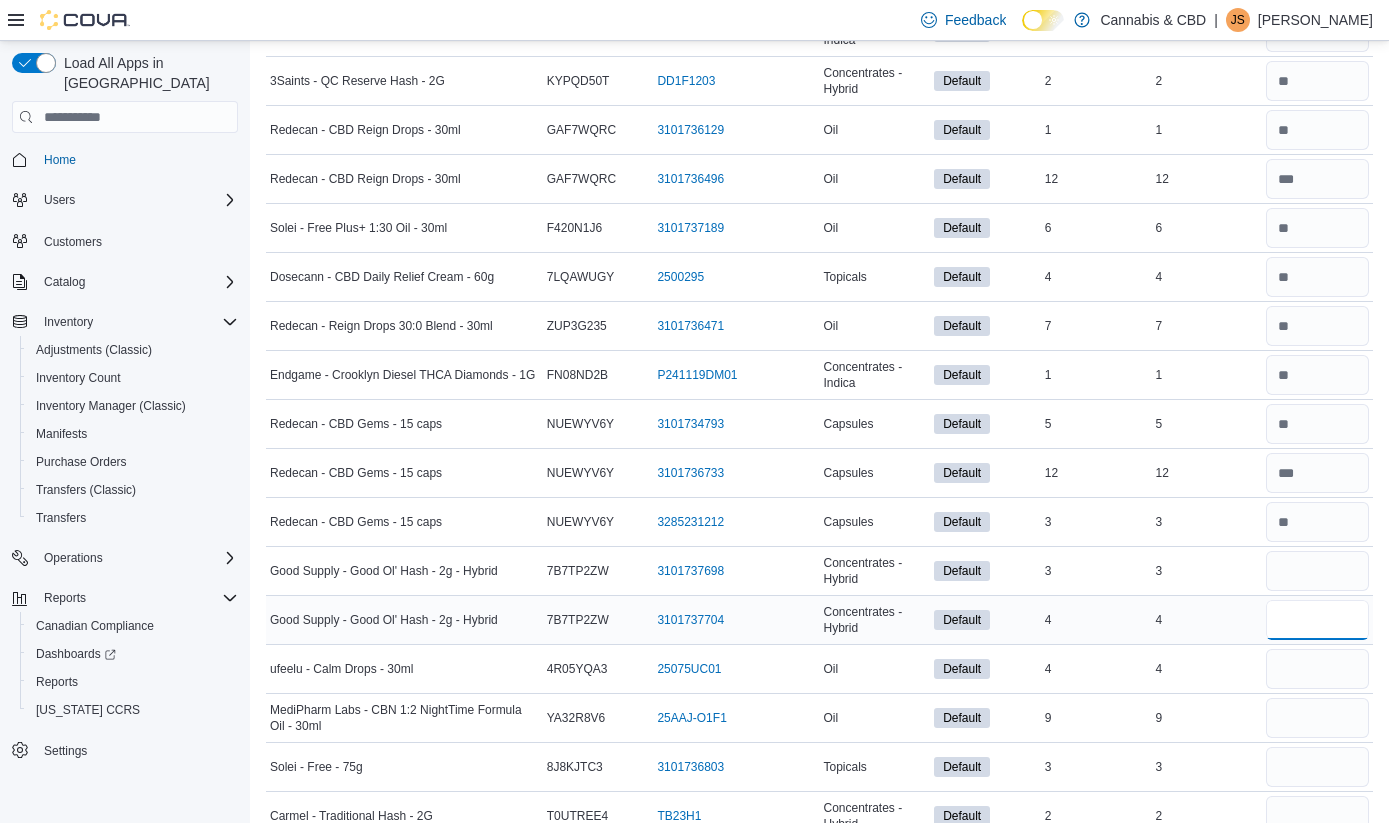 click at bounding box center (1317, 620) 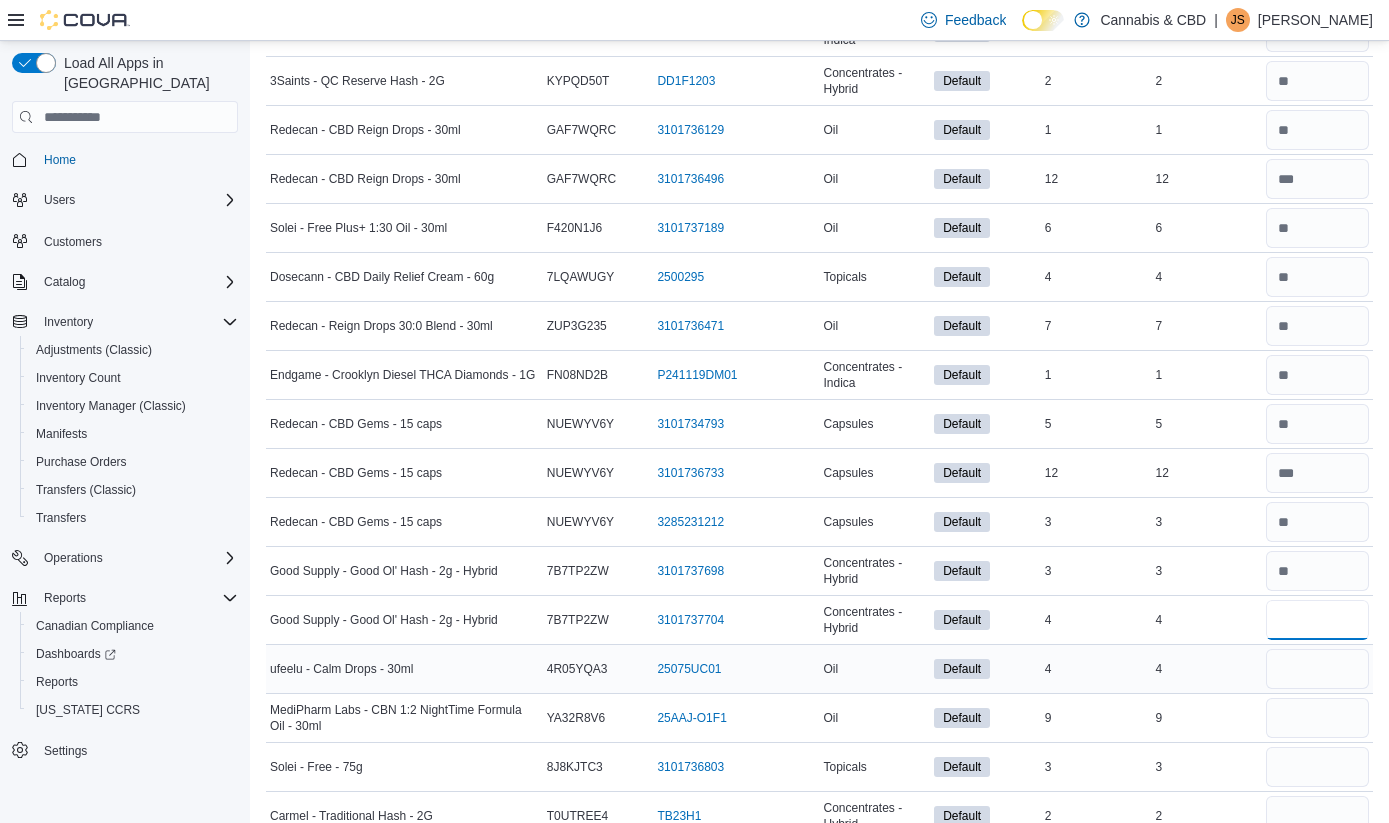 type on "*" 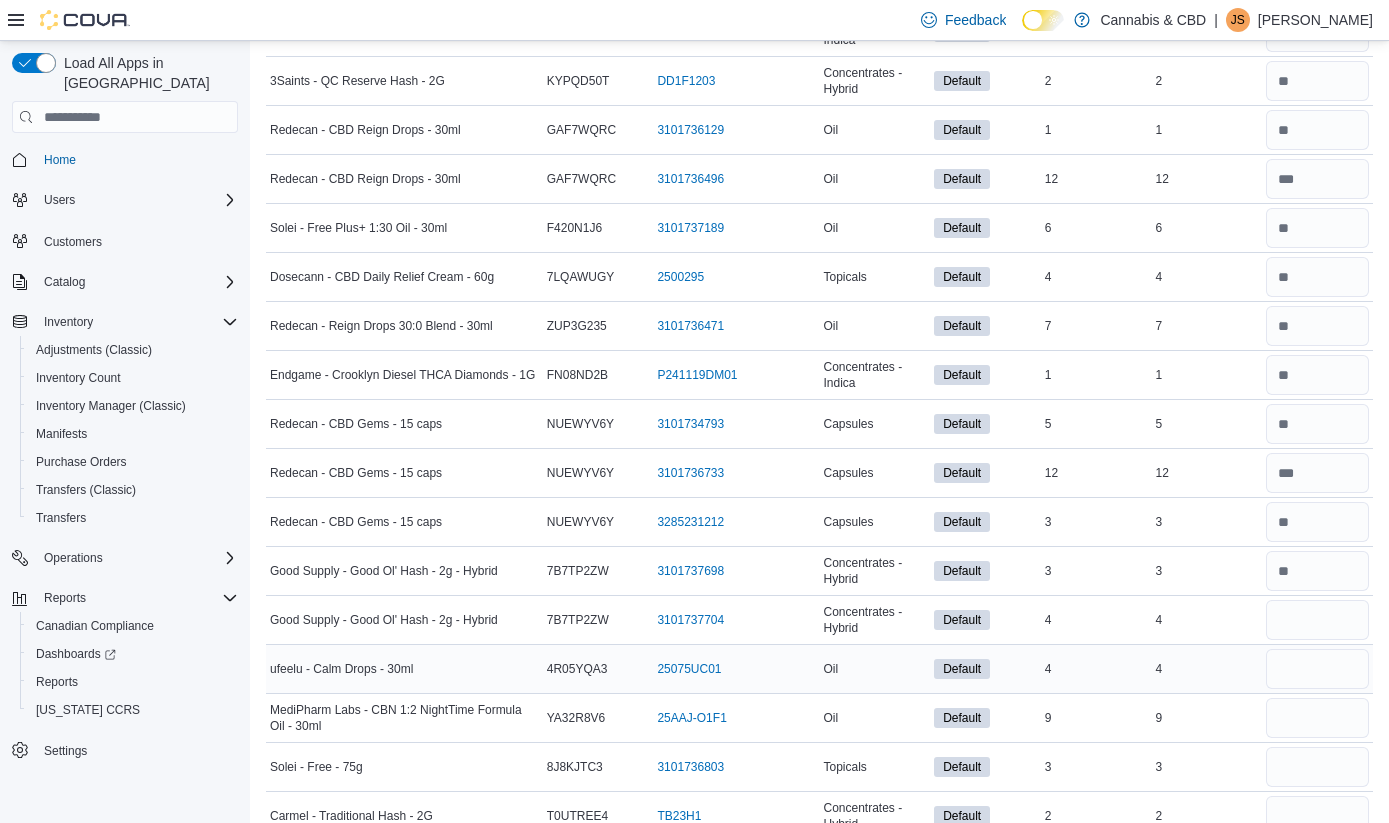 type 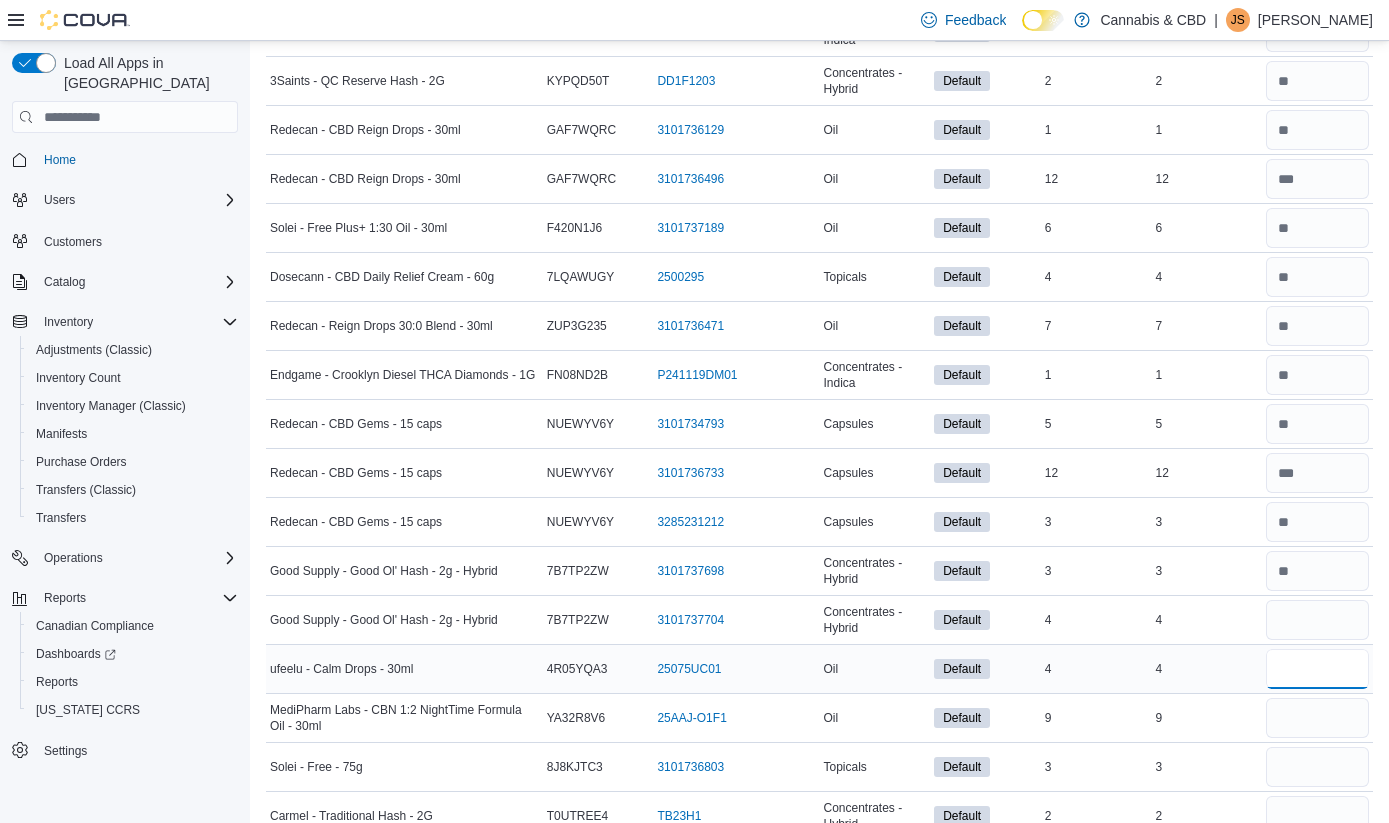 click at bounding box center [1317, 669] 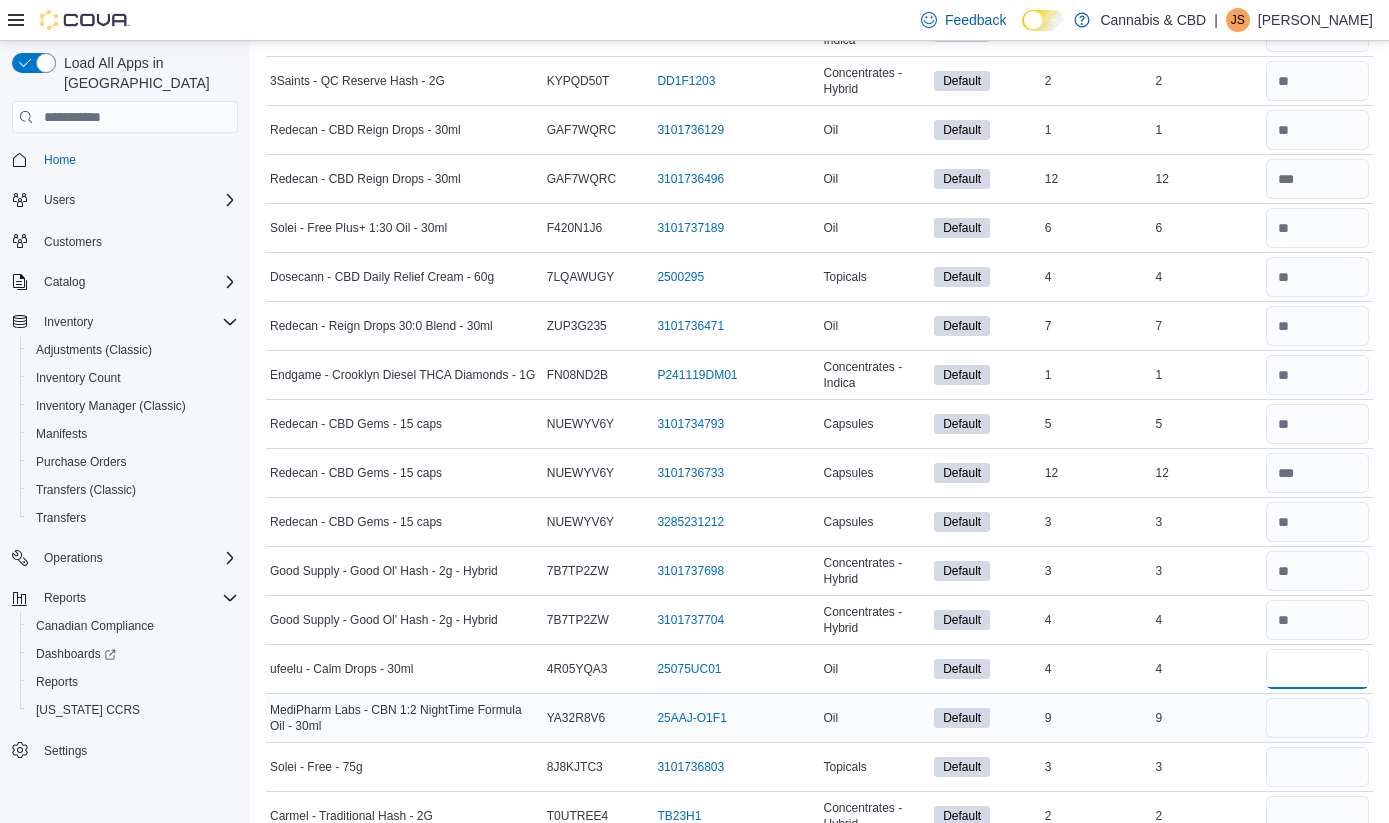 type on "*" 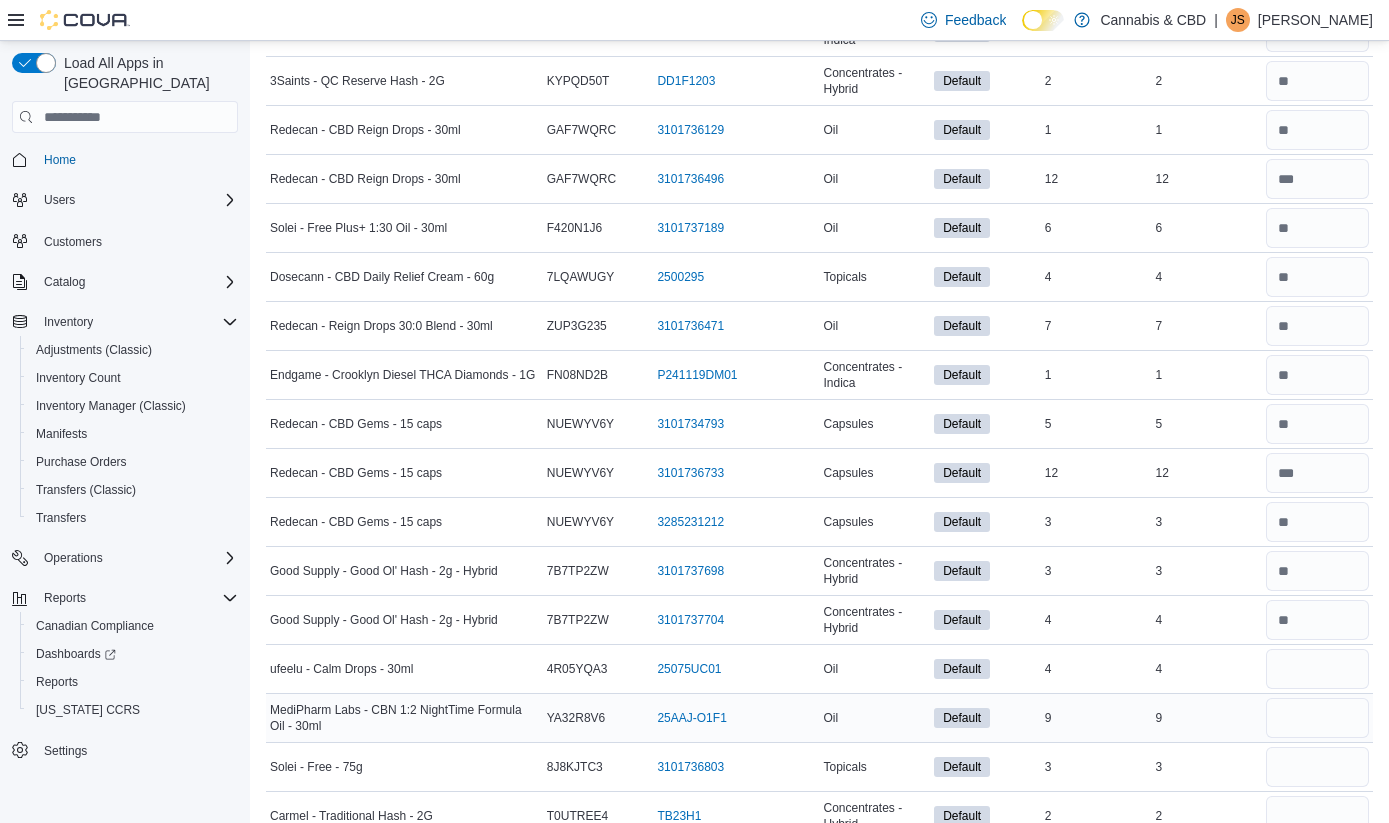 type 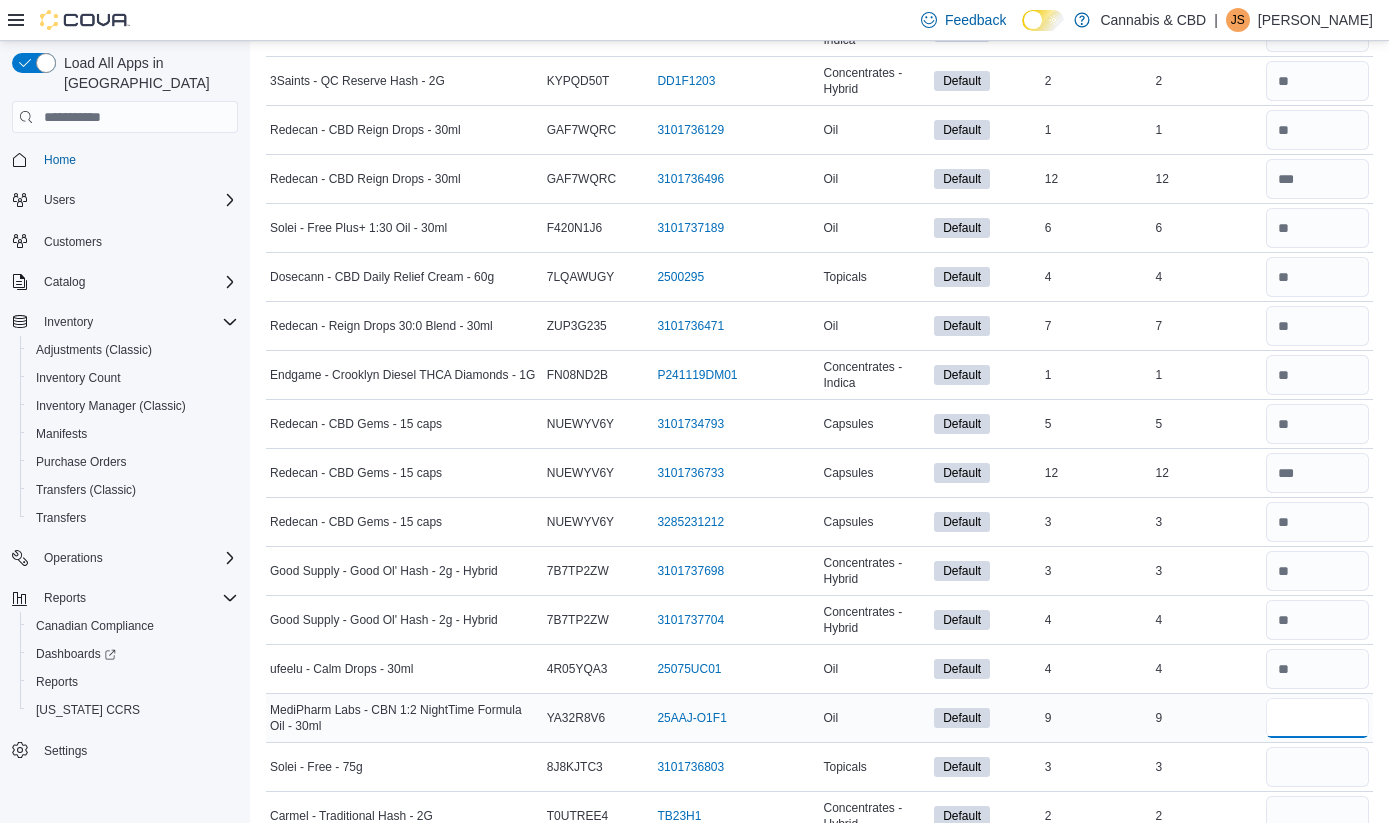 click at bounding box center [1317, 718] 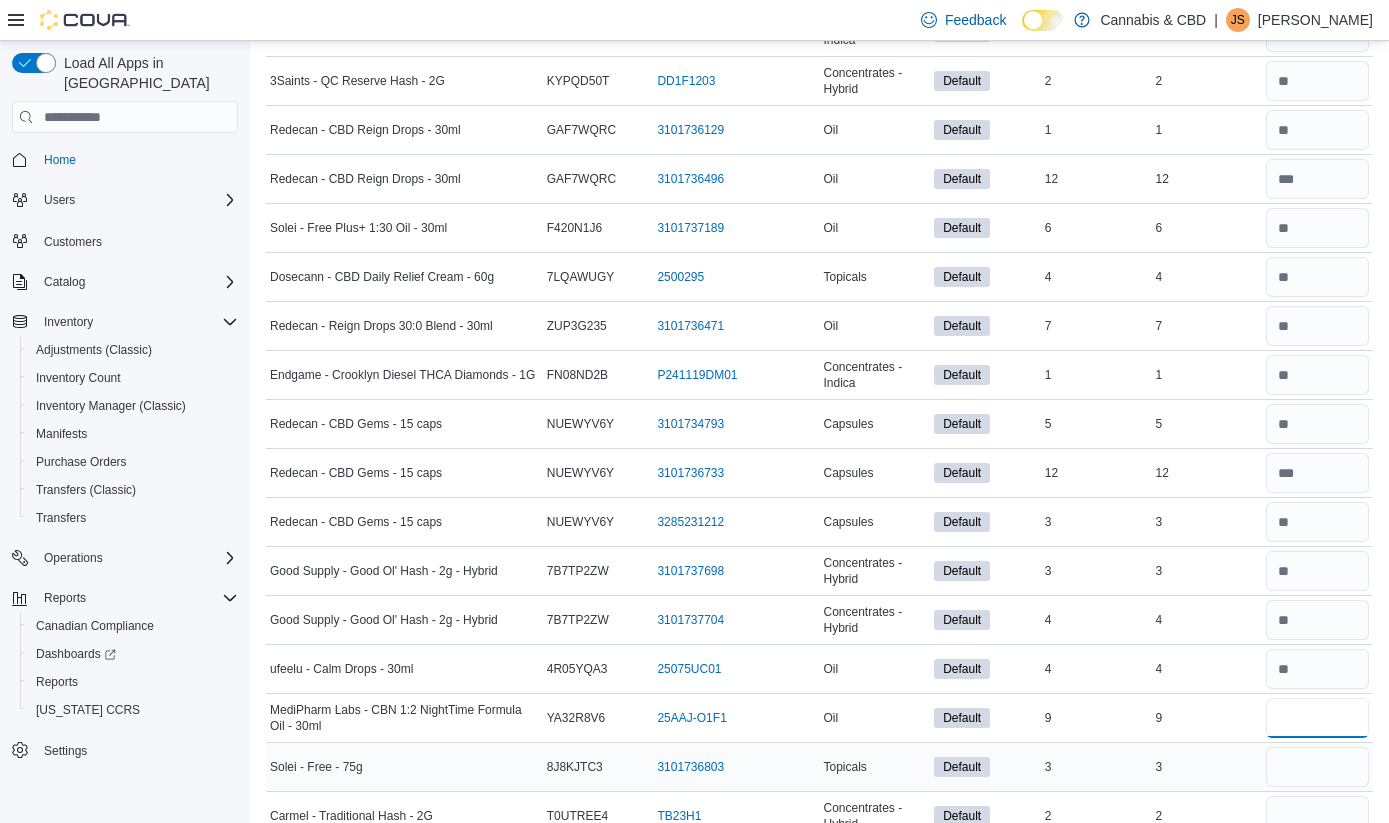 type on "*" 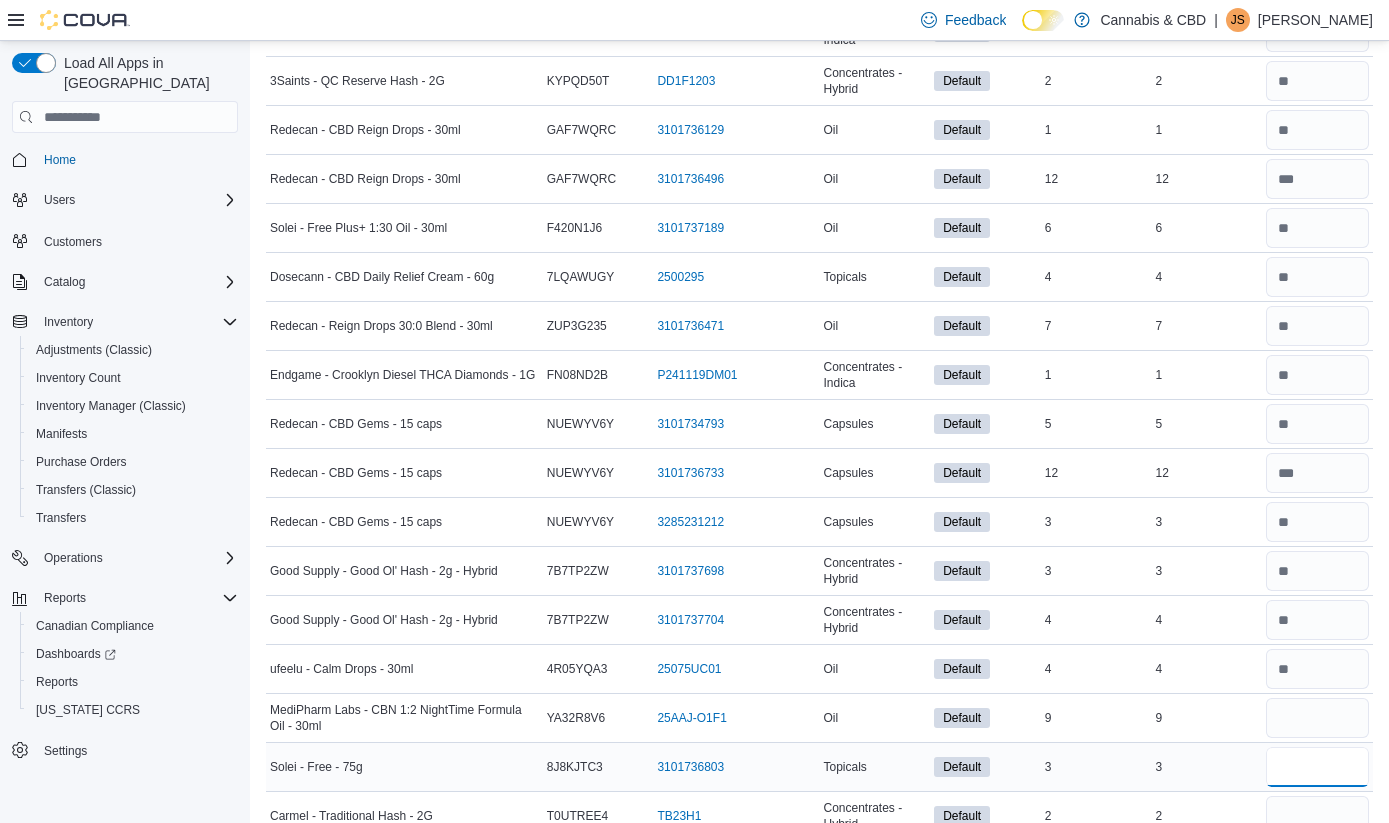 type 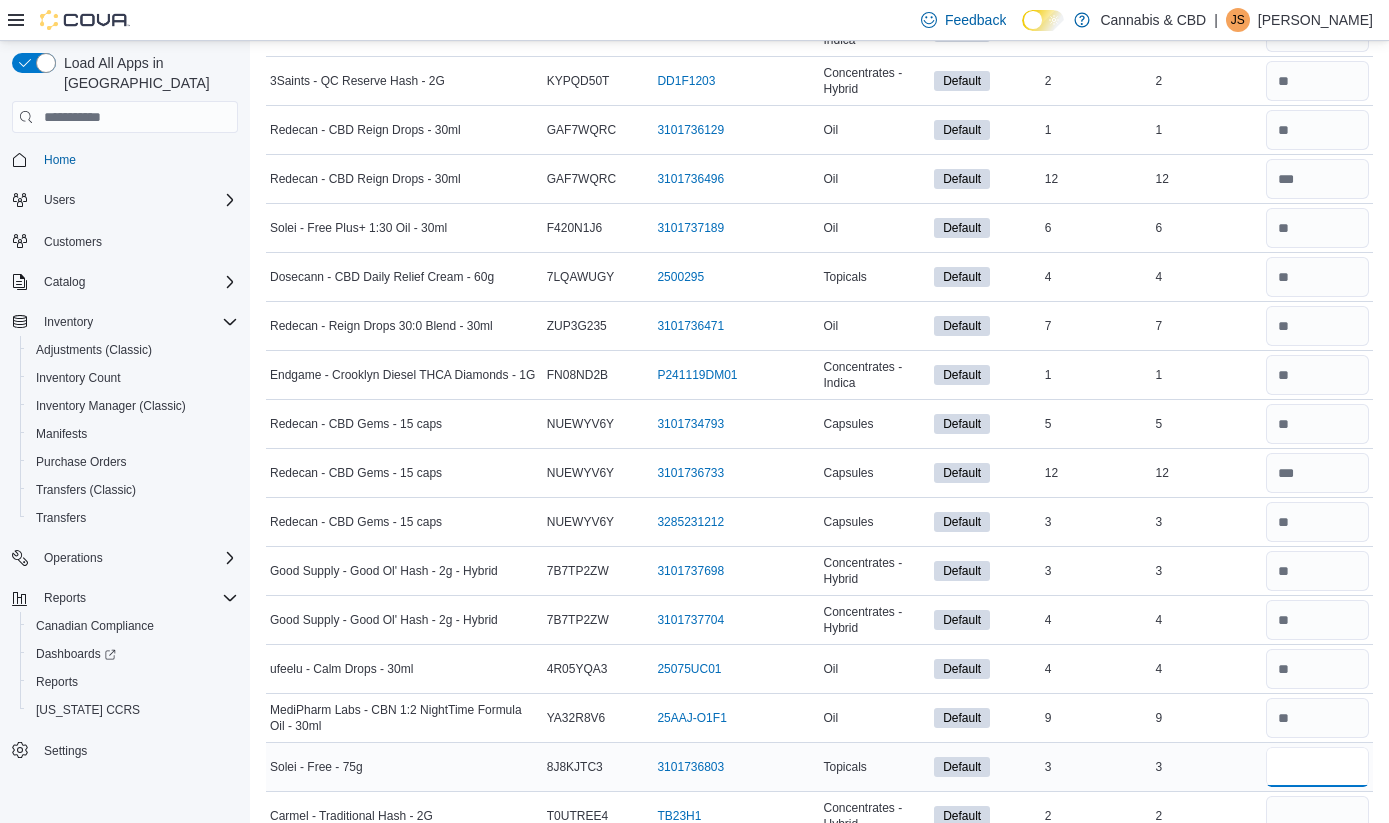 click at bounding box center (1317, 767) 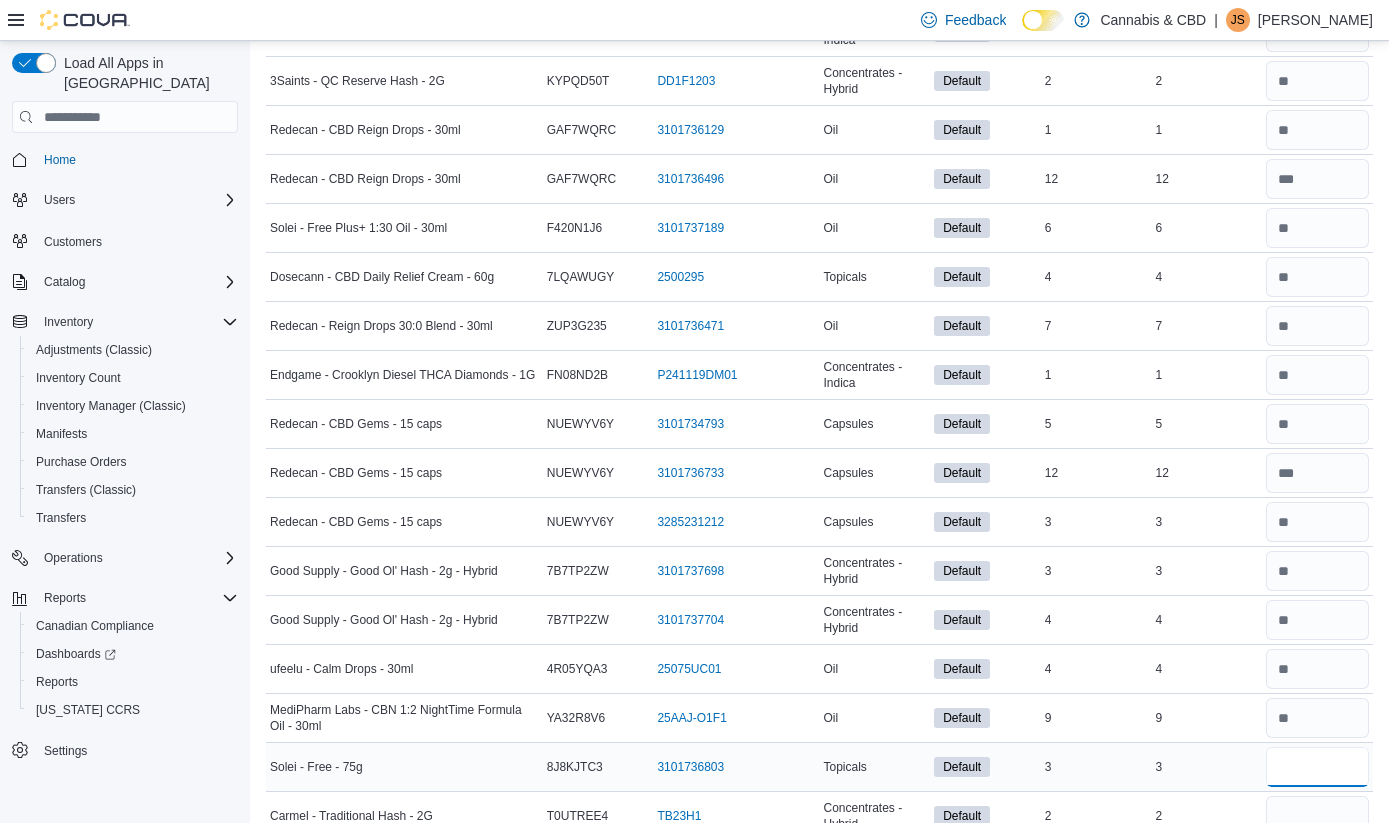 type on "*" 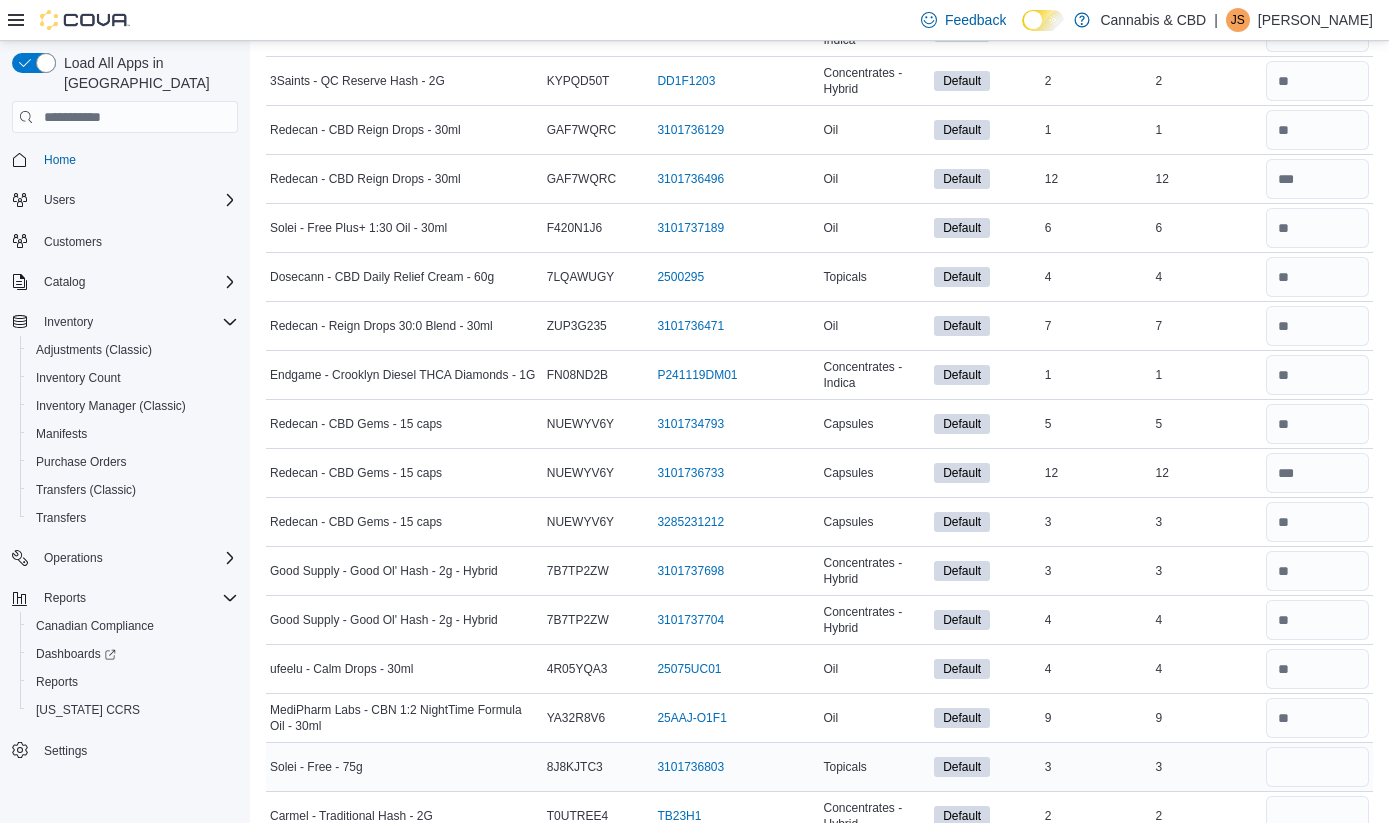 type 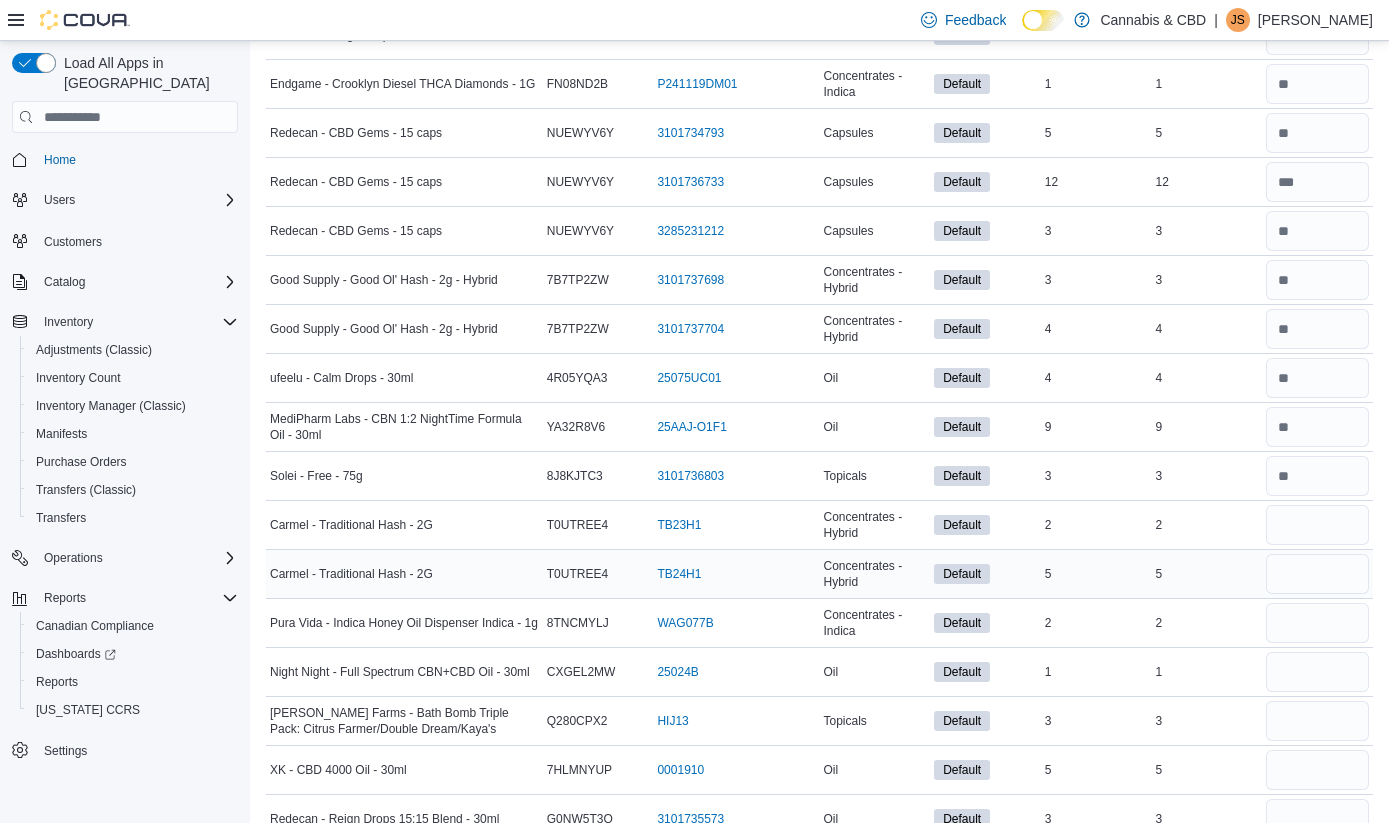 scroll, scrollTop: 701, scrollLeft: 0, axis: vertical 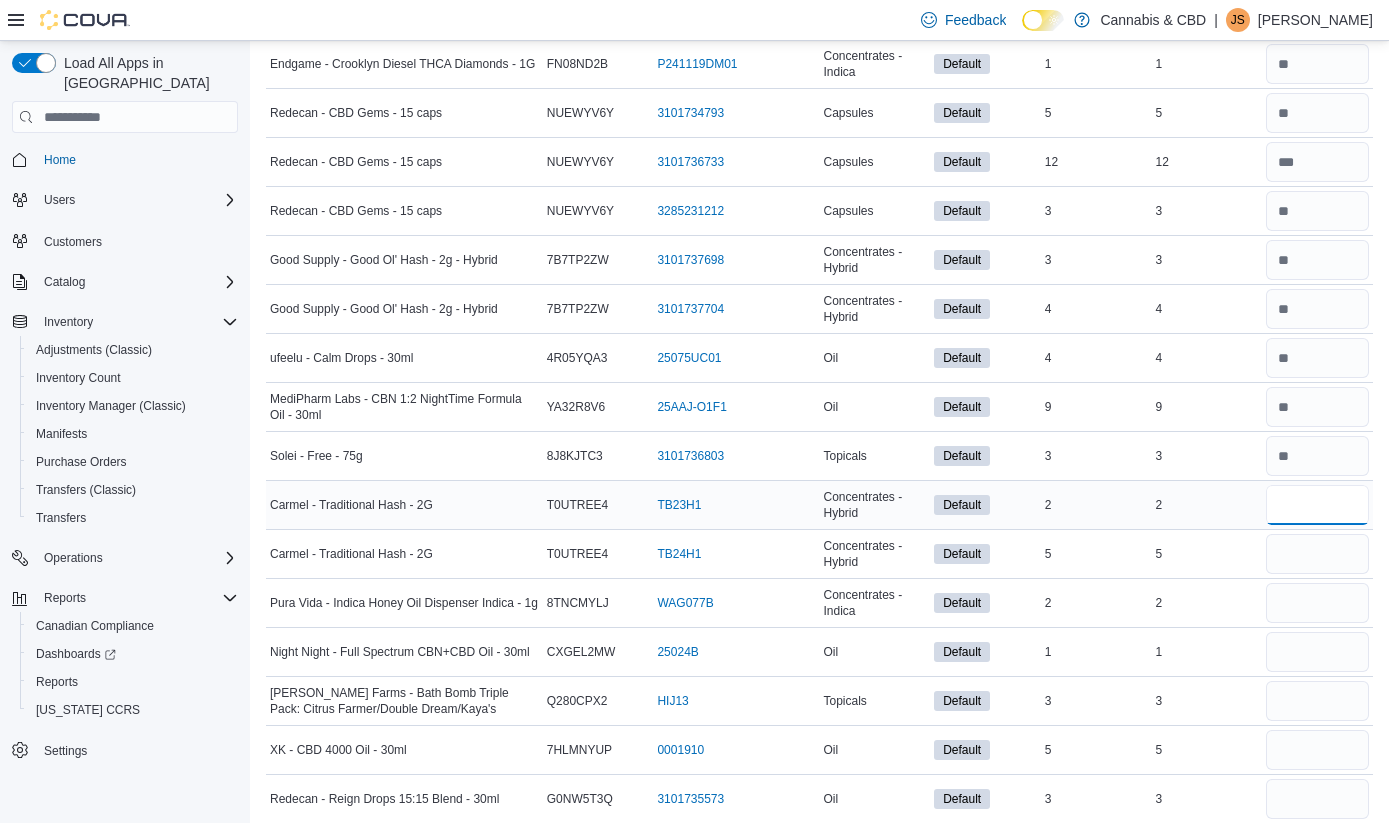 click at bounding box center [1317, 505] 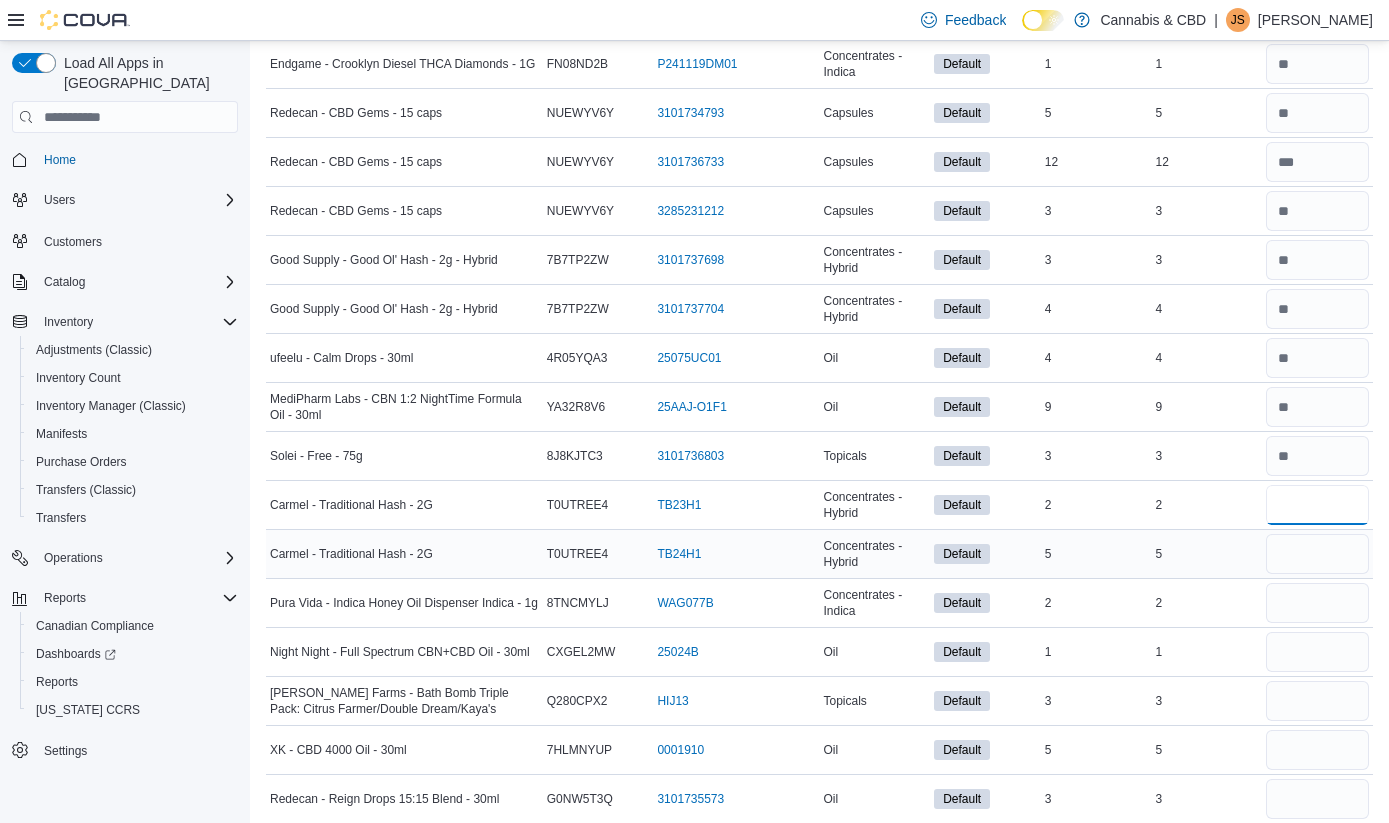 type on "*" 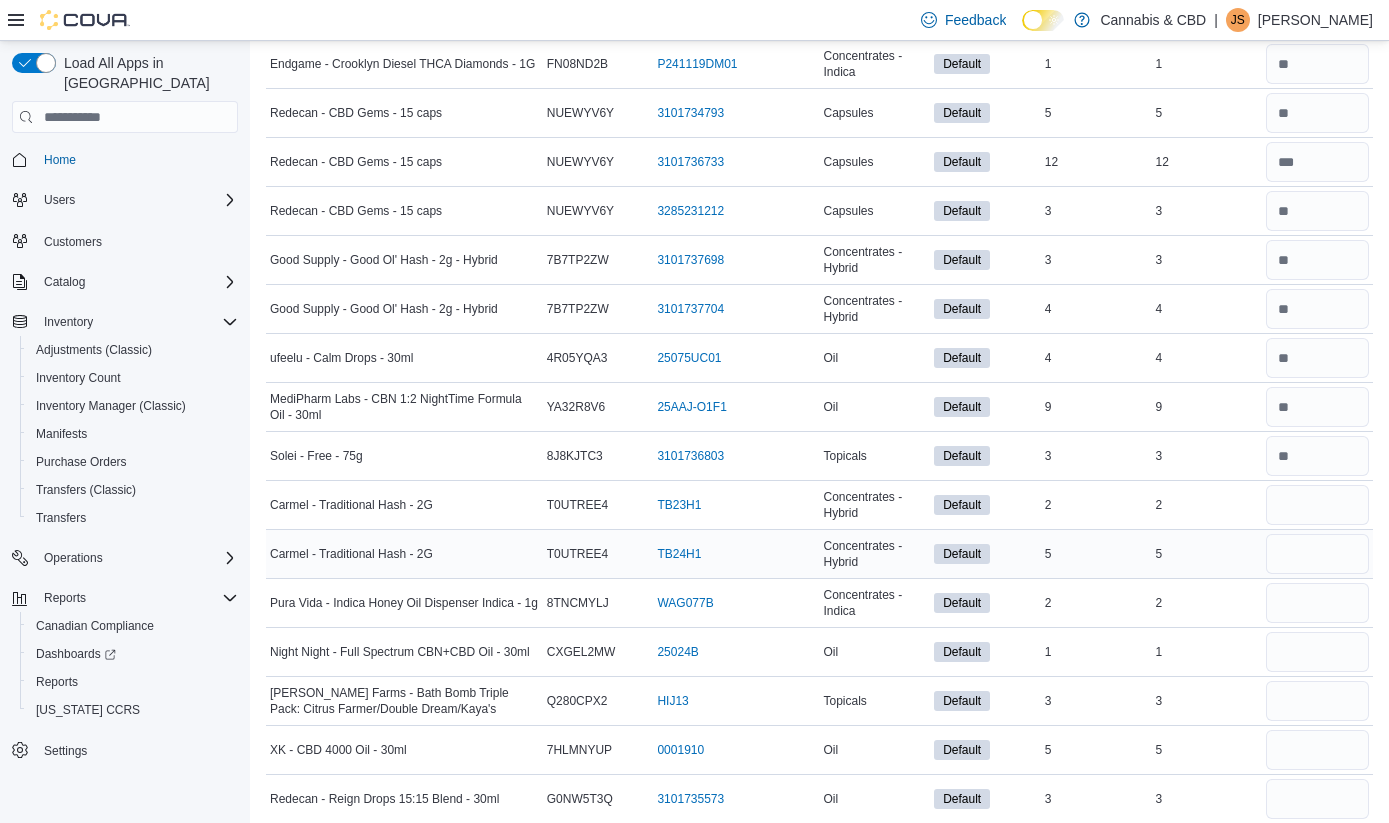 type 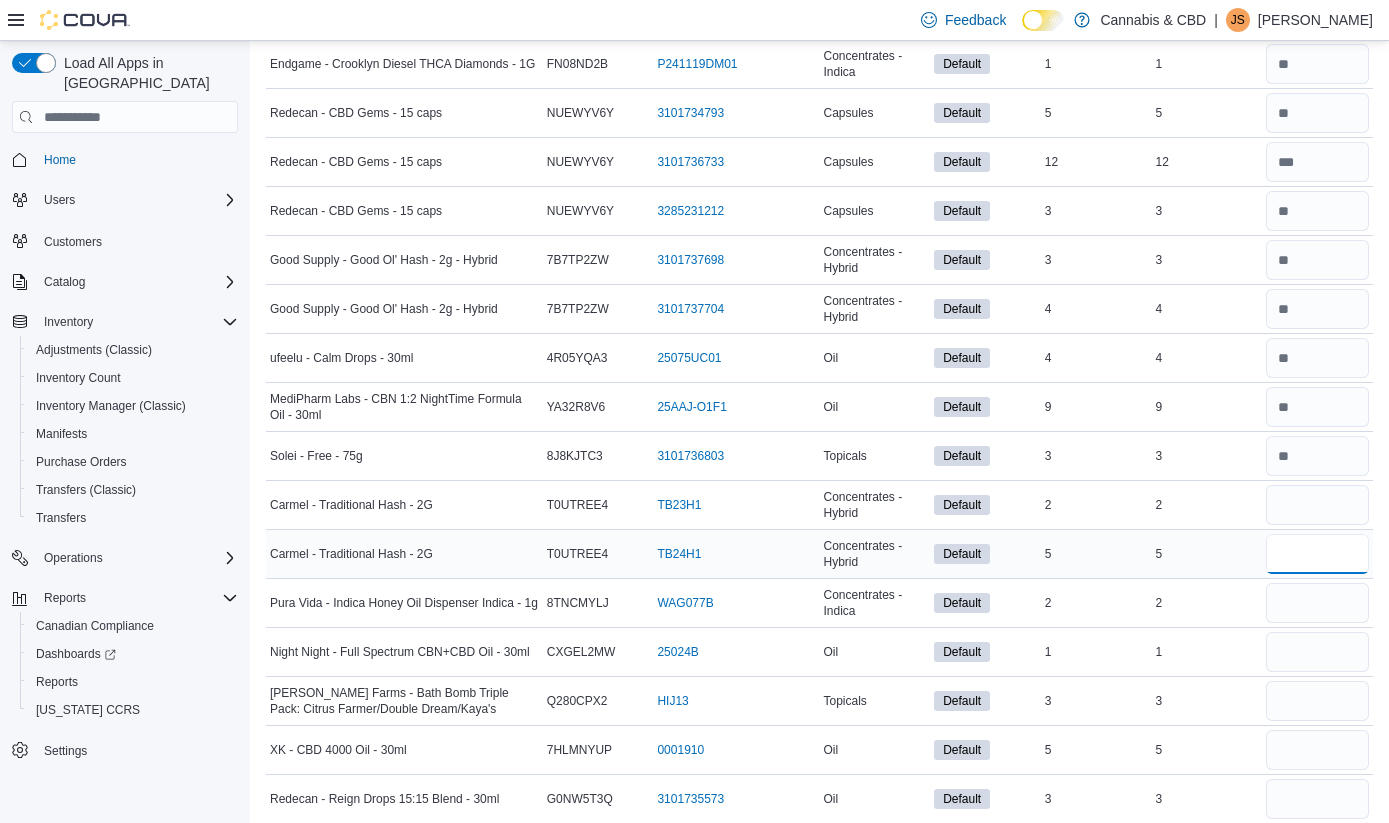click at bounding box center [1317, 554] 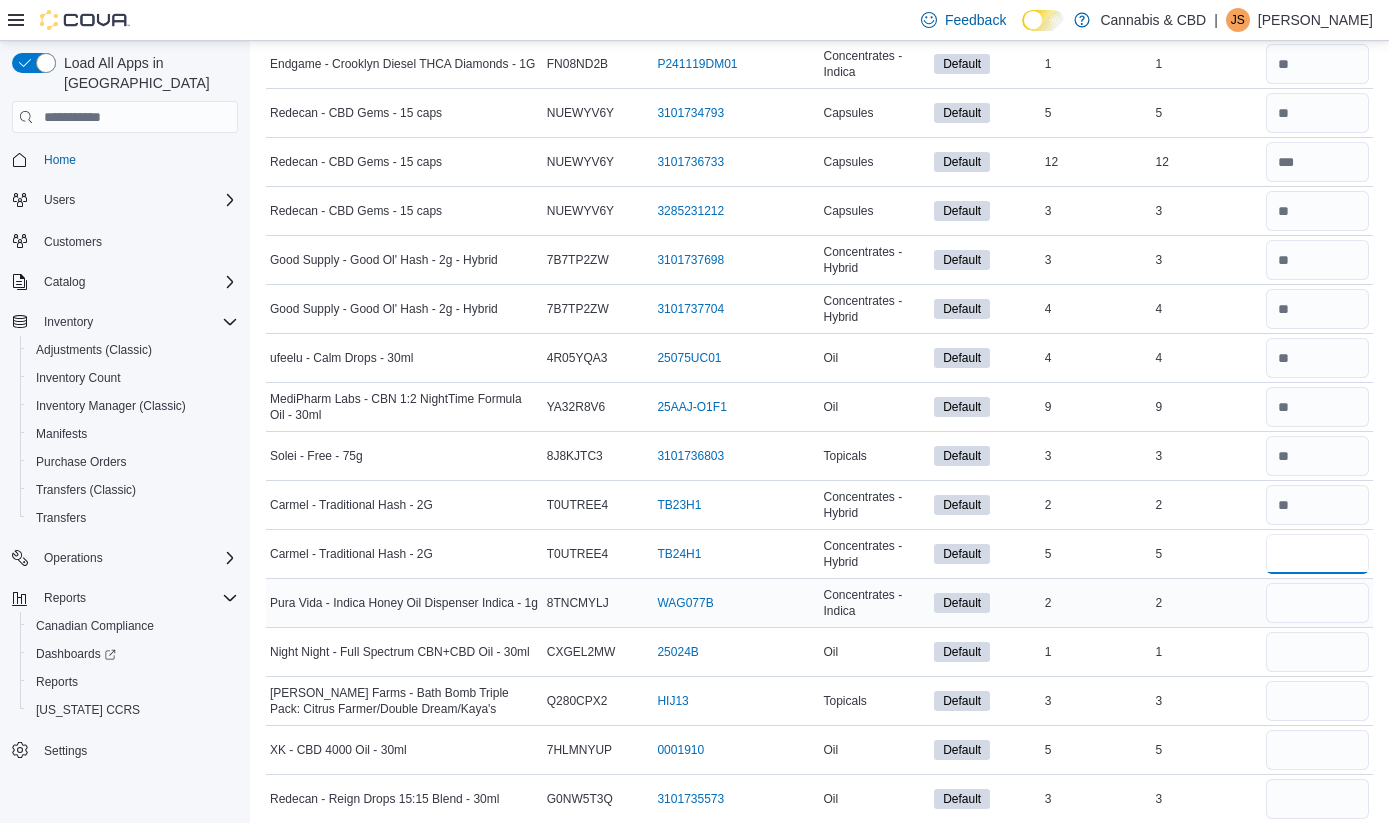 type on "*" 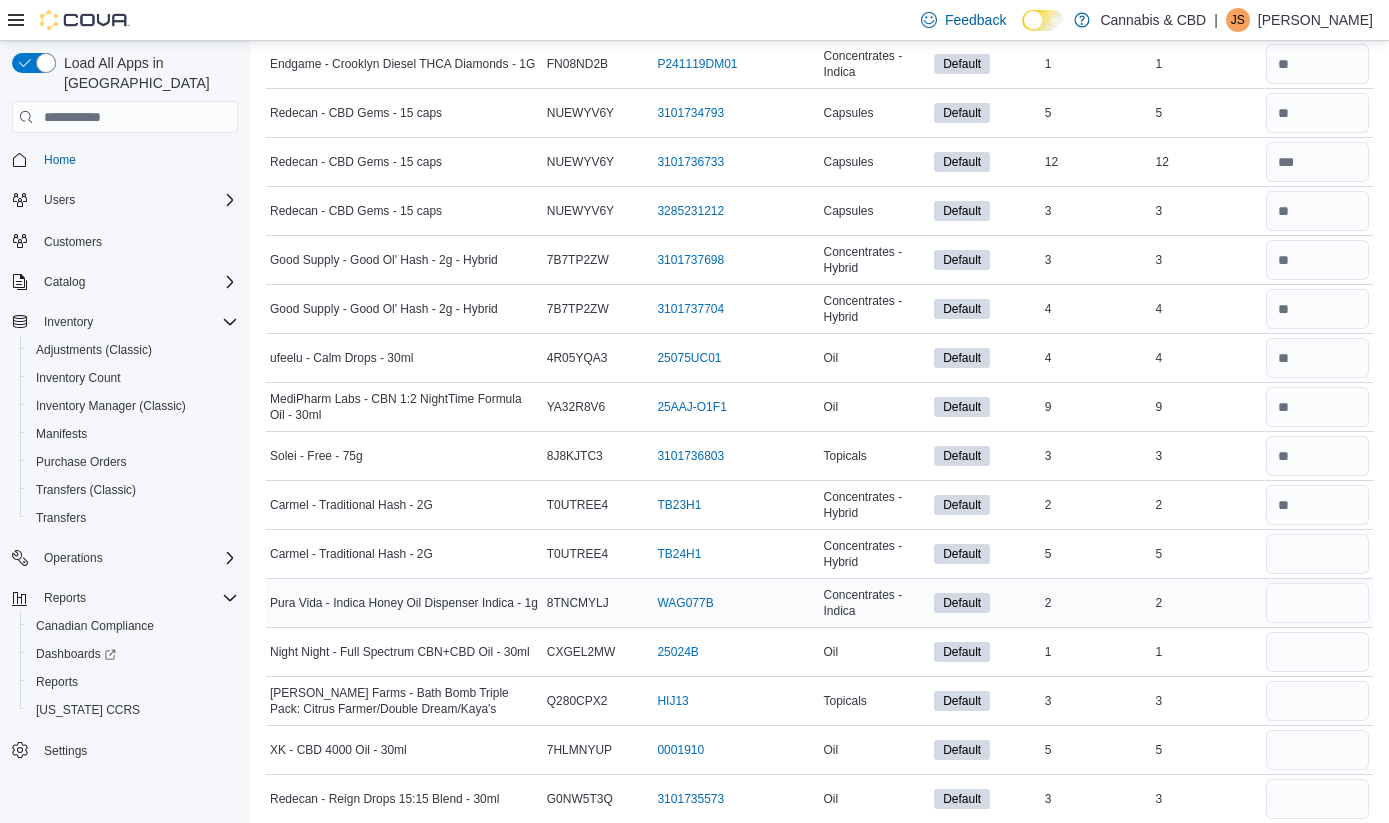 type 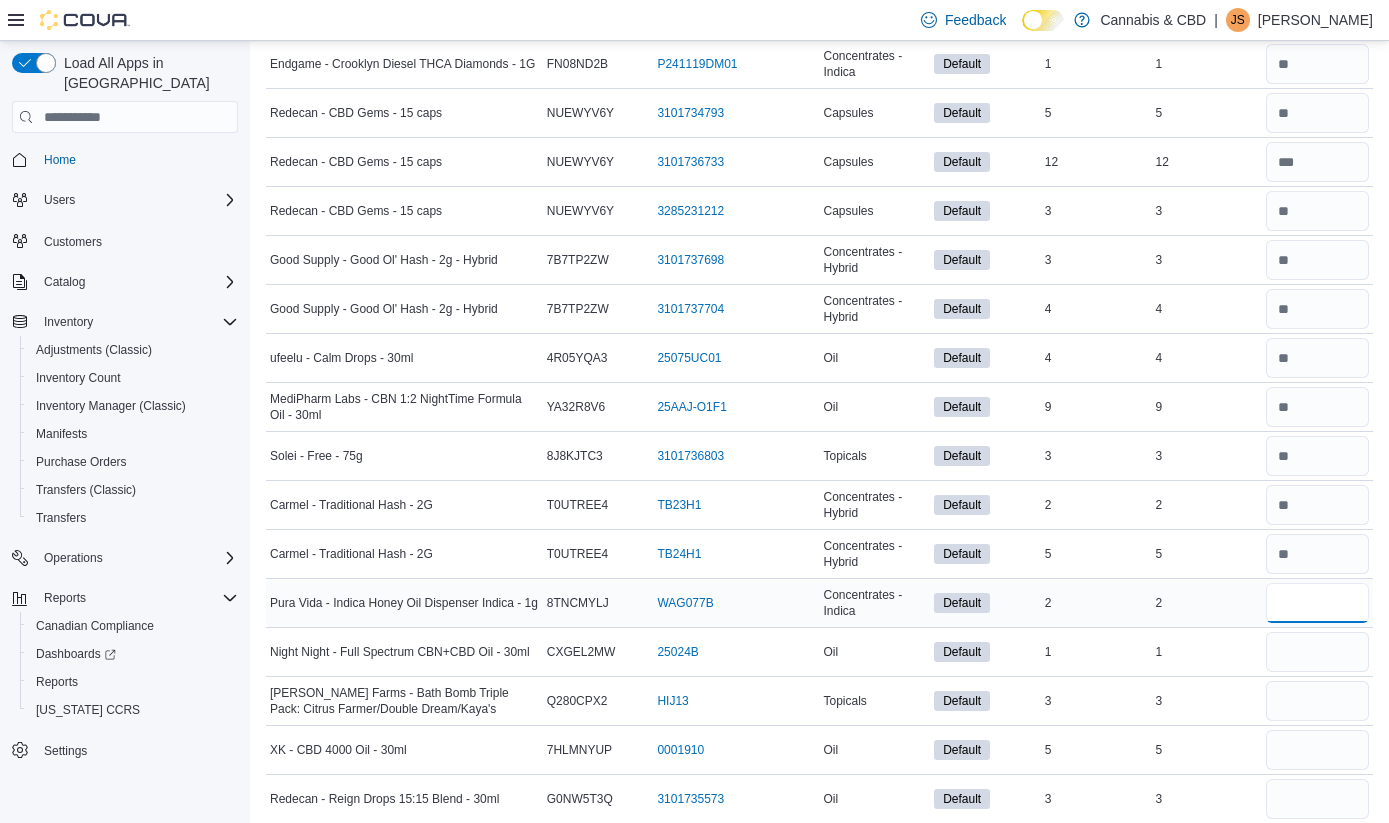 click at bounding box center (1317, 603) 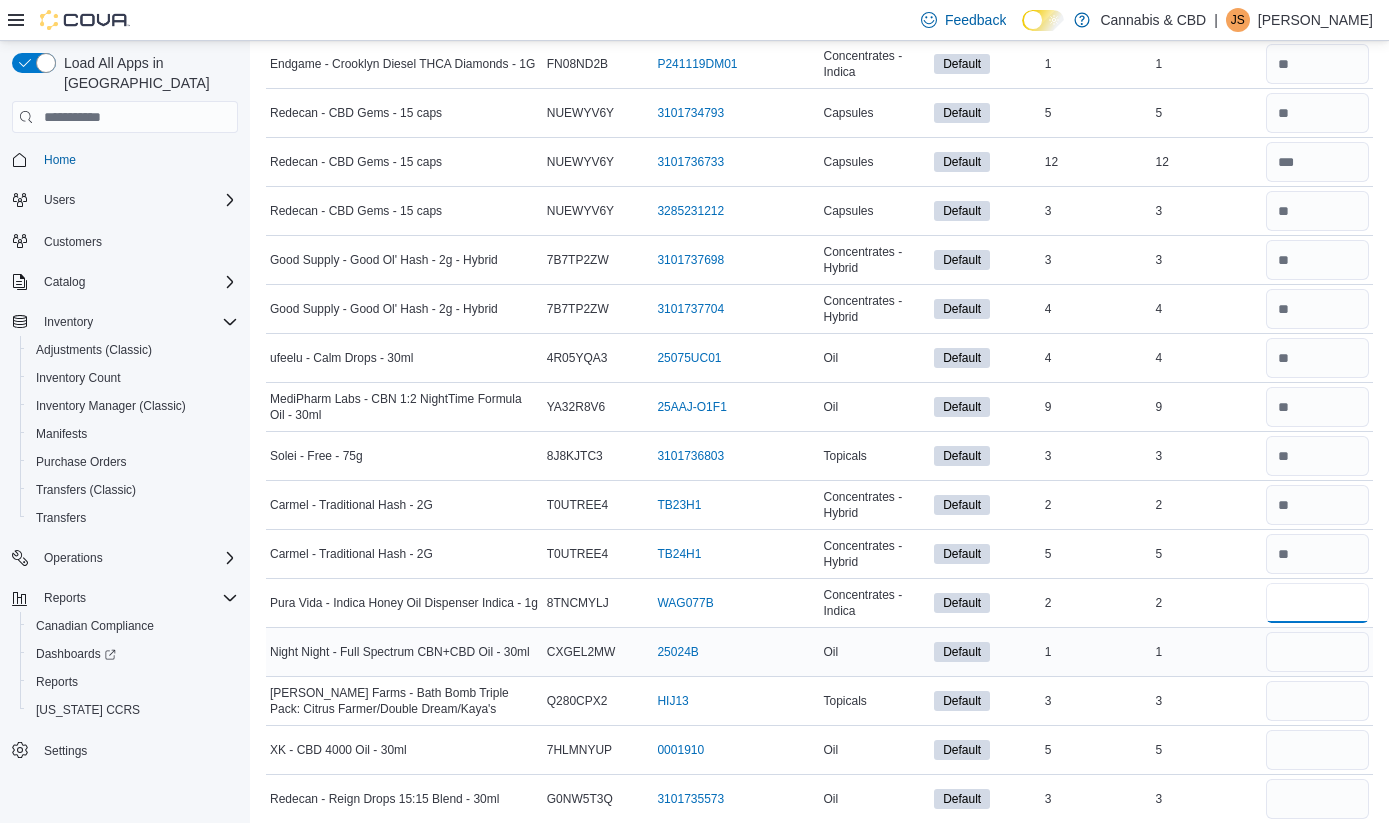 type on "*" 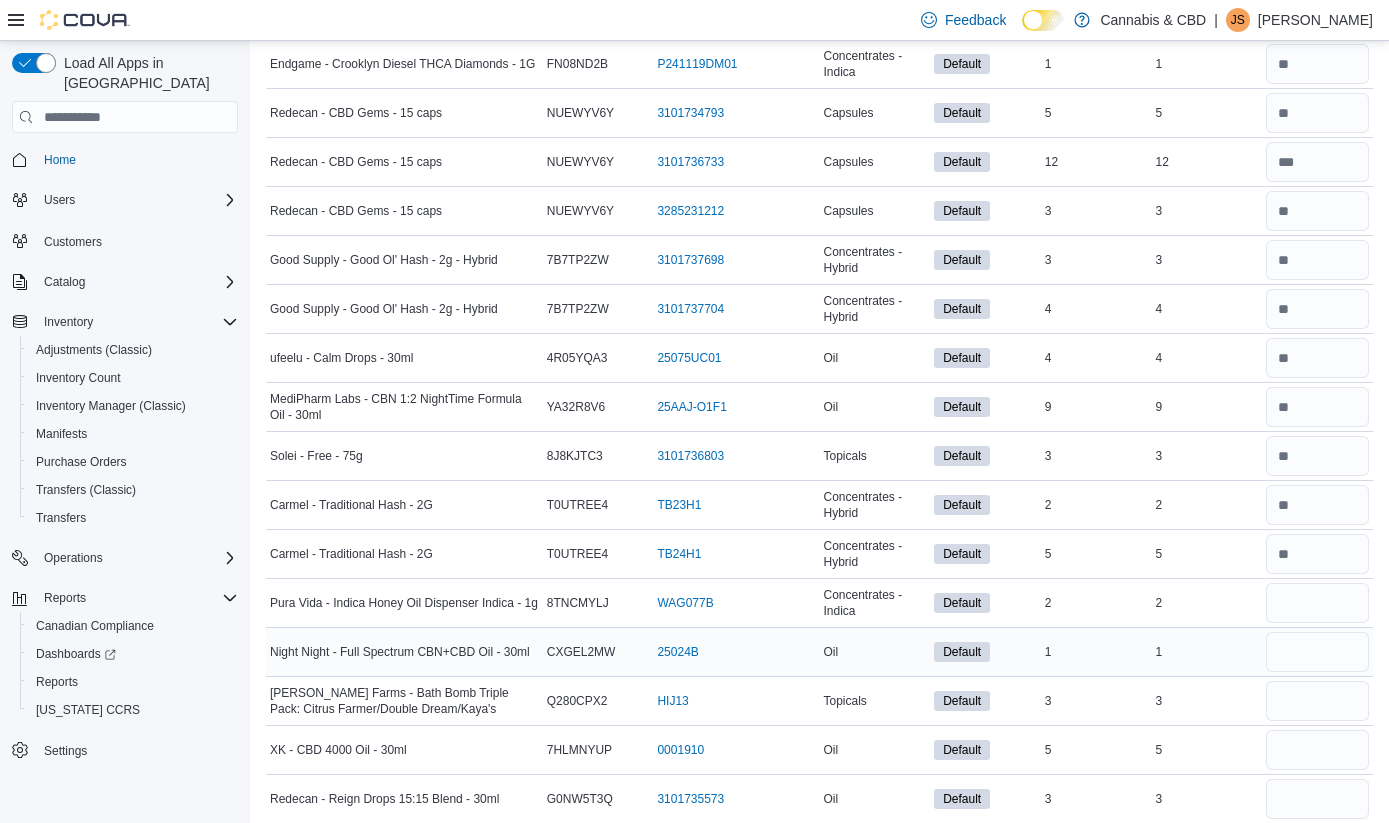 type 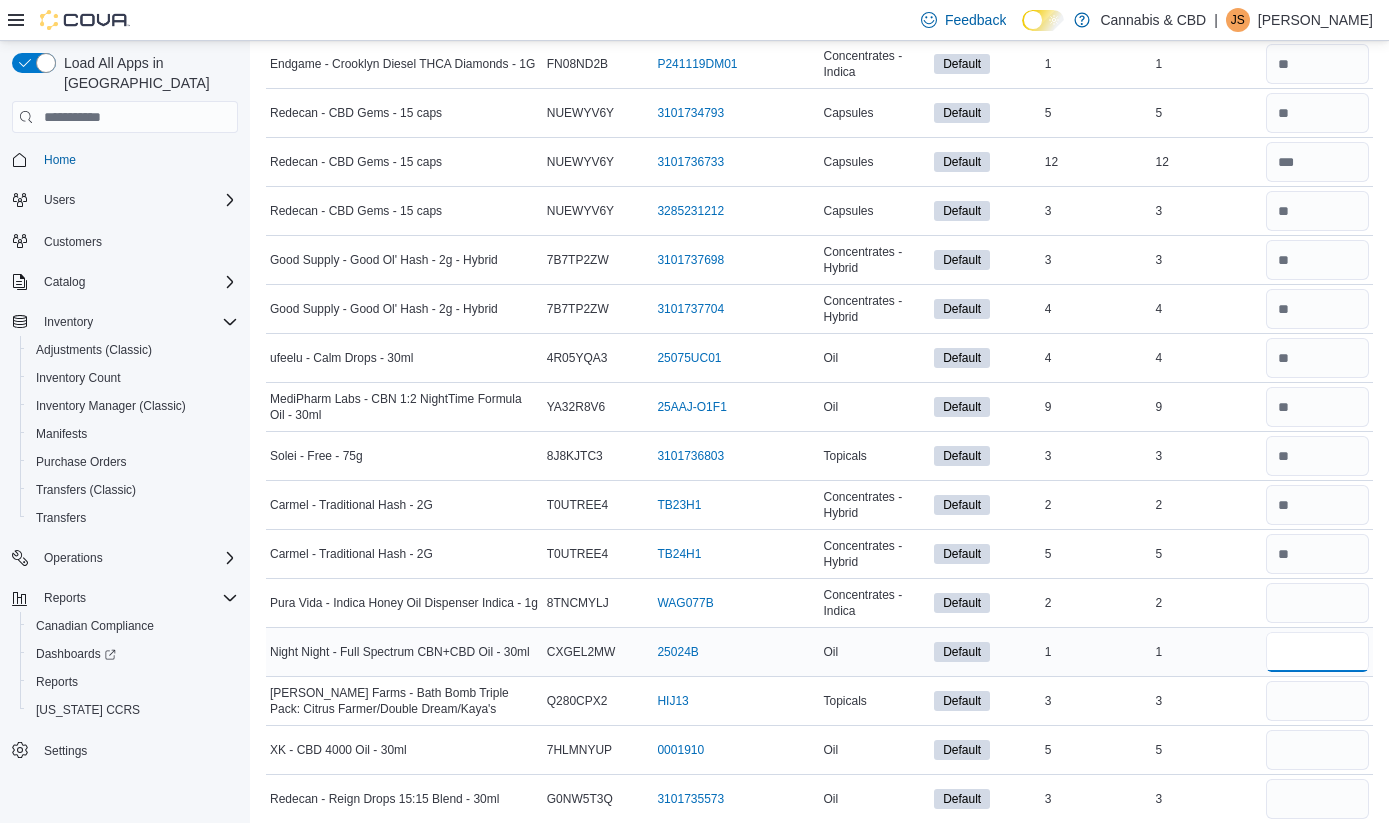 click at bounding box center (1317, 652) 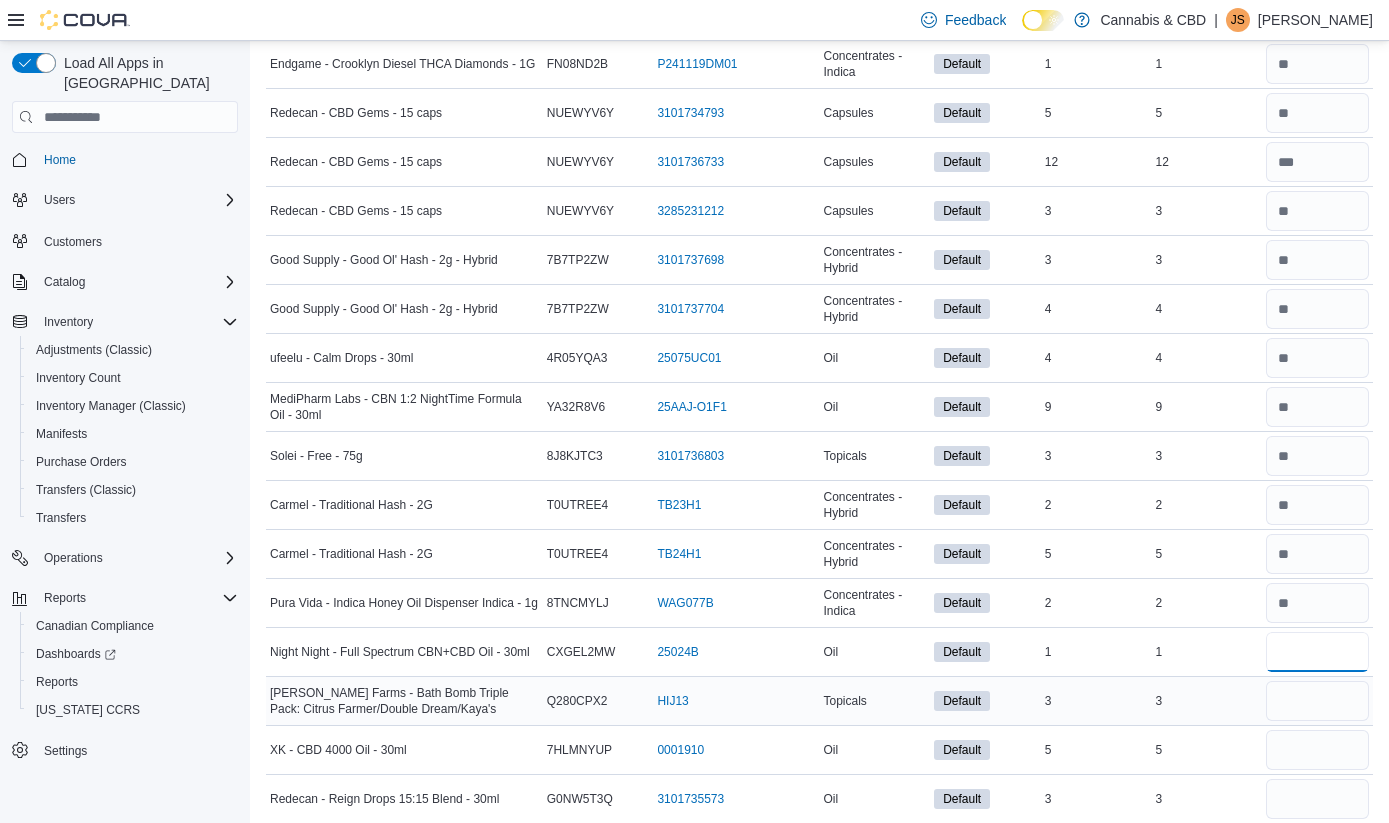 type on "*" 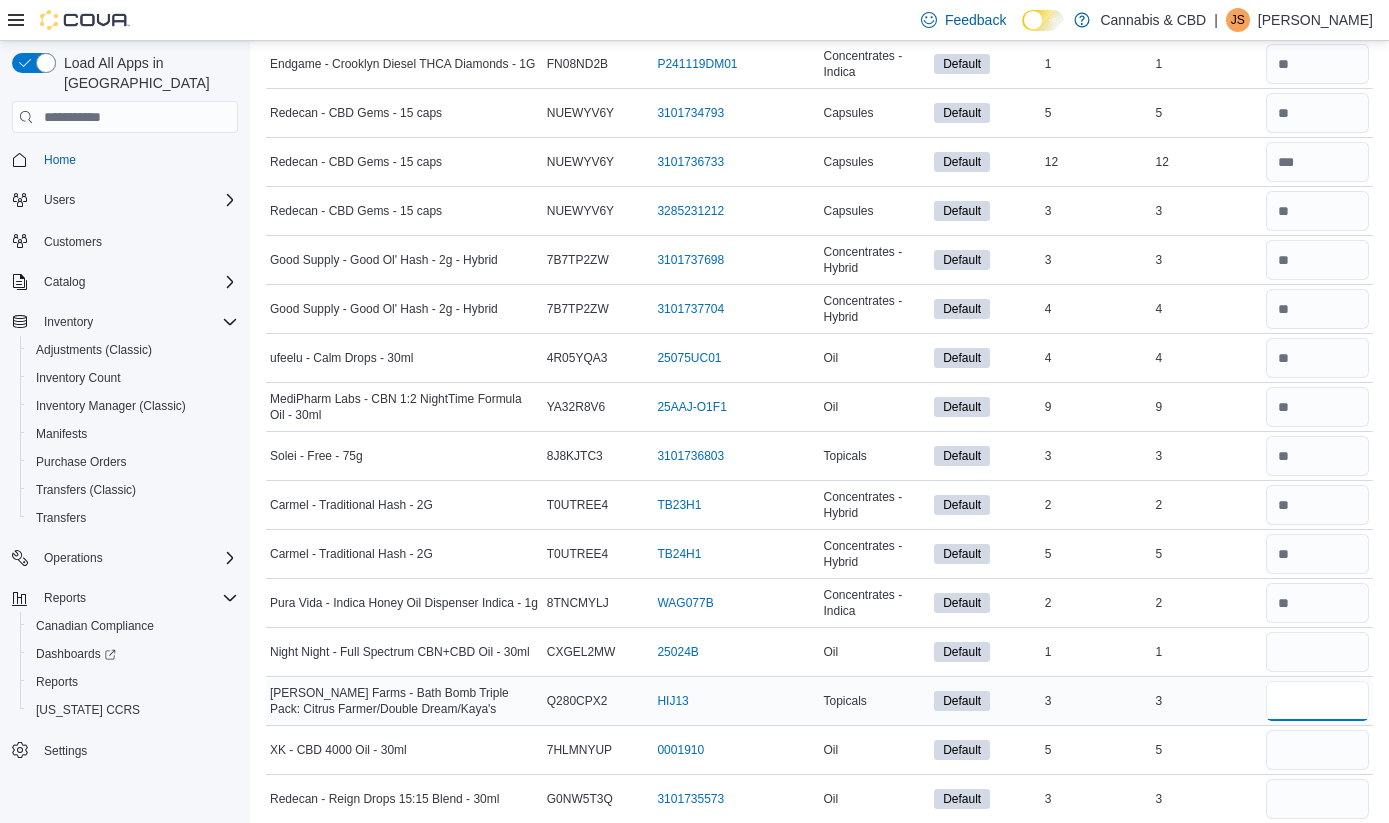 type 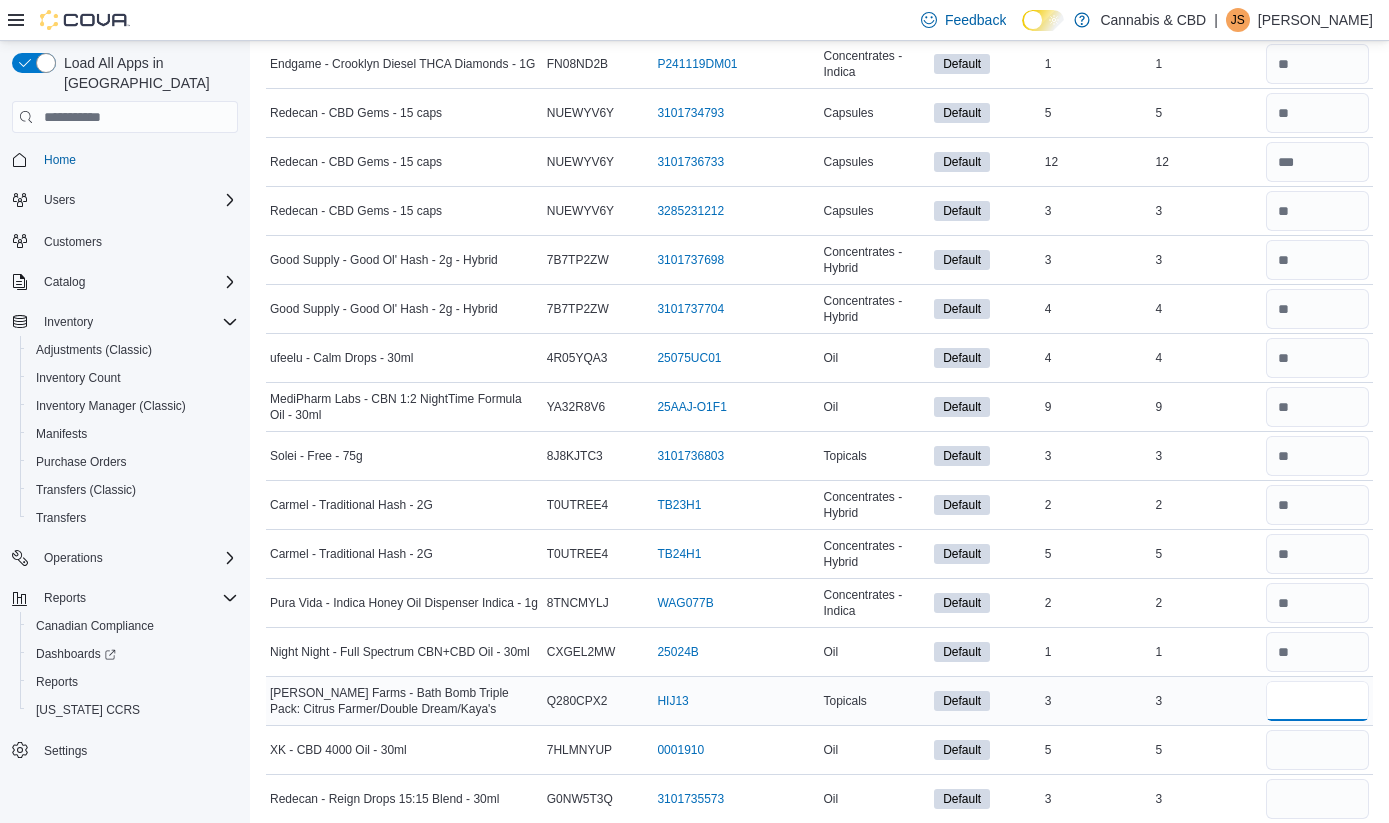 click at bounding box center [1317, 701] 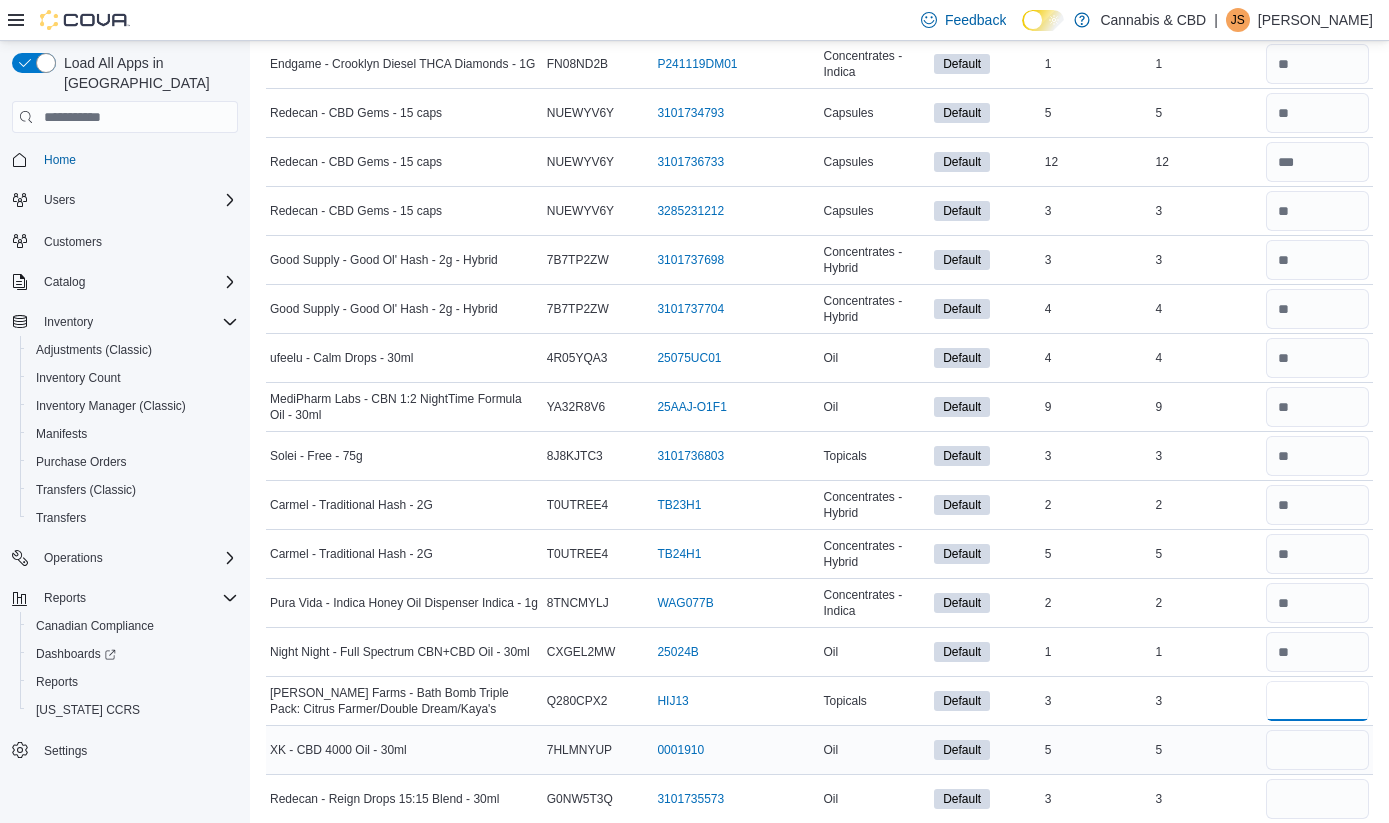 type on "*" 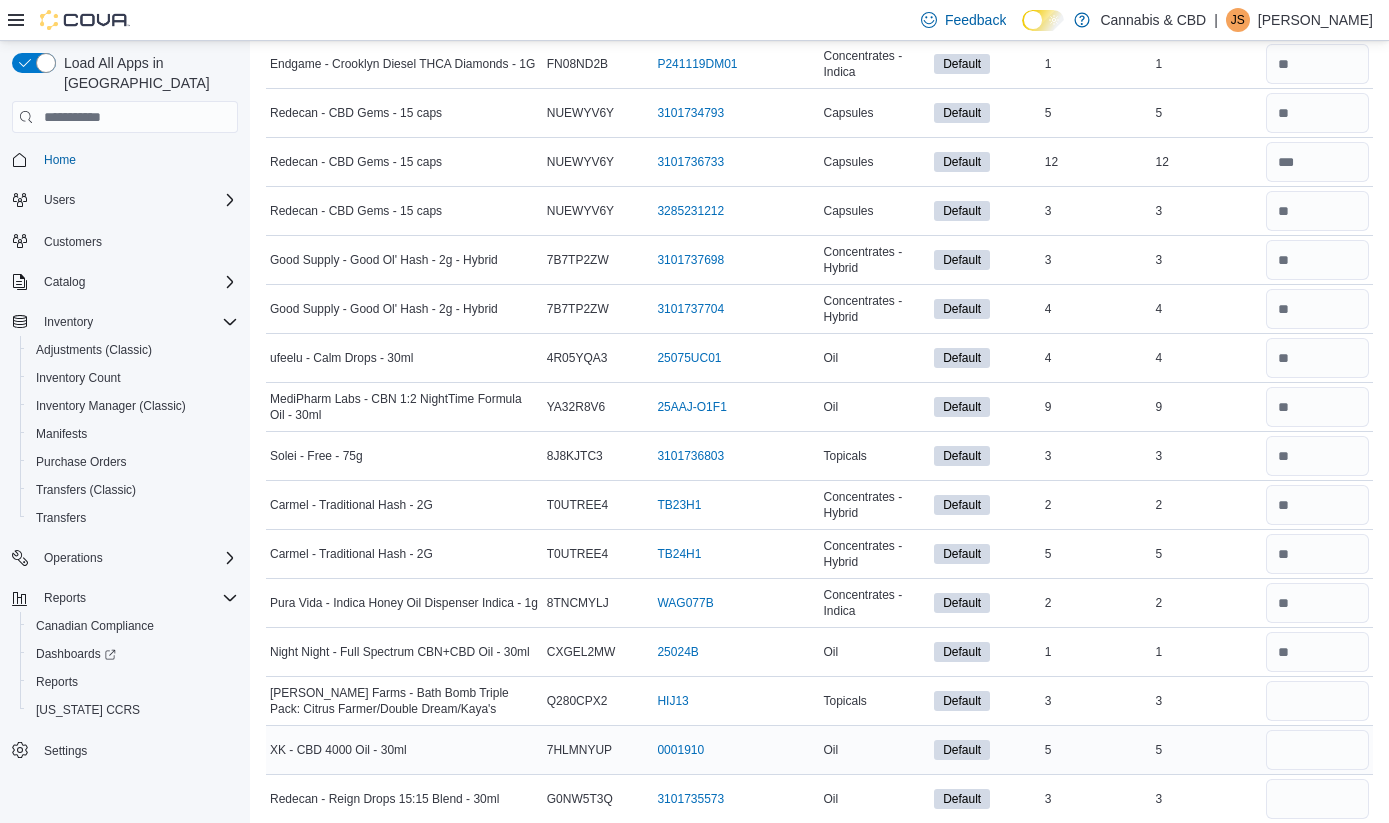 type 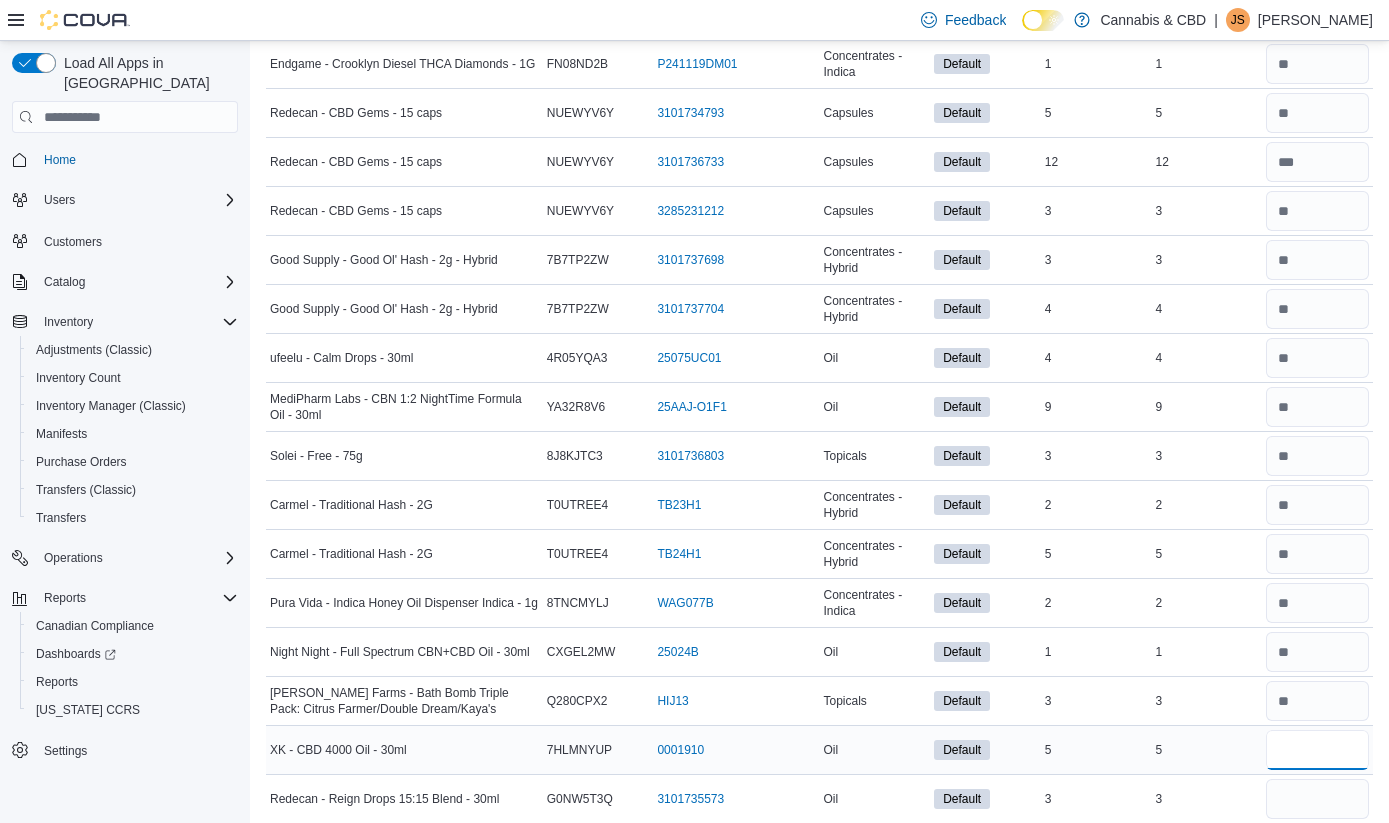 click at bounding box center (1317, 750) 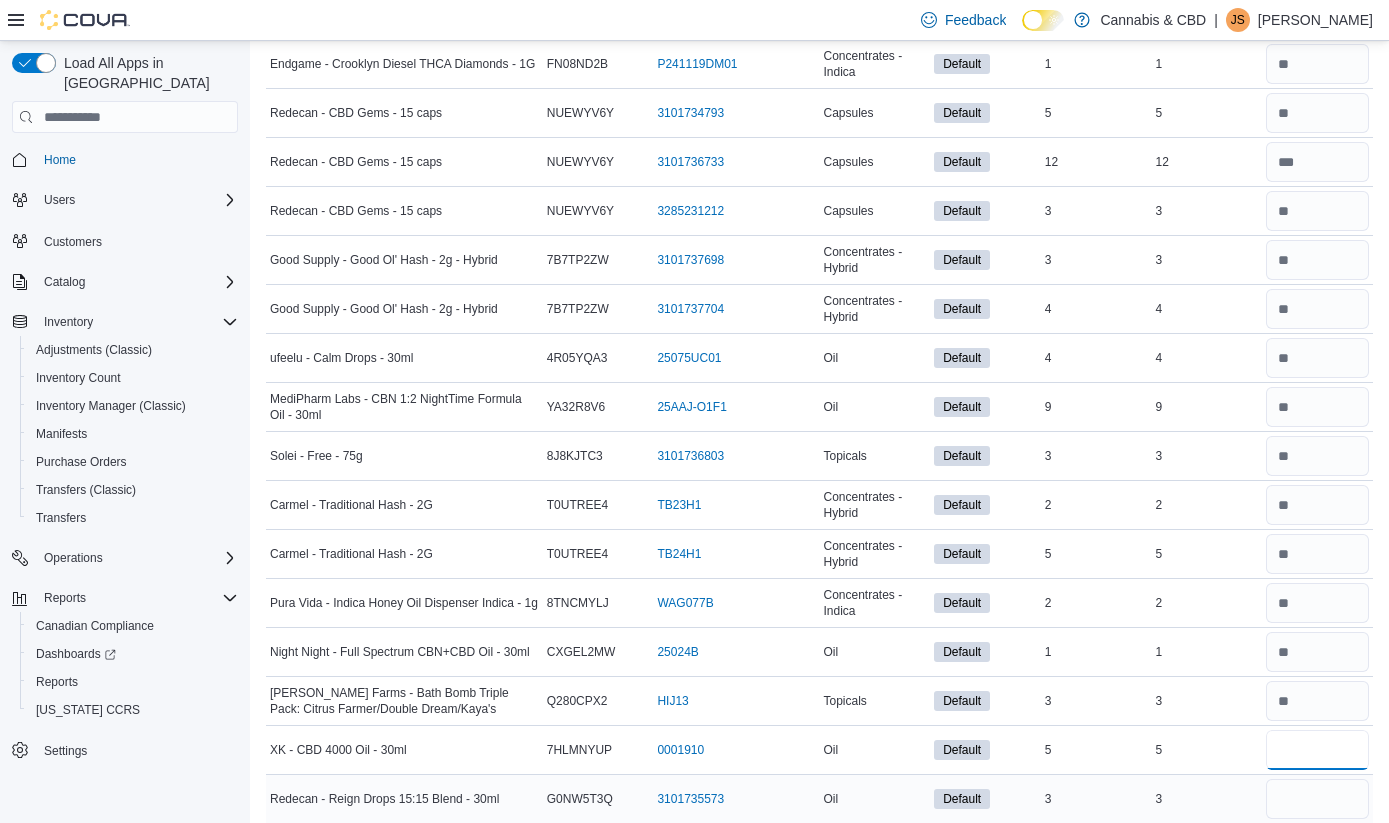 type on "*" 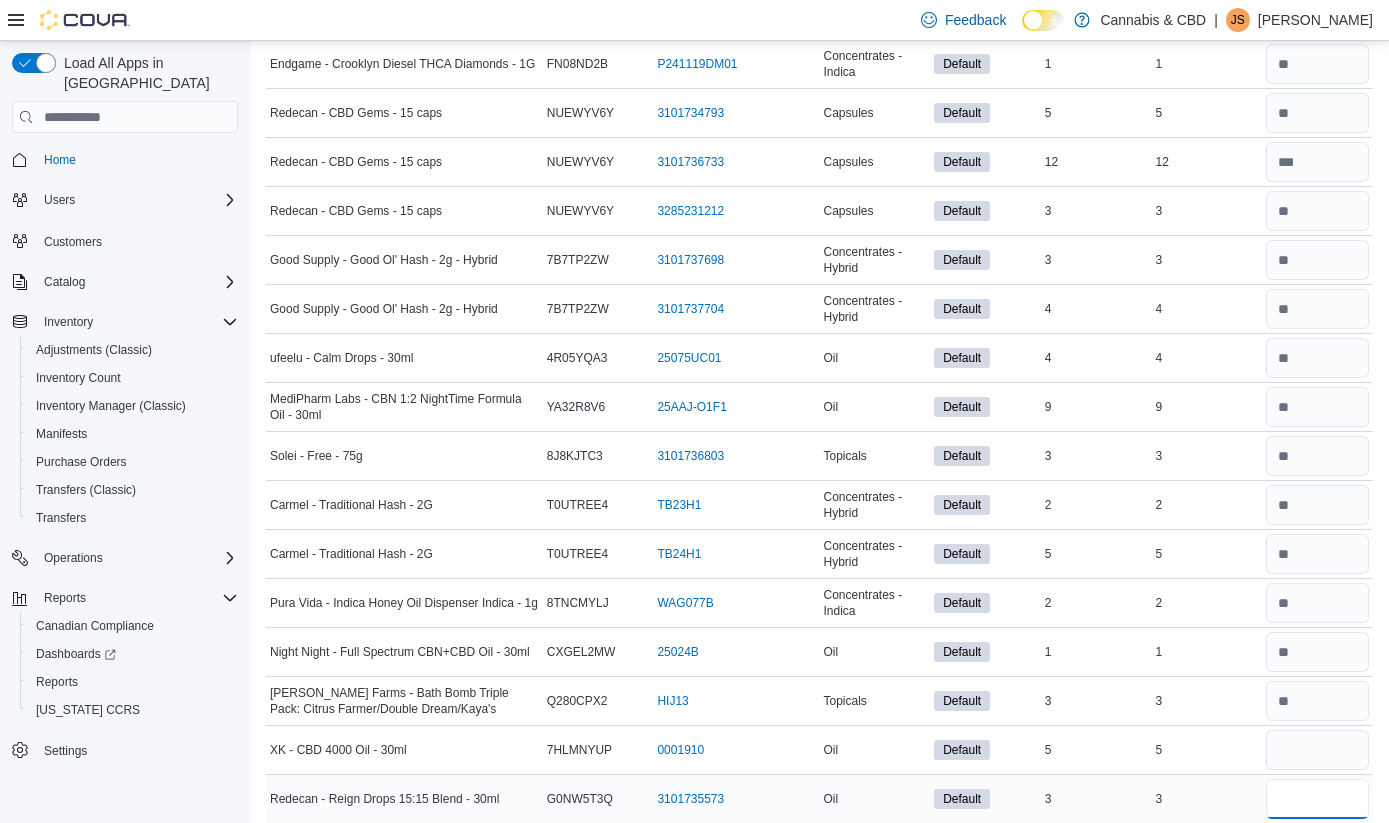 type 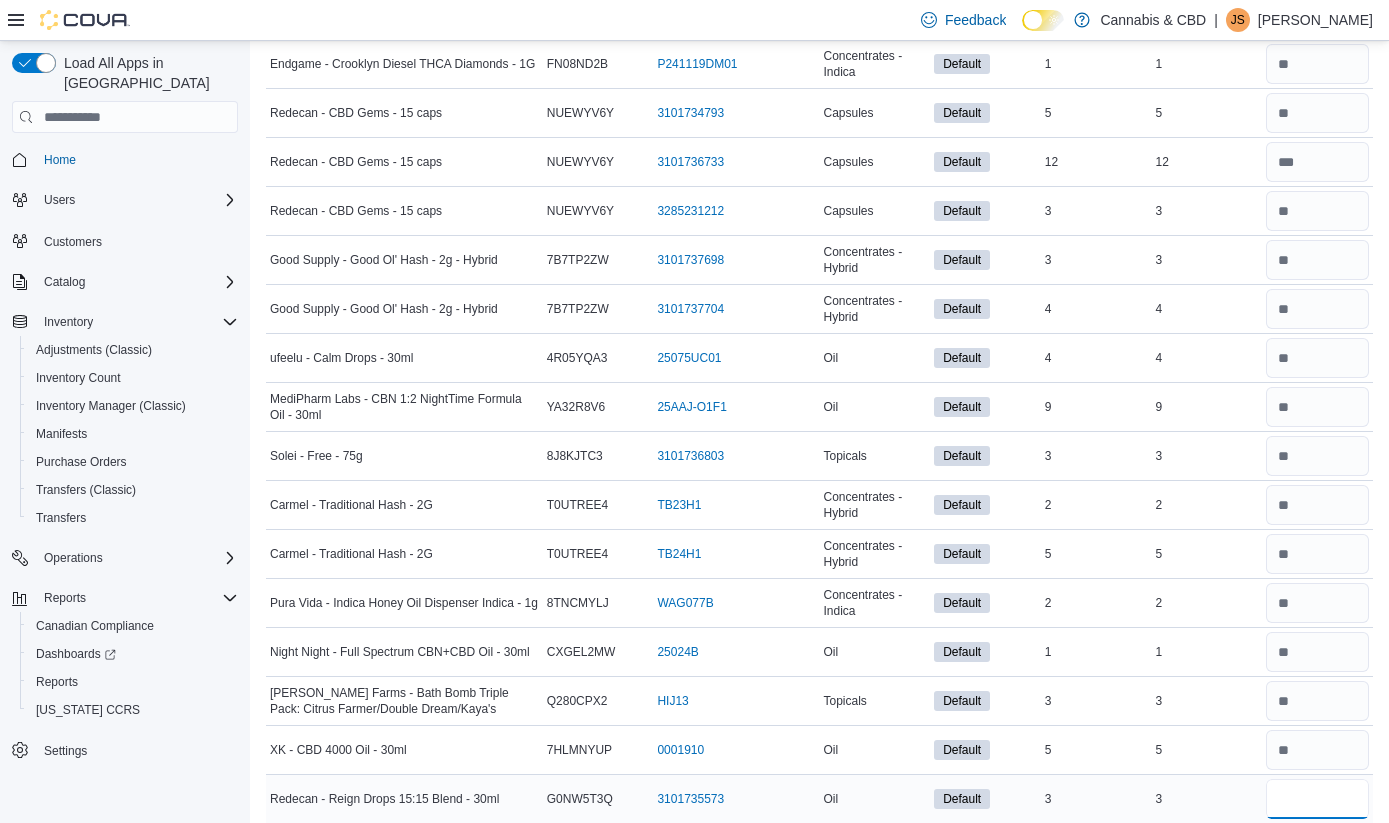 type on "*" 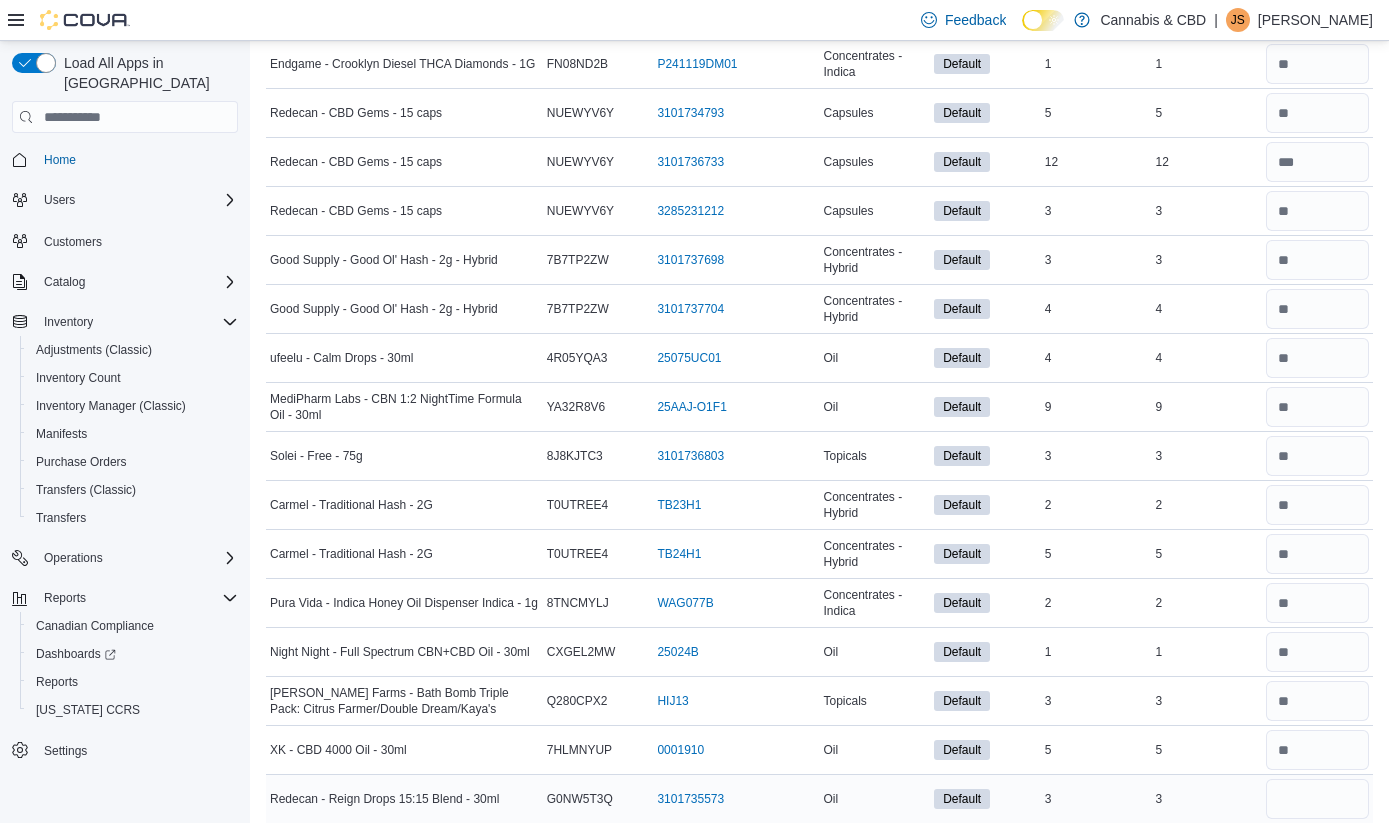type 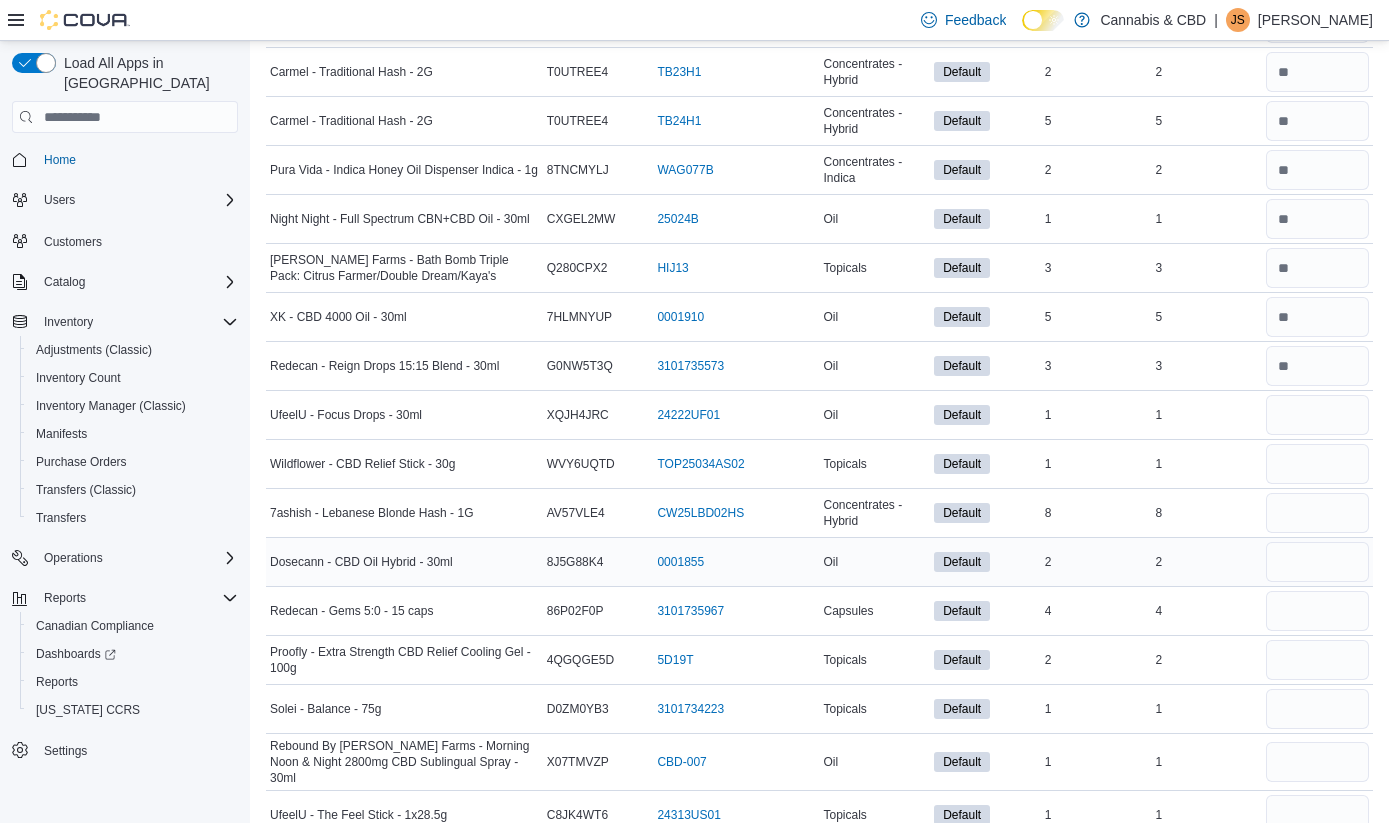 scroll, scrollTop: 1139, scrollLeft: 0, axis: vertical 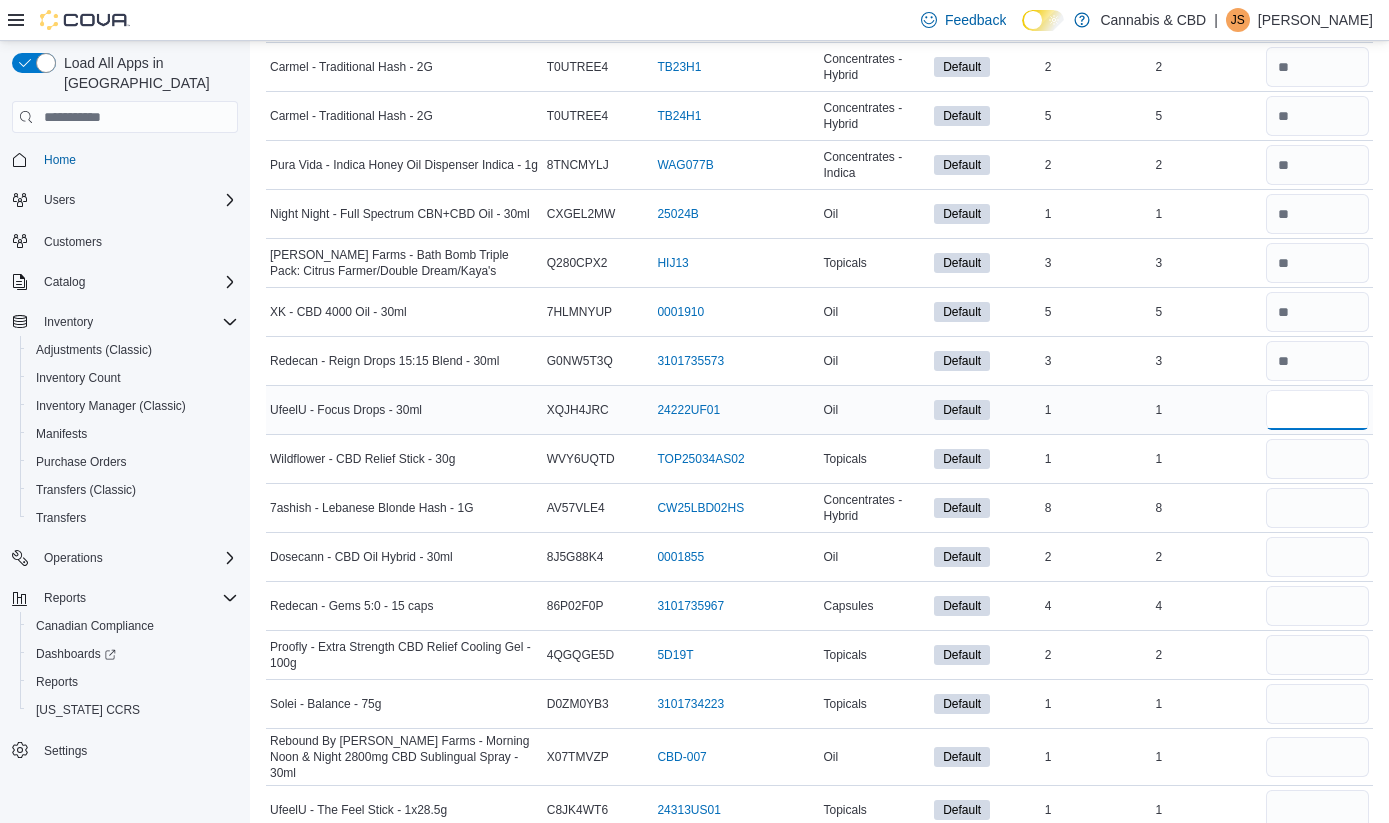 click at bounding box center [1317, 410] 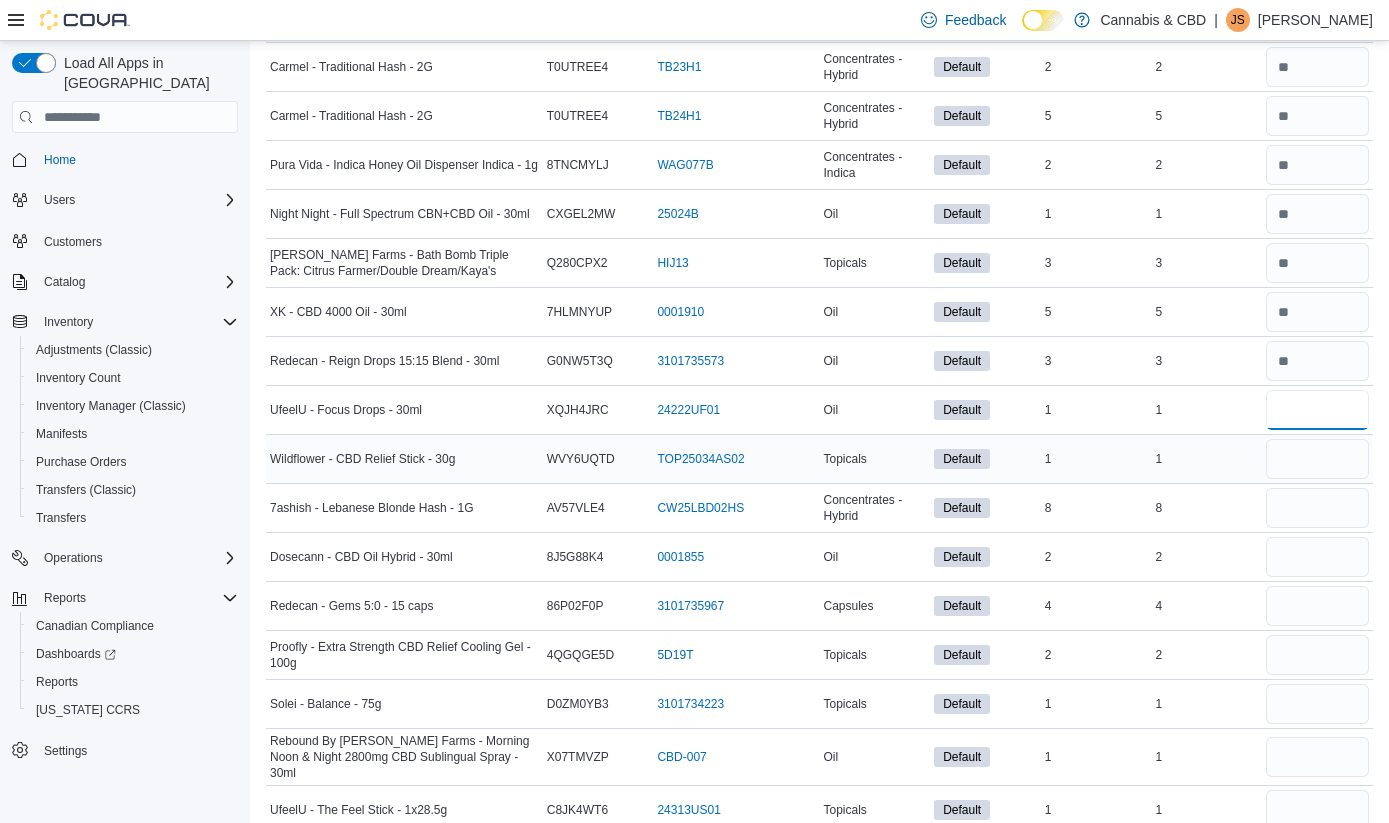 type on "*" 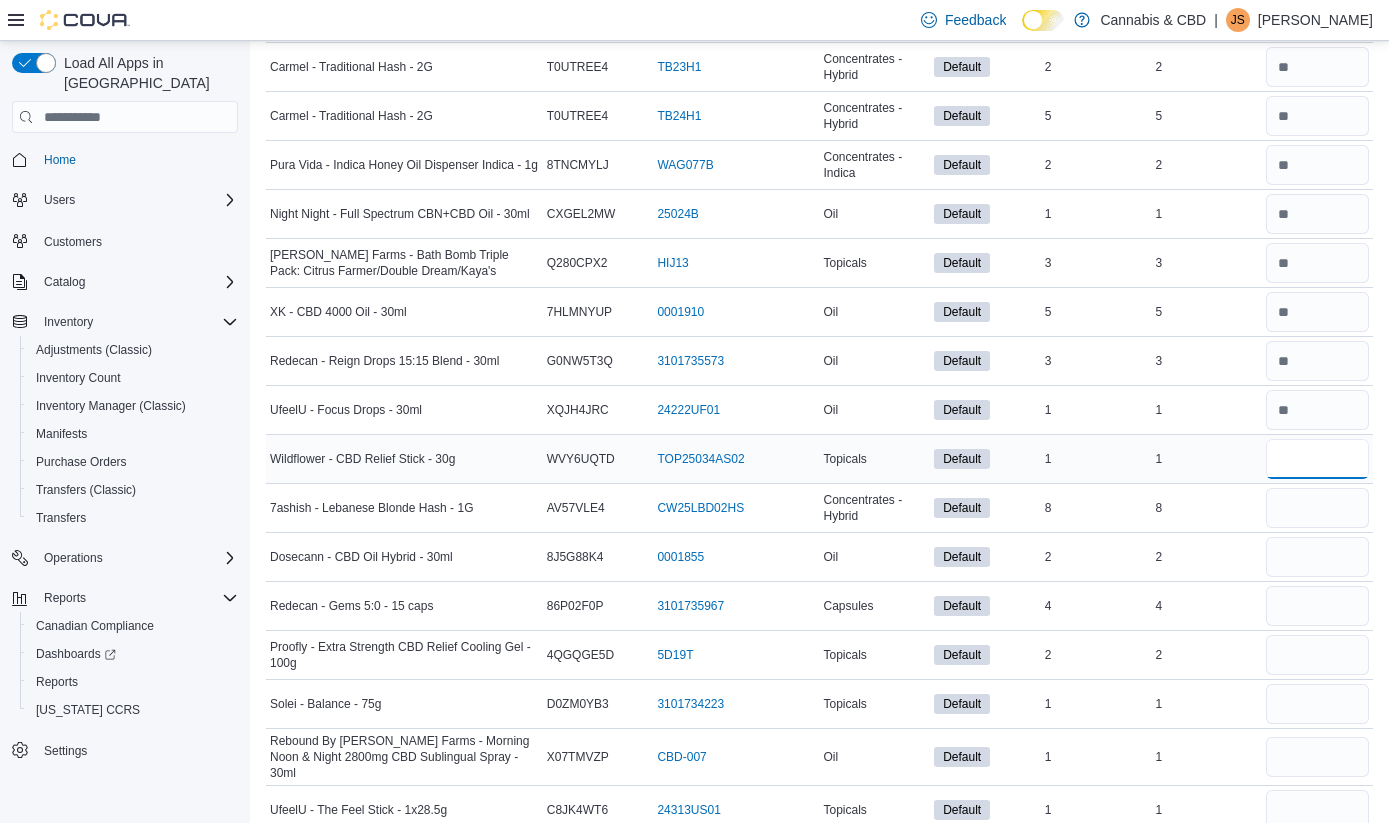 type 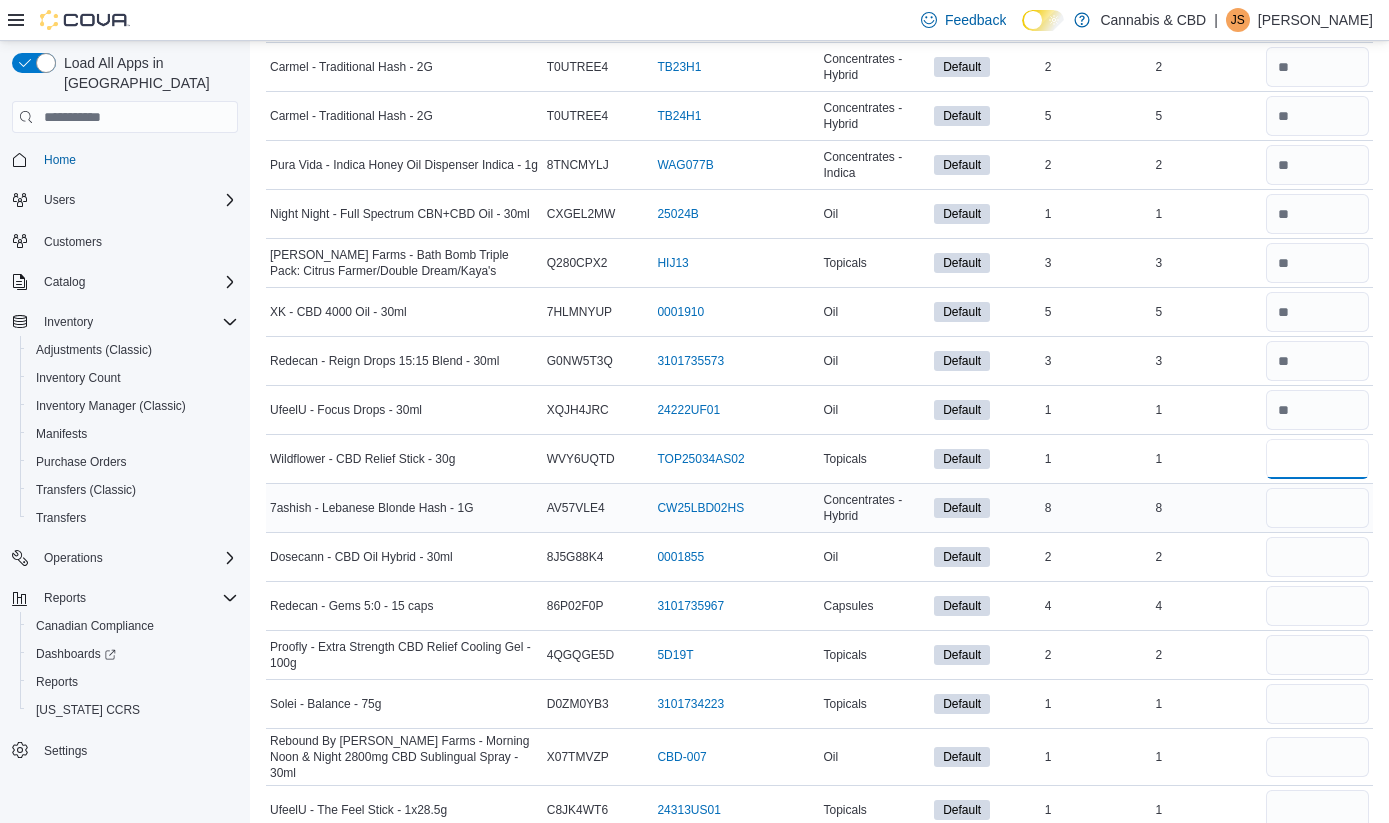 type on "*" 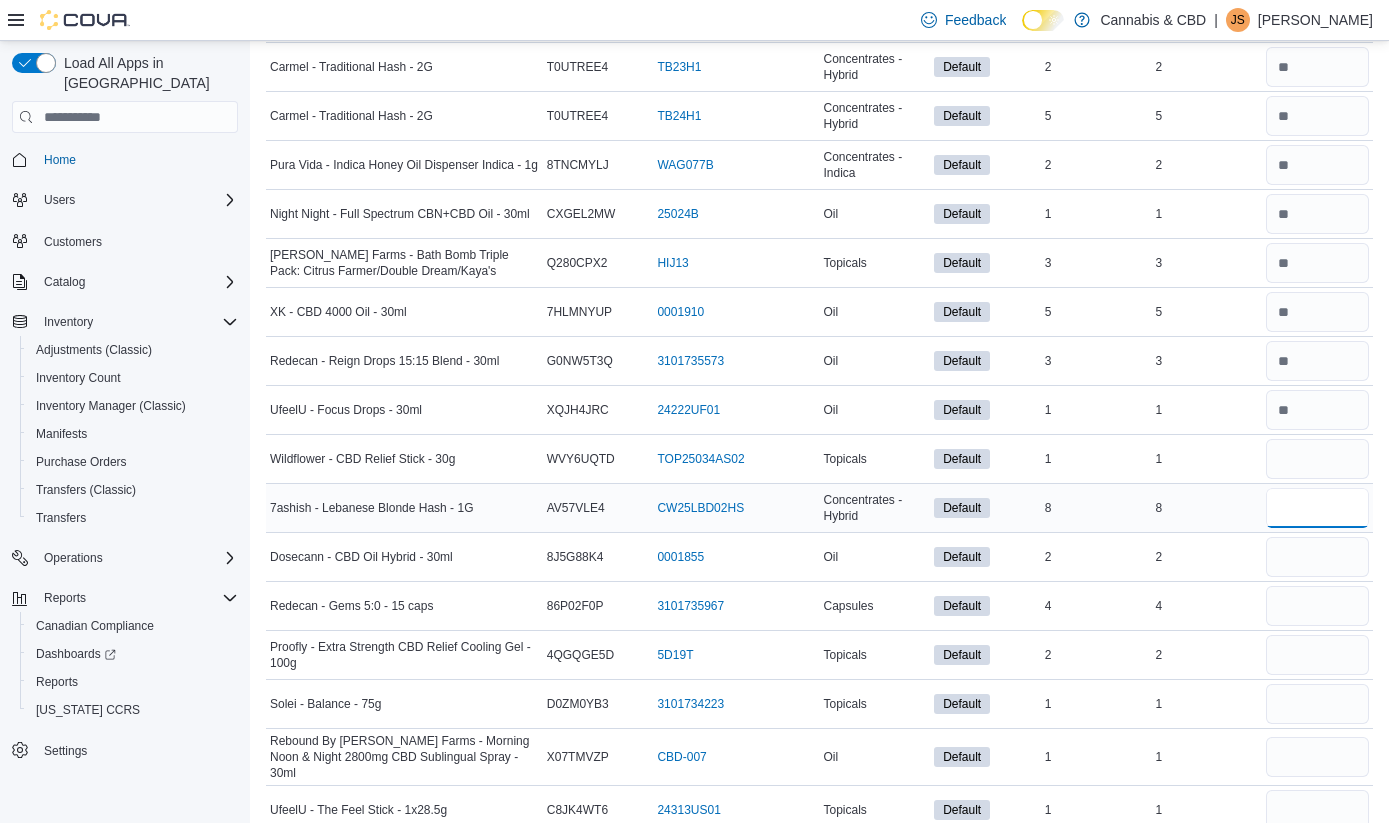 type 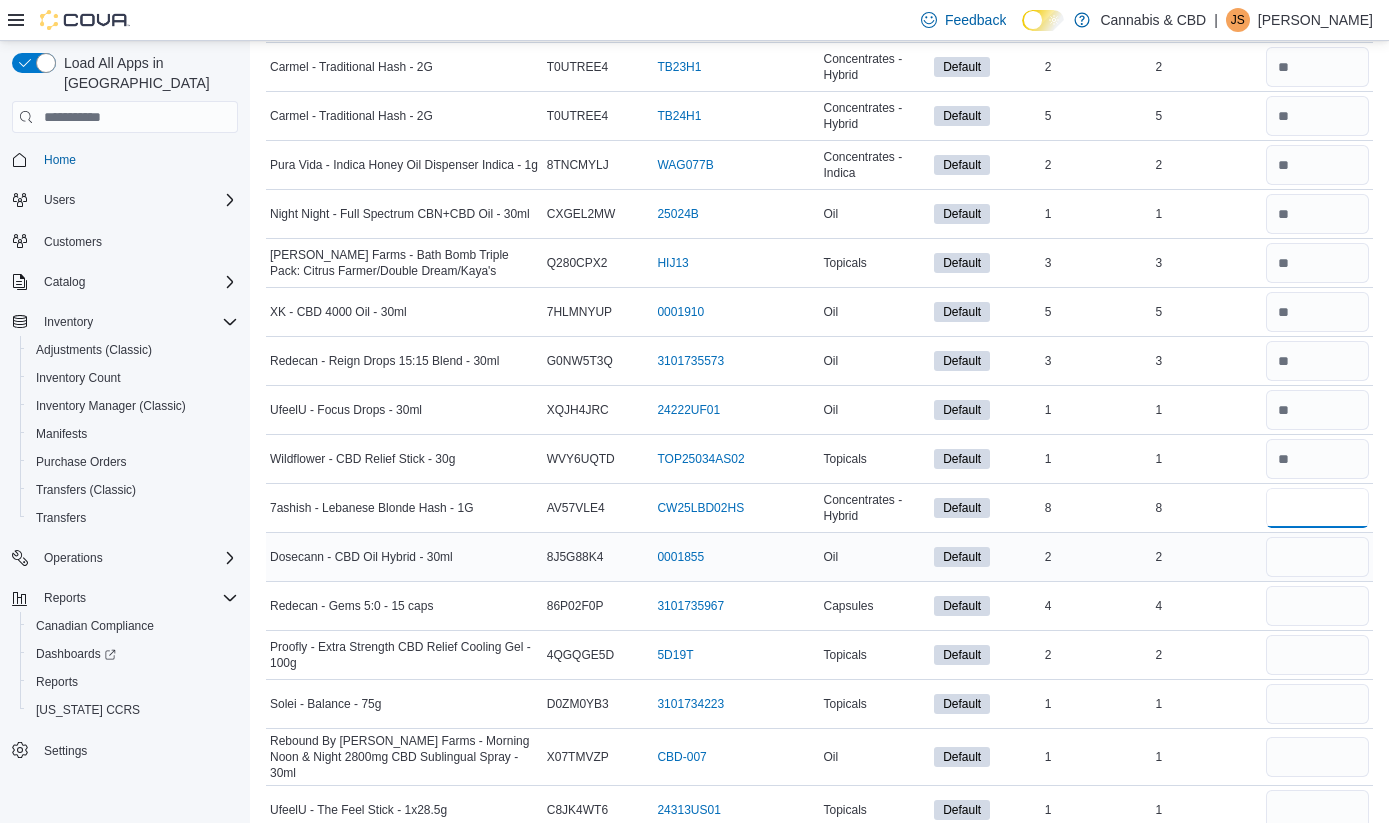 type on "*" 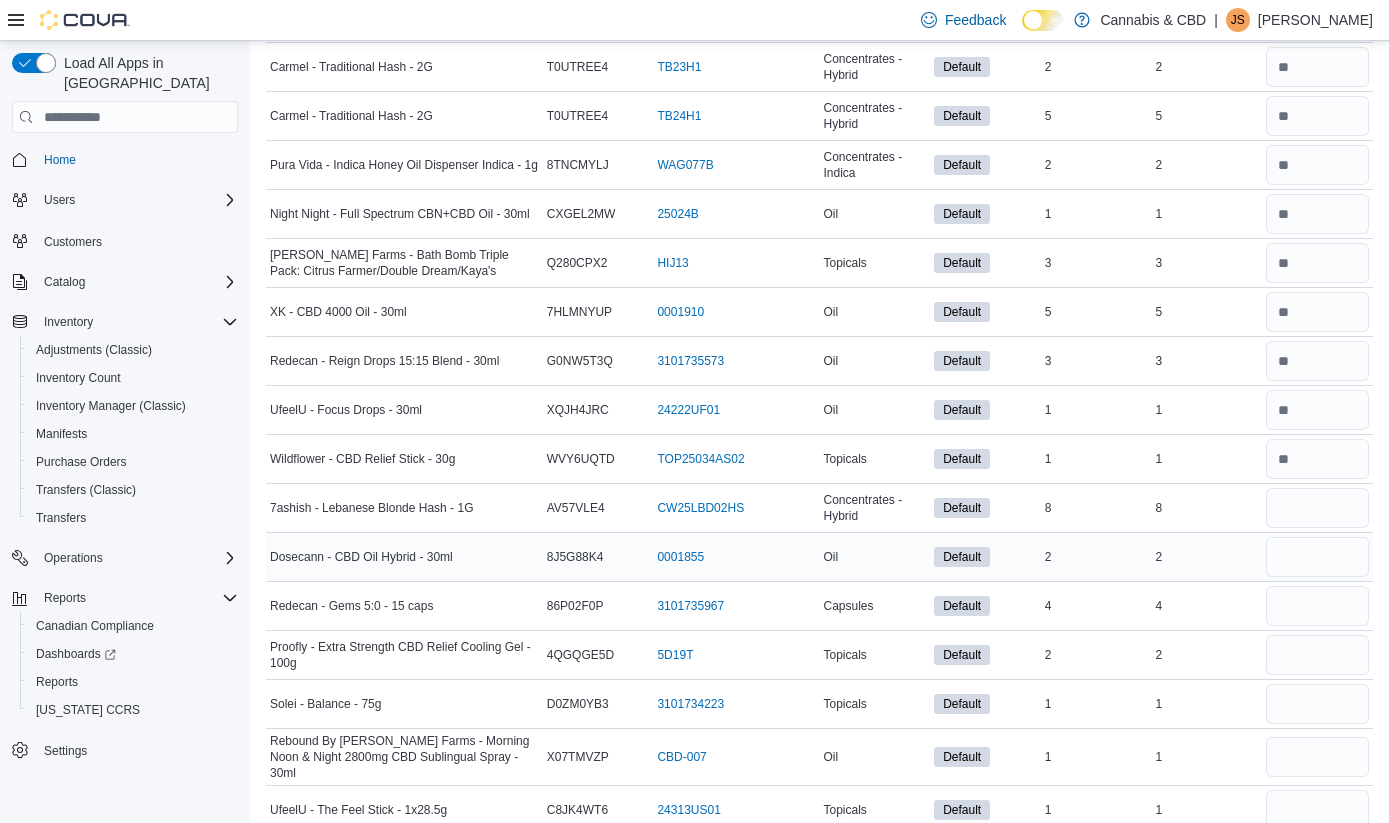 type 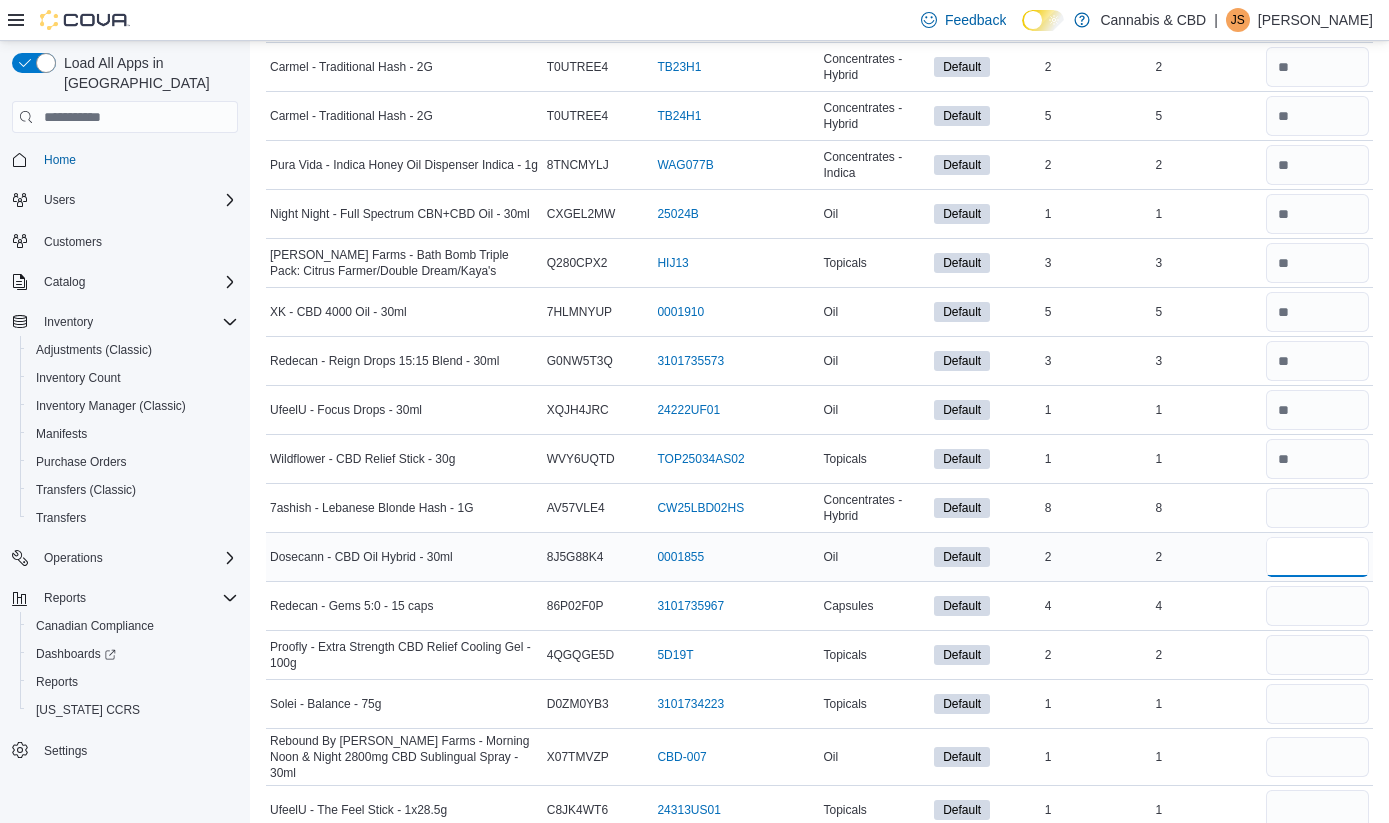 click at bounding box center [1317, 557] 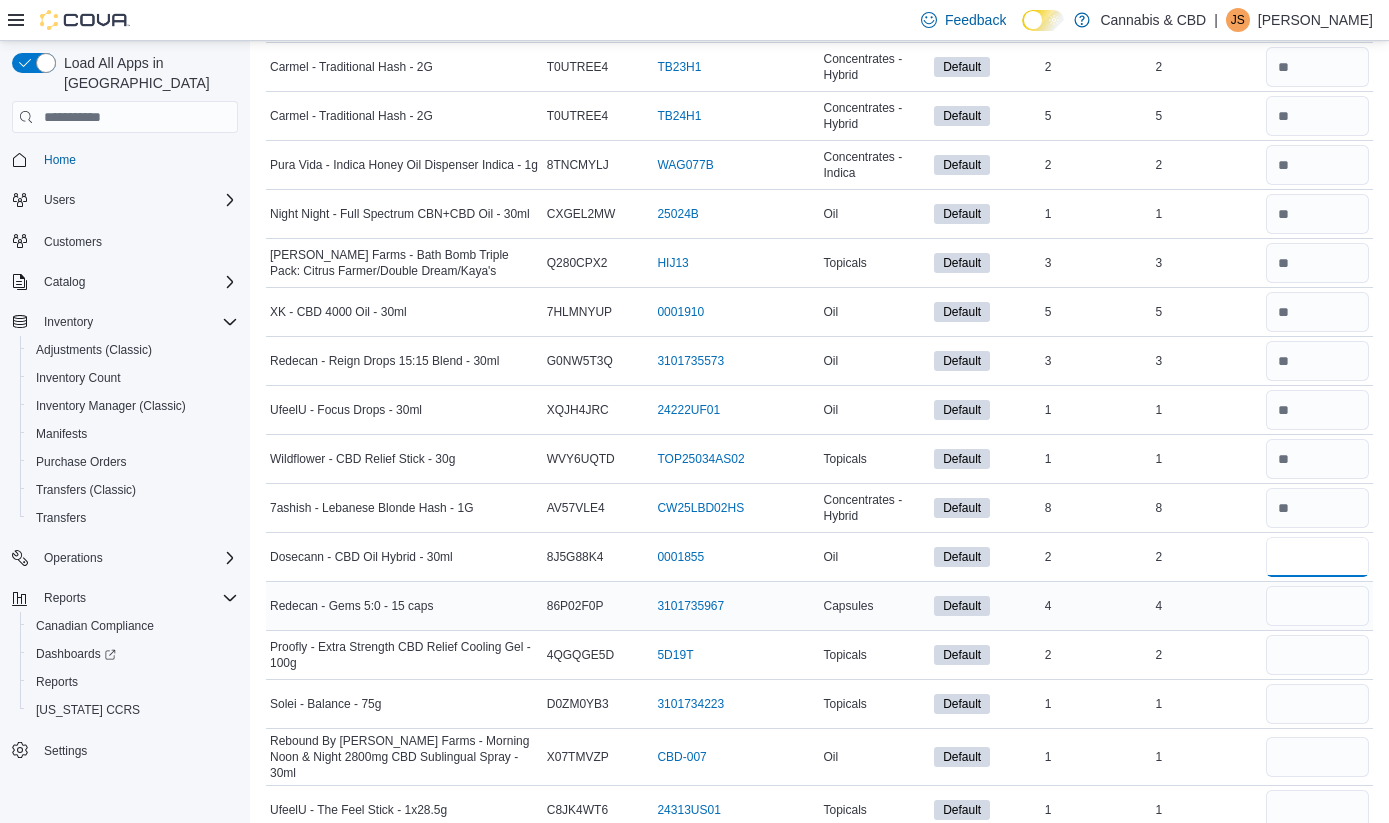 type on "*" 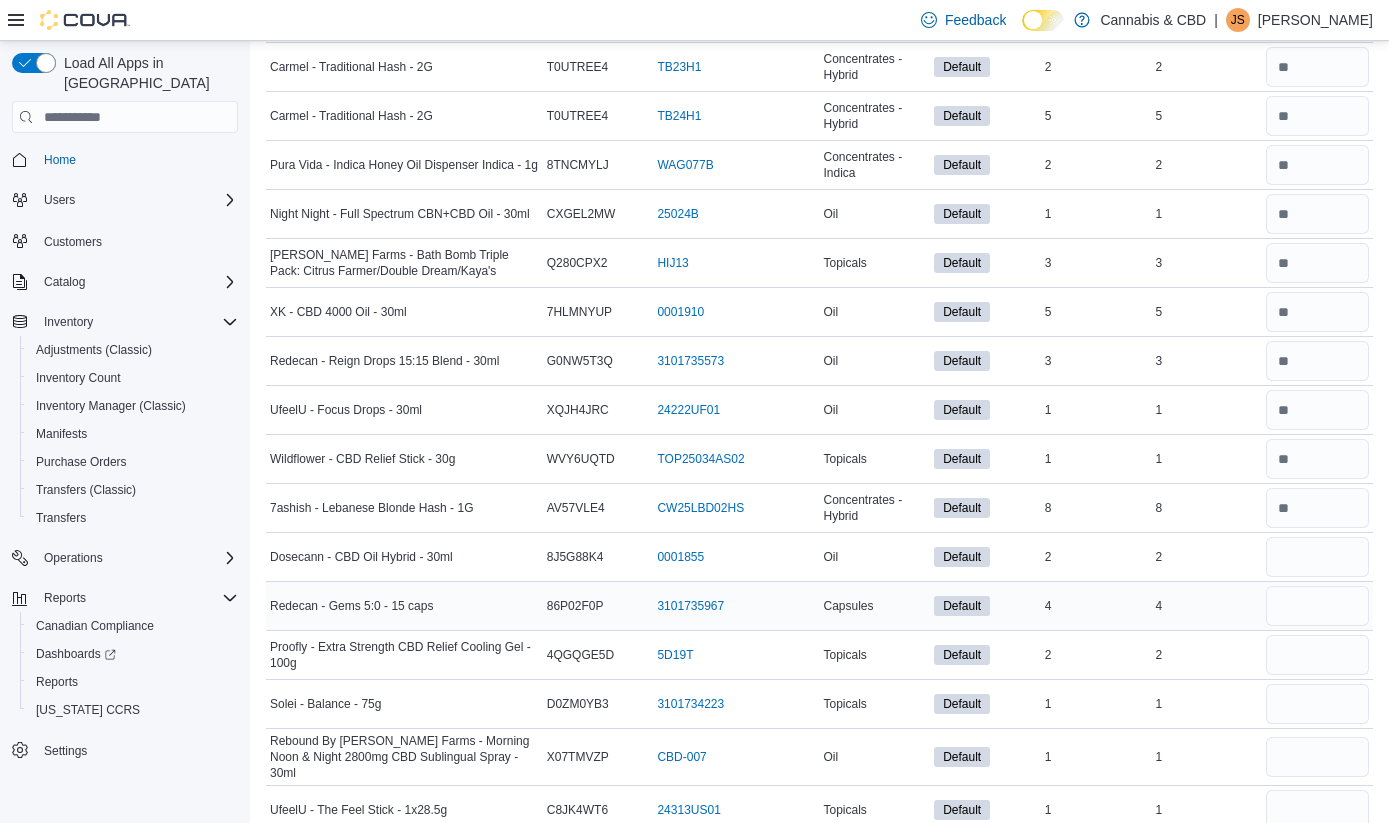 type 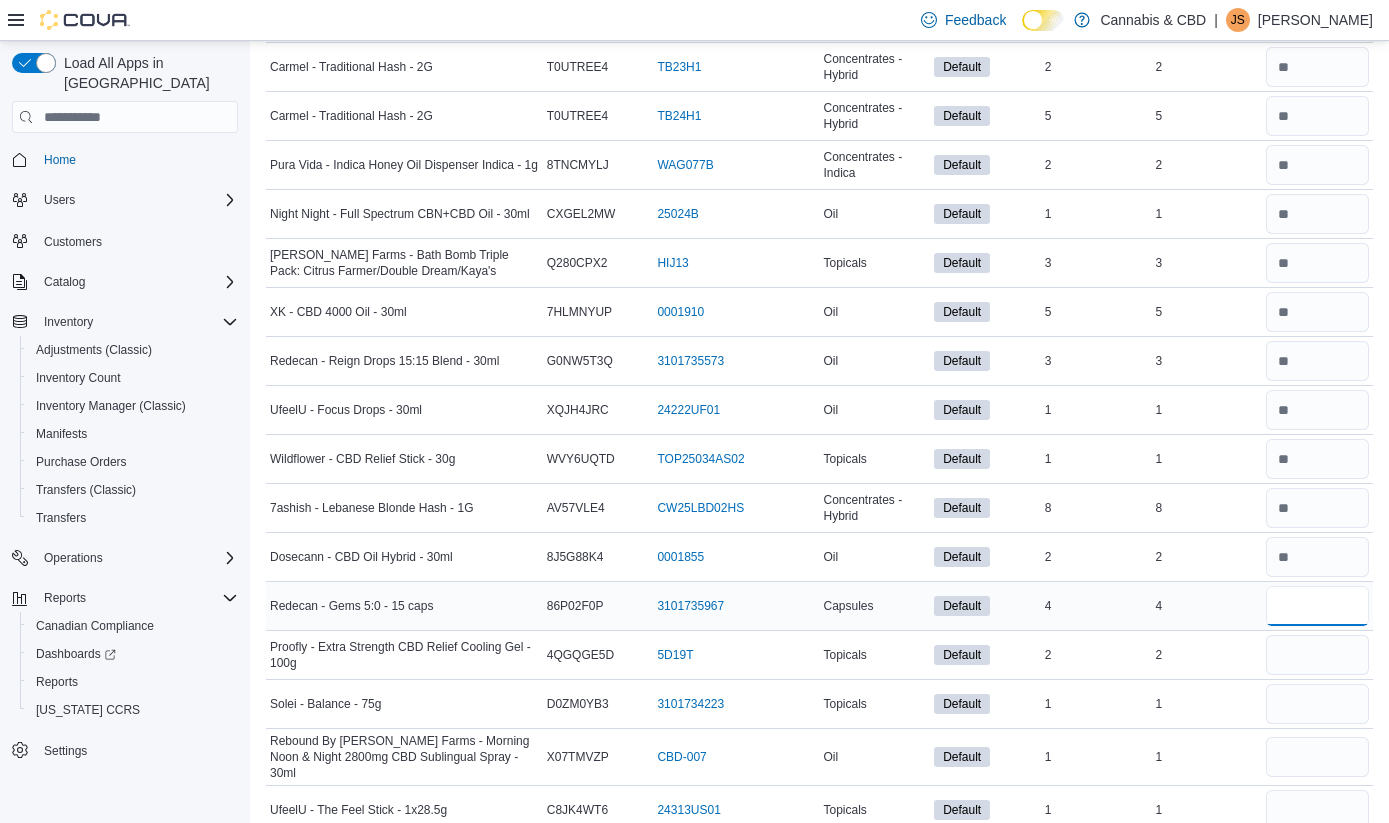 click at bounding box center [1317, 606] 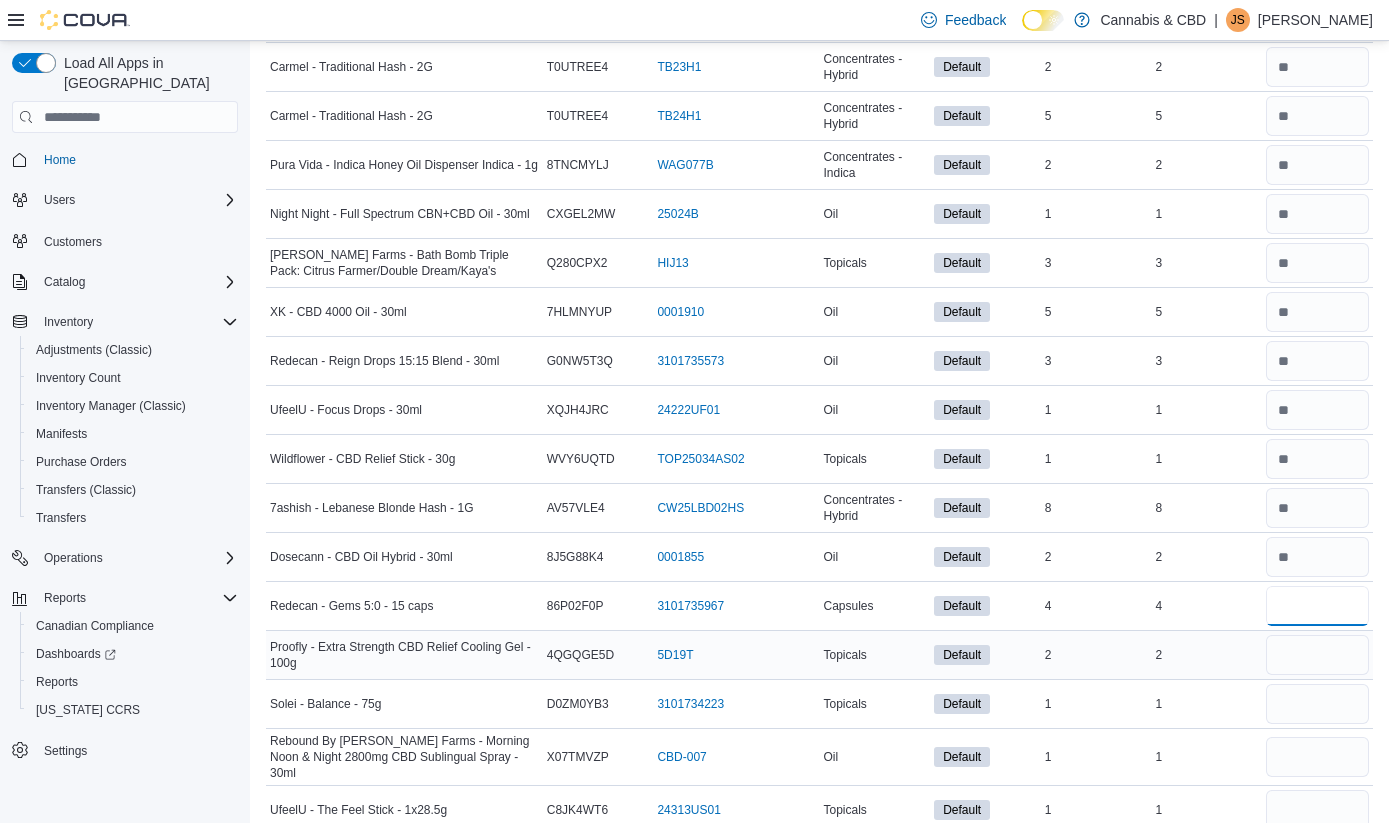 type on "*" 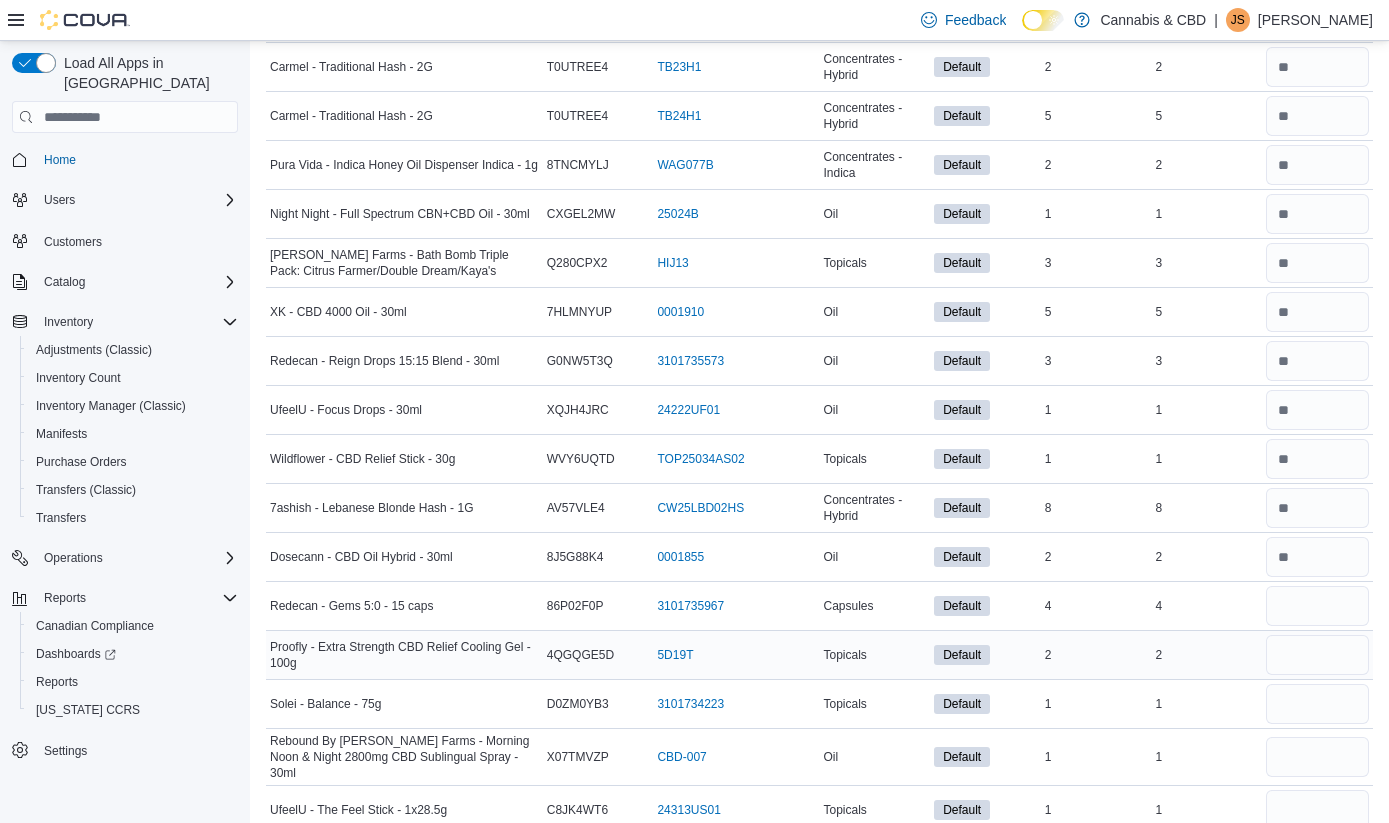 type 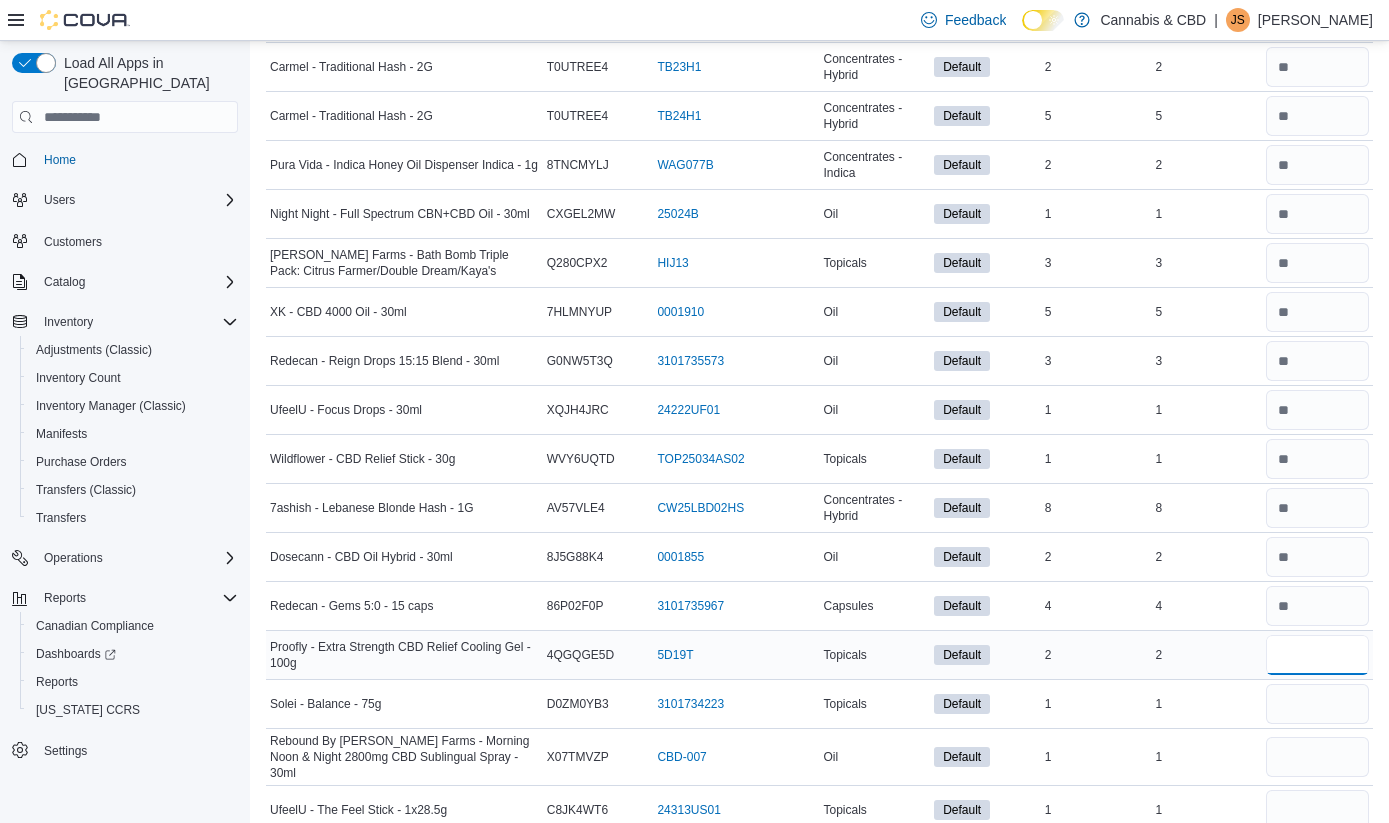 click at bounding box center [1317, 655] 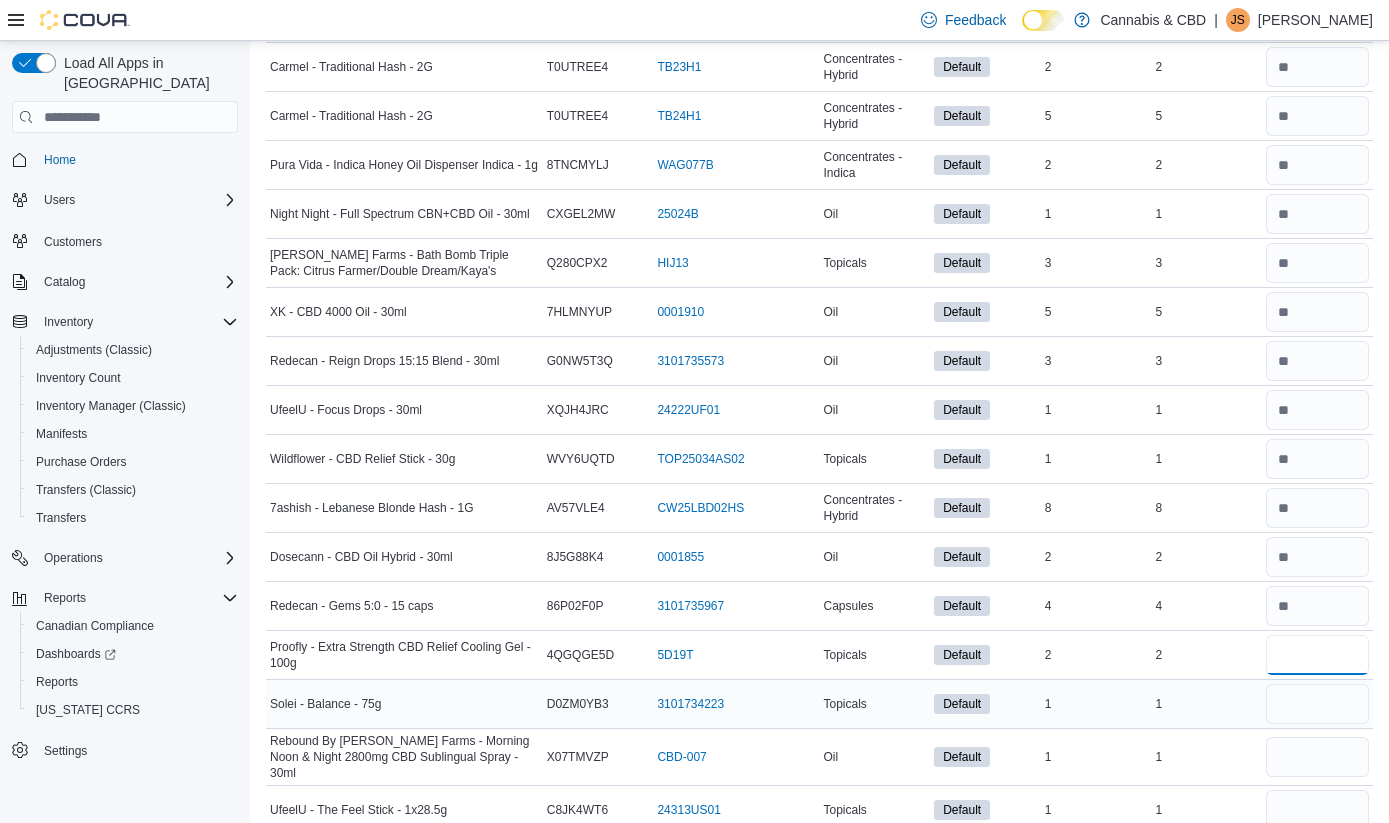 type on "*" 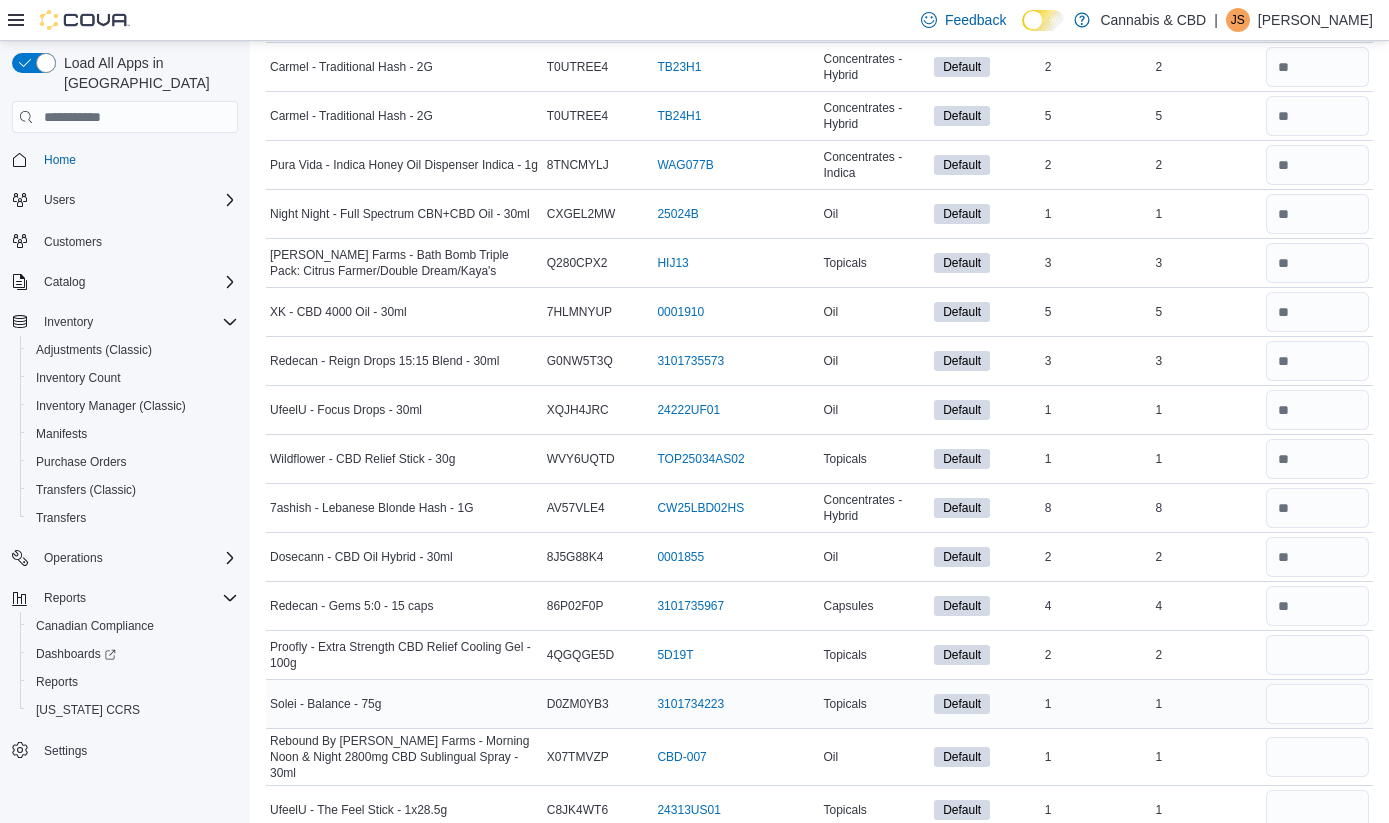 type 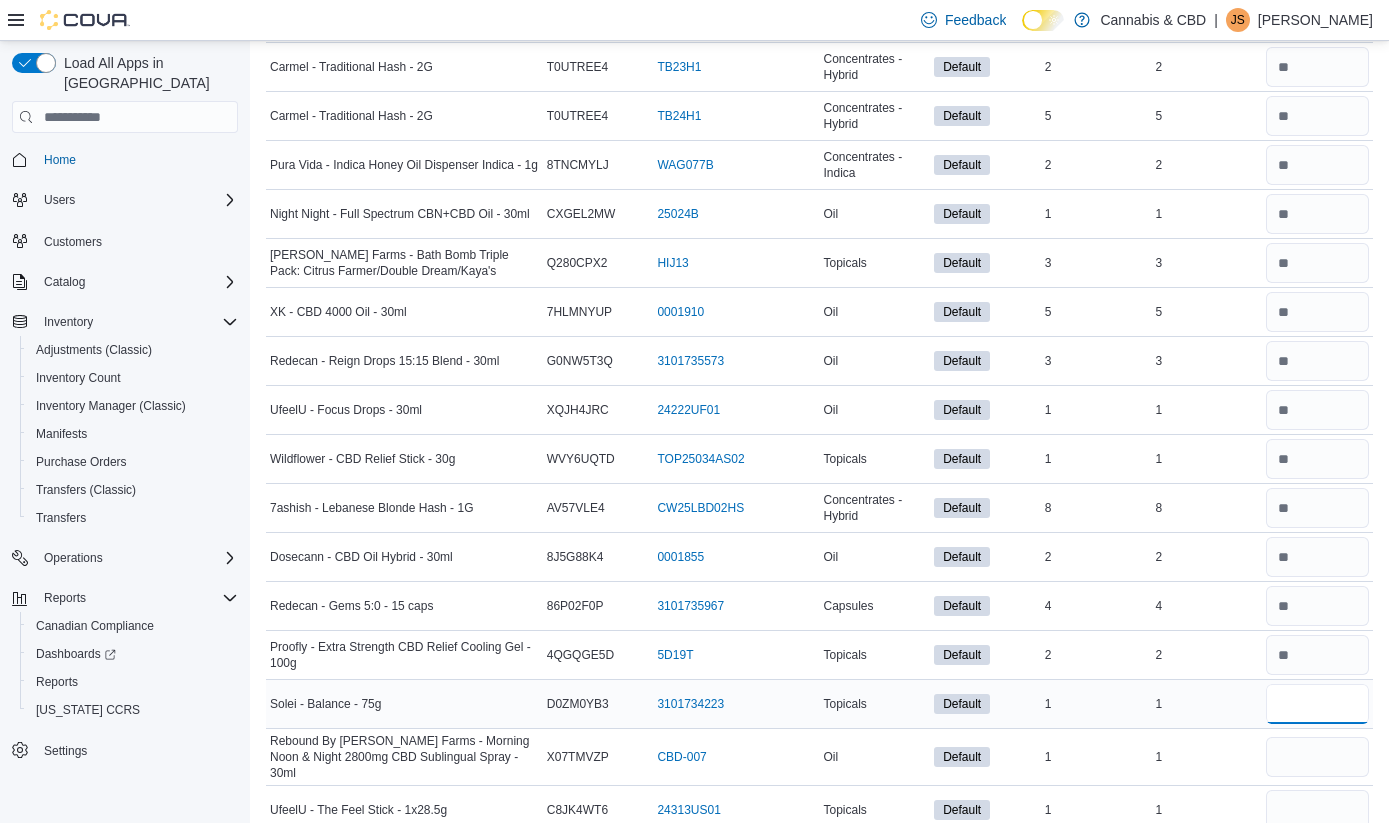 click at bounding box center [1317, 704] 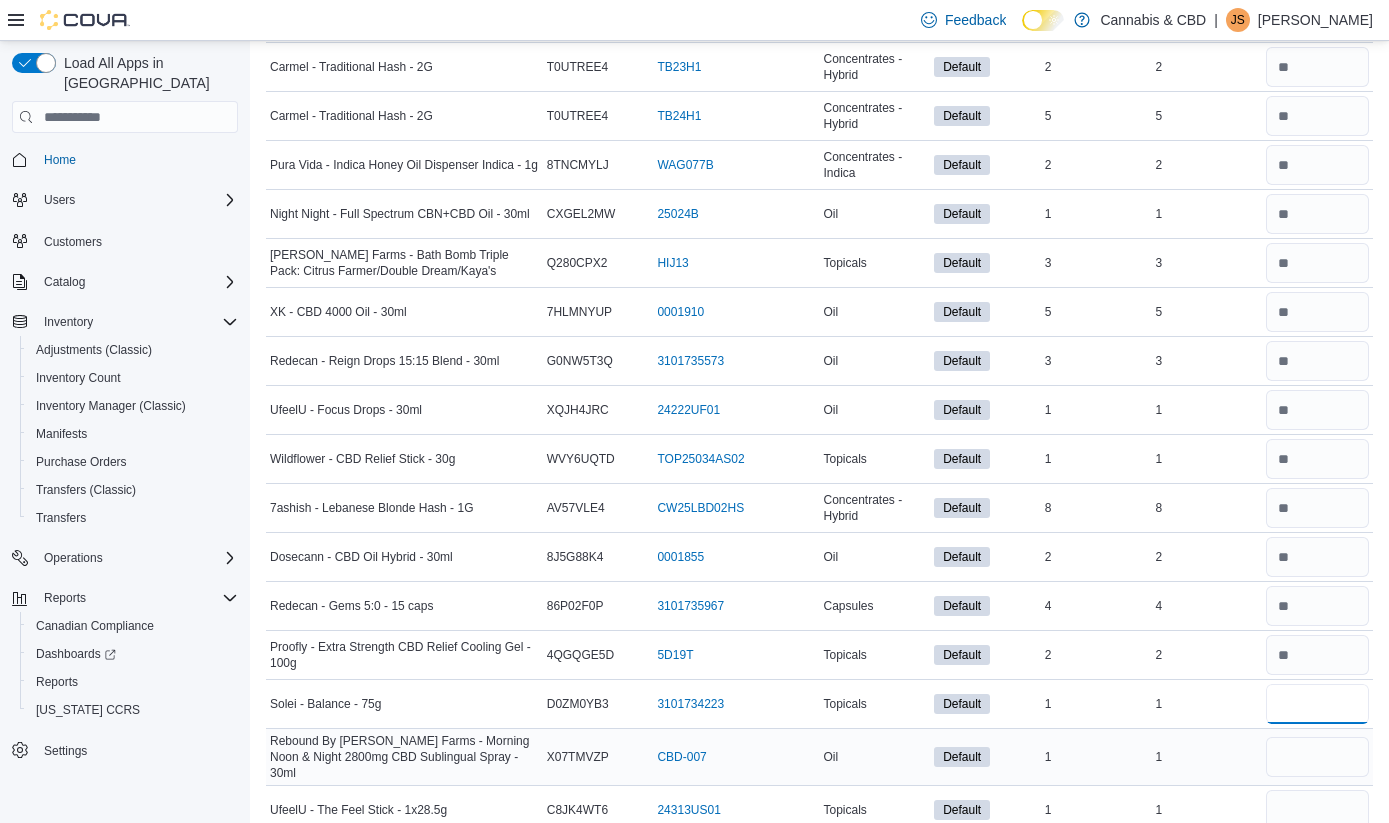 type on "*" 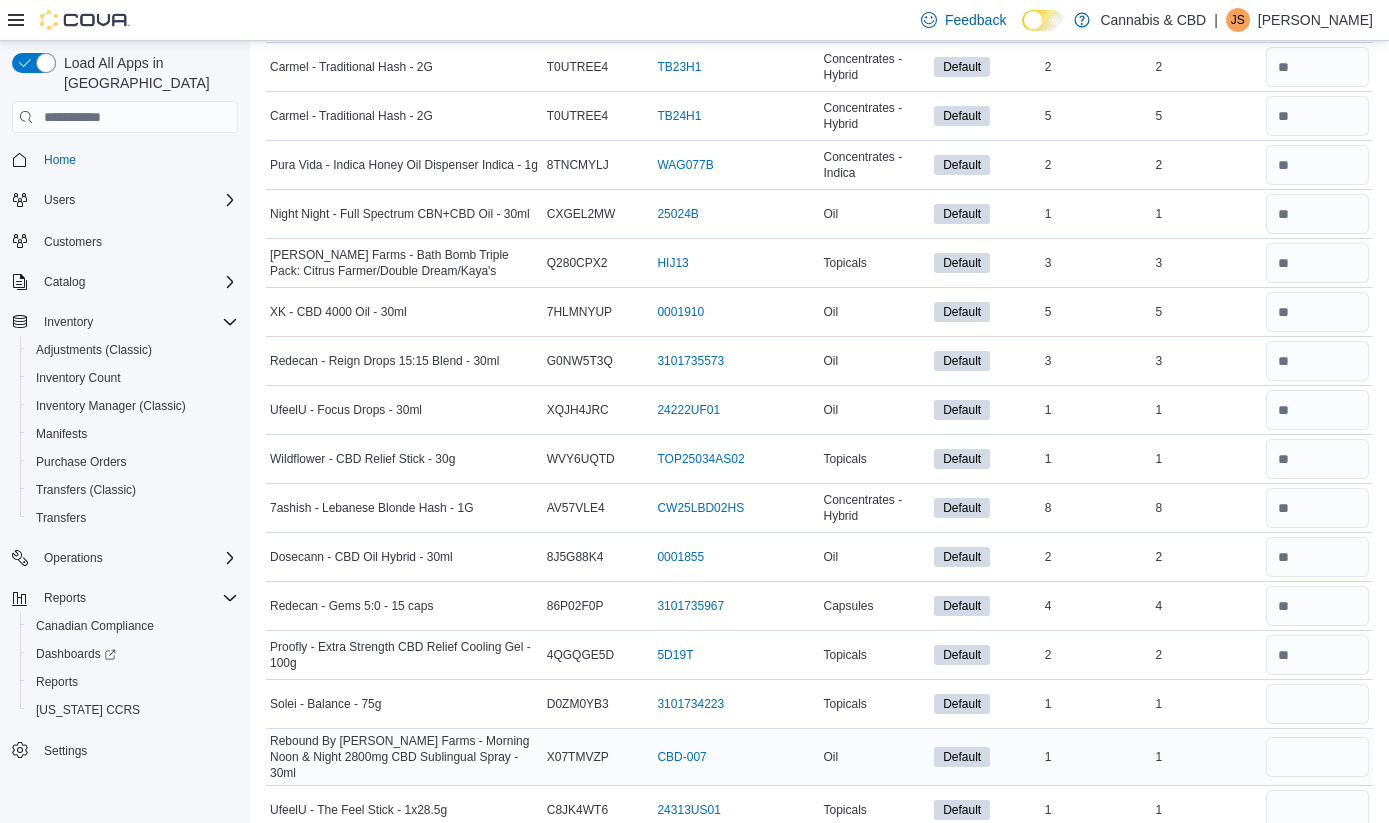 type 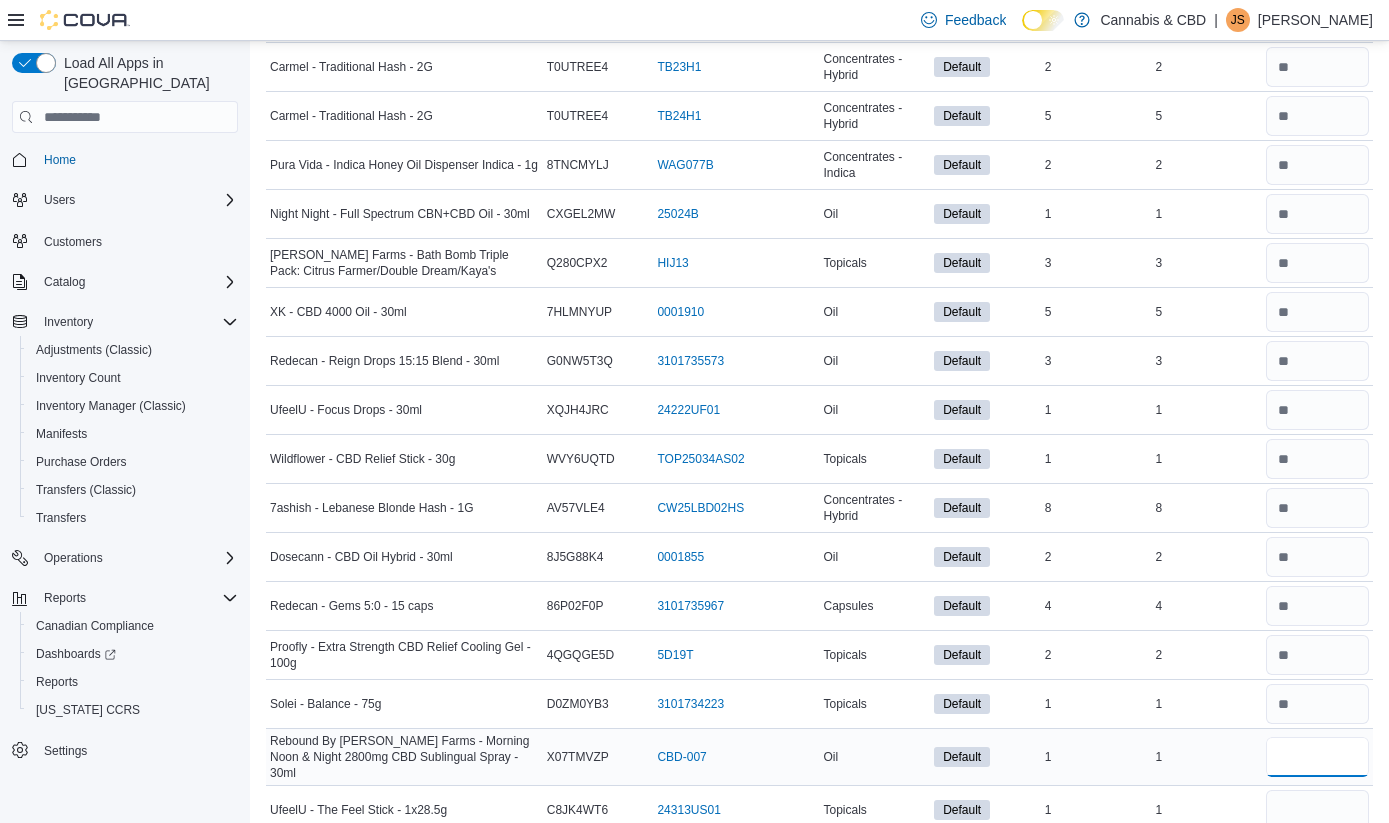 click at bounding box center (1317, 757) 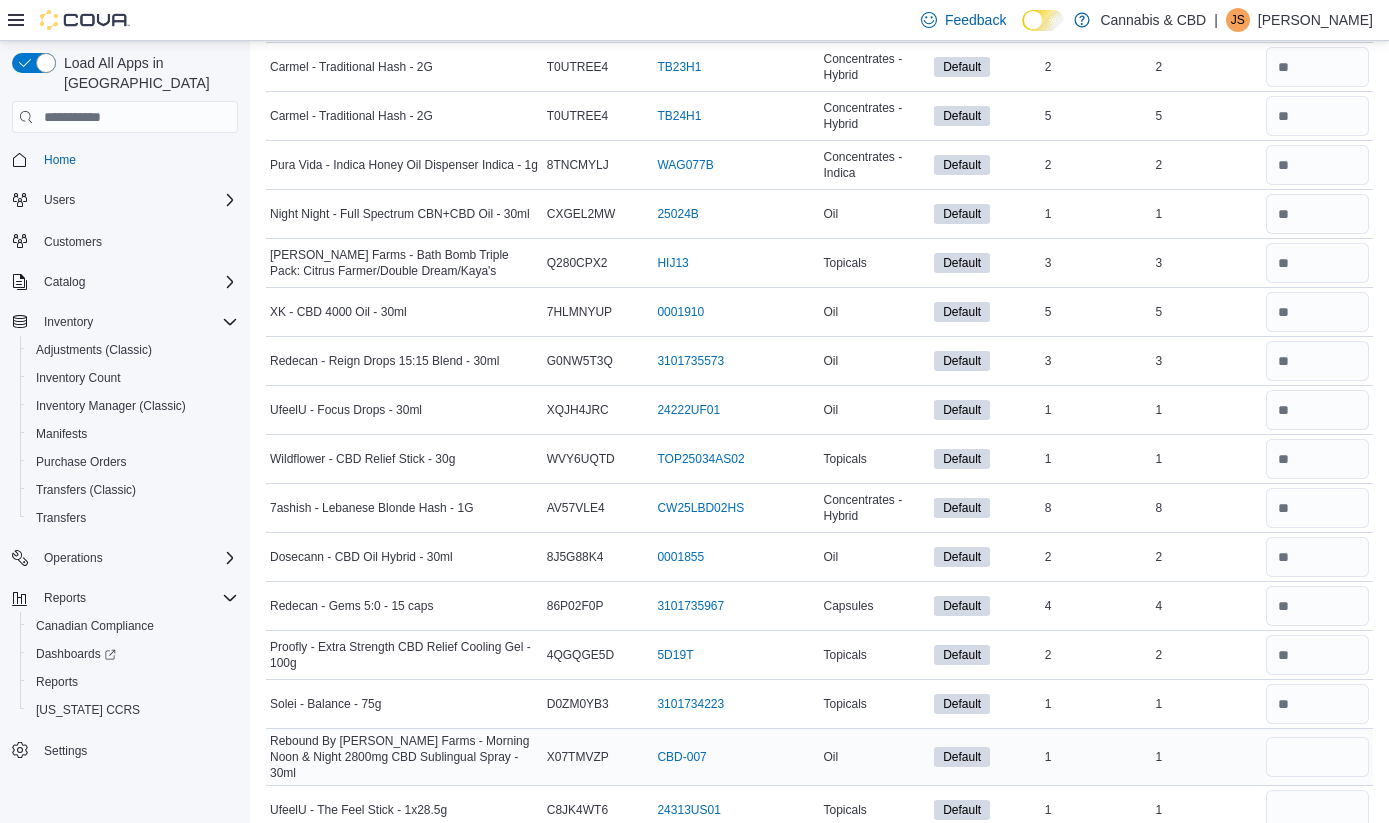 type 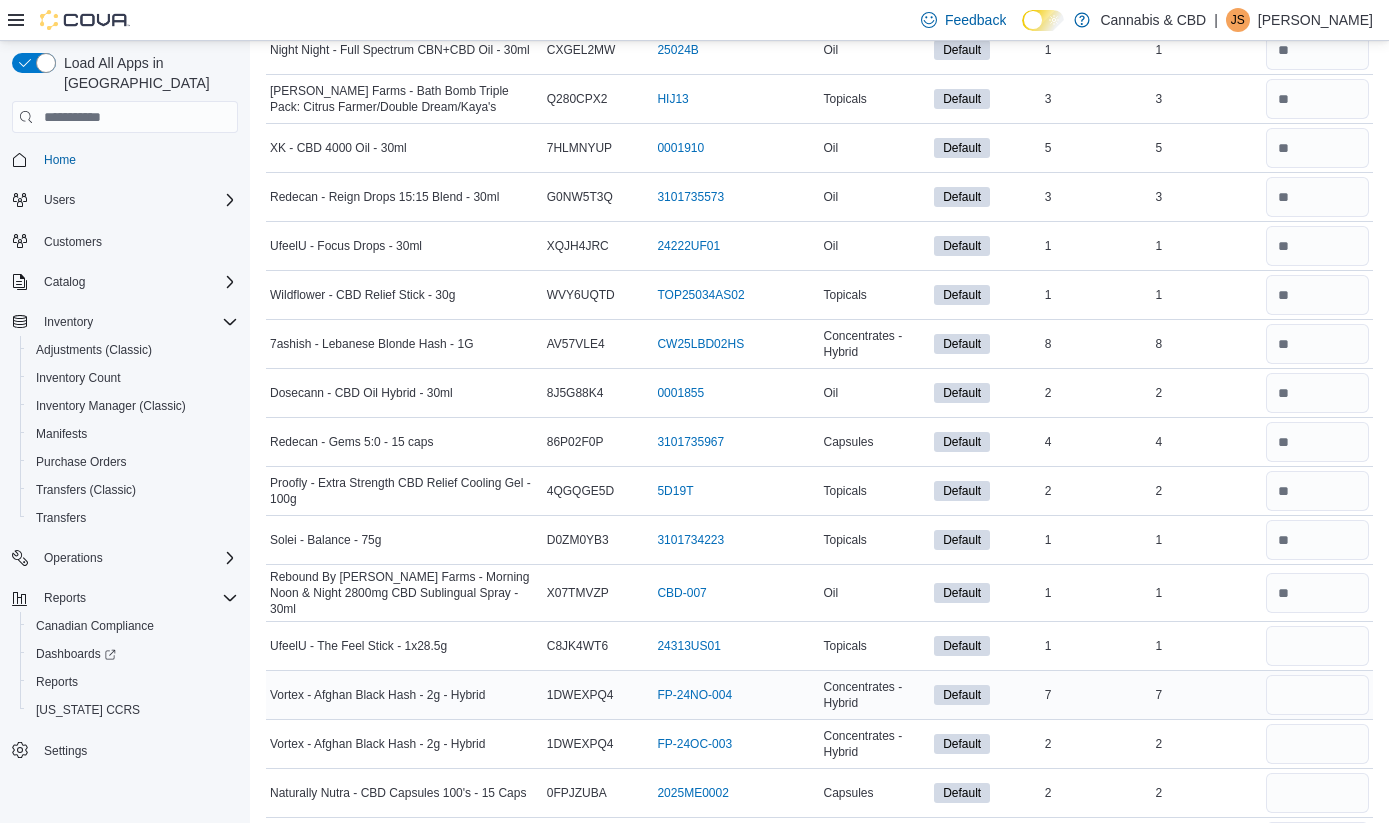 scroll, scrollTop: 1316, scrollLeft: 0, axis: vertical 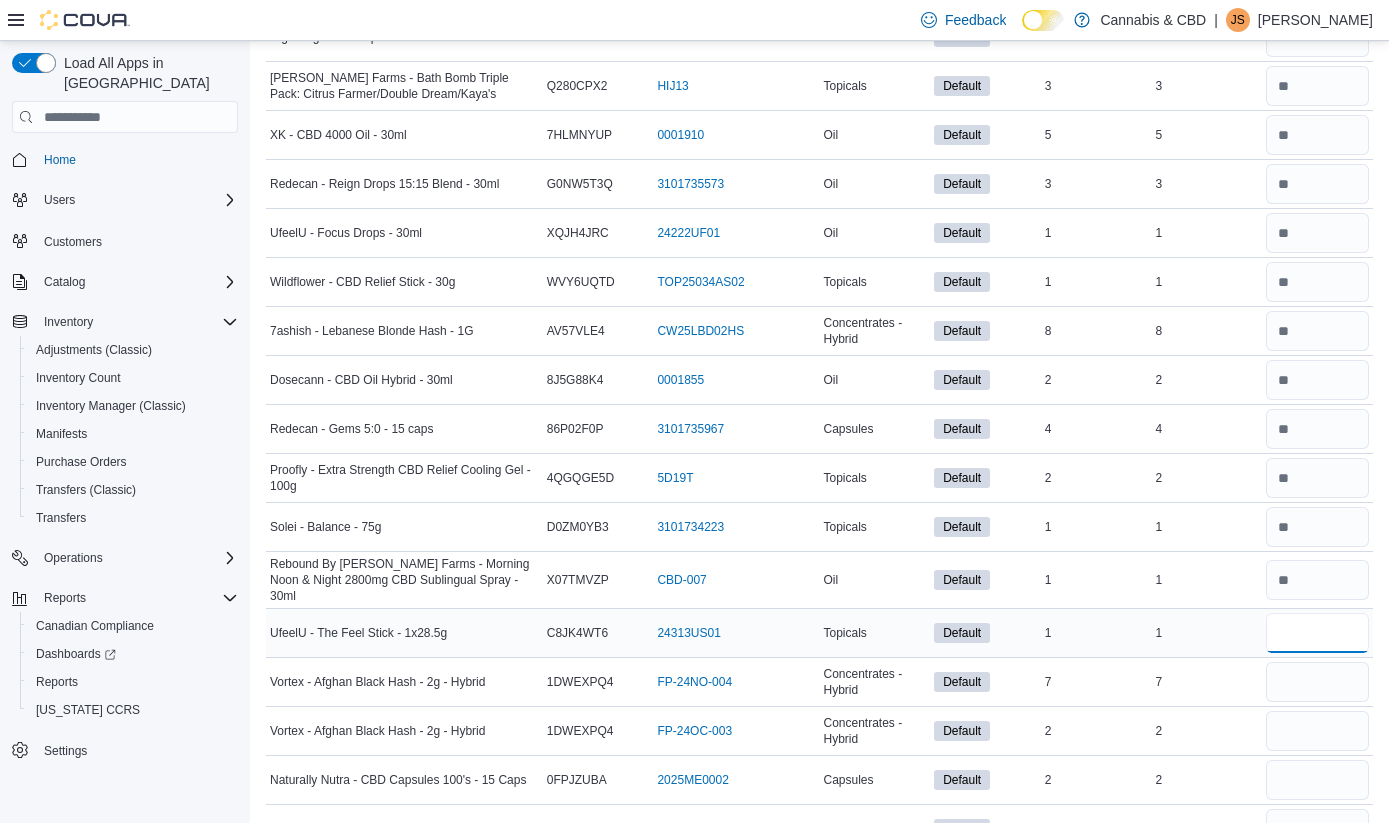 click at bounding box center [1317, 633] 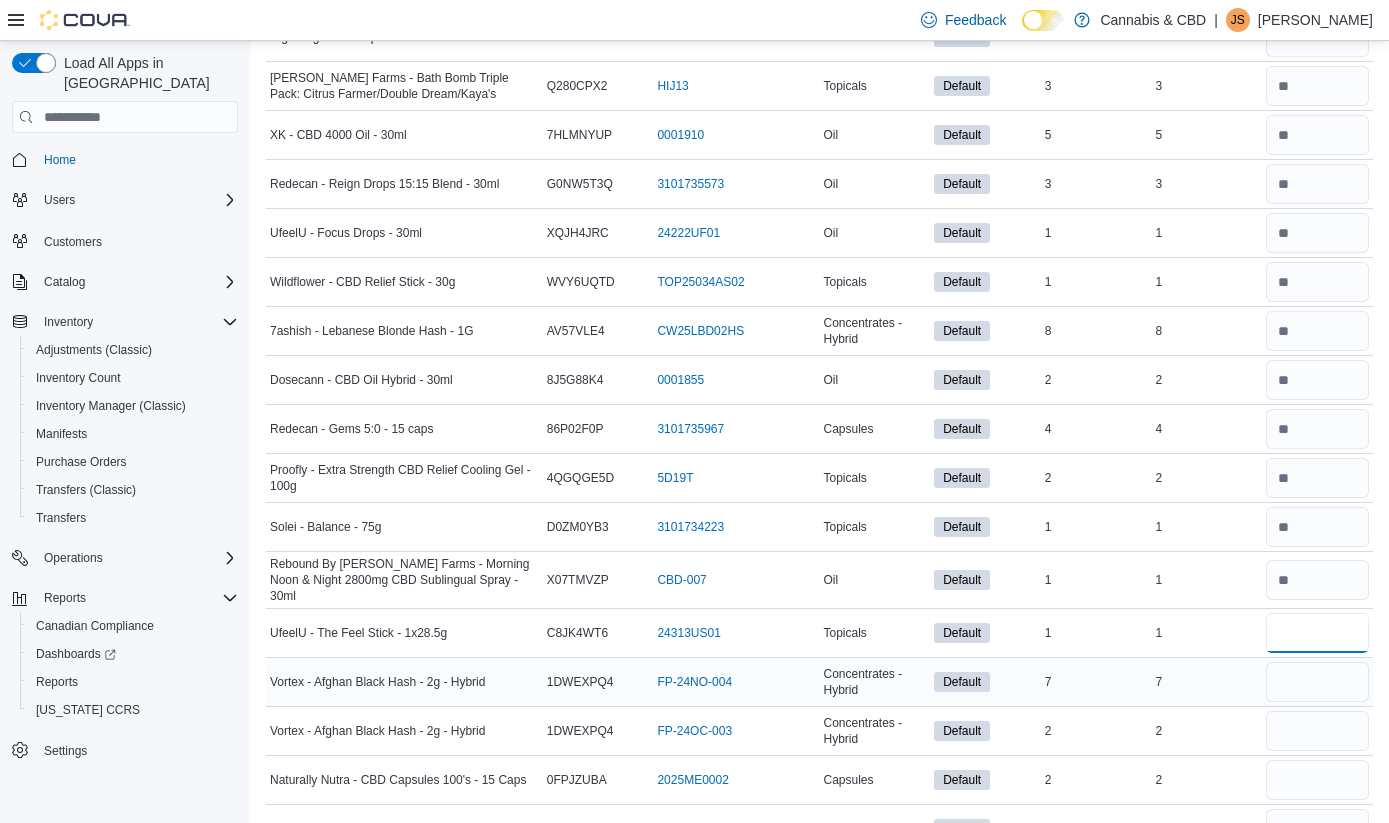 type on "*" 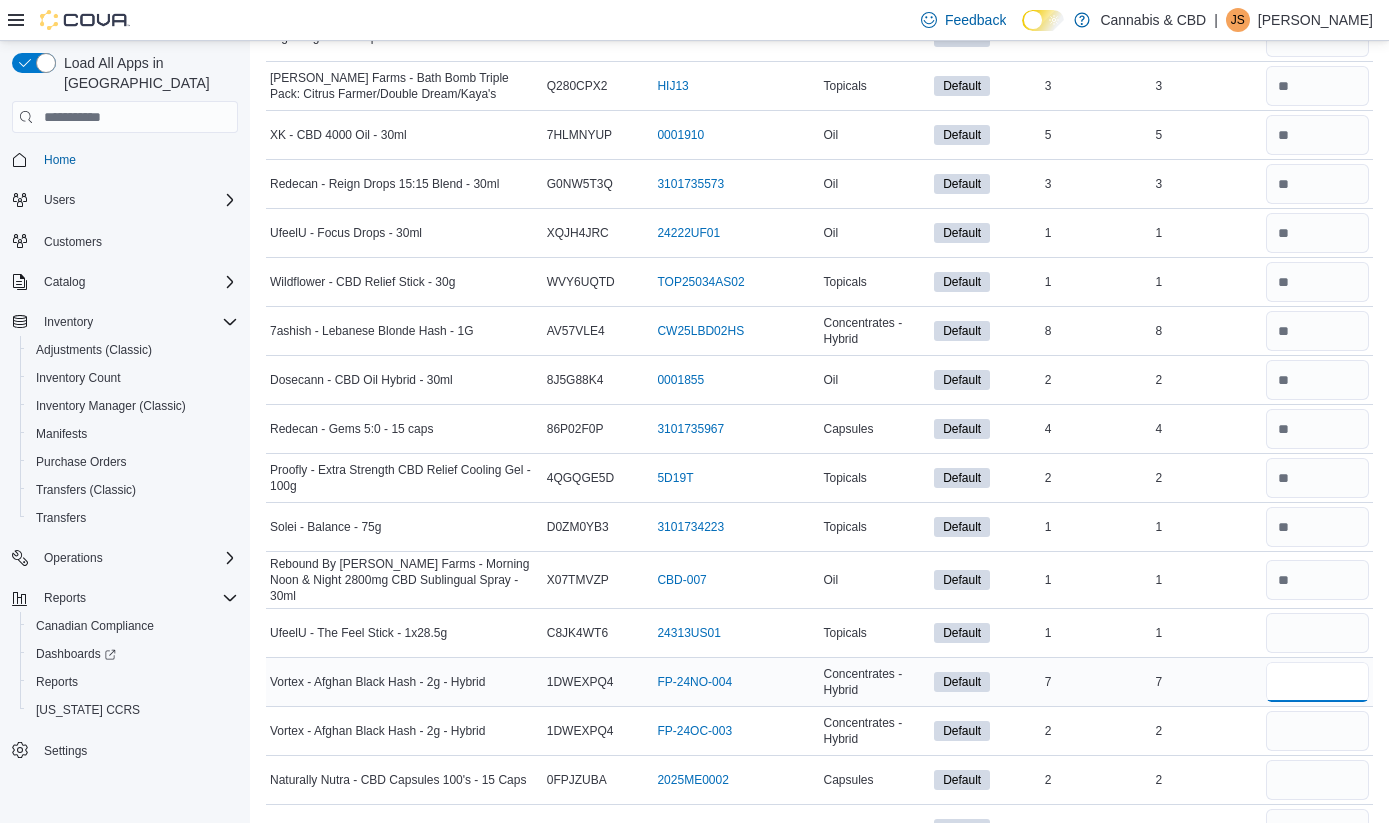 type 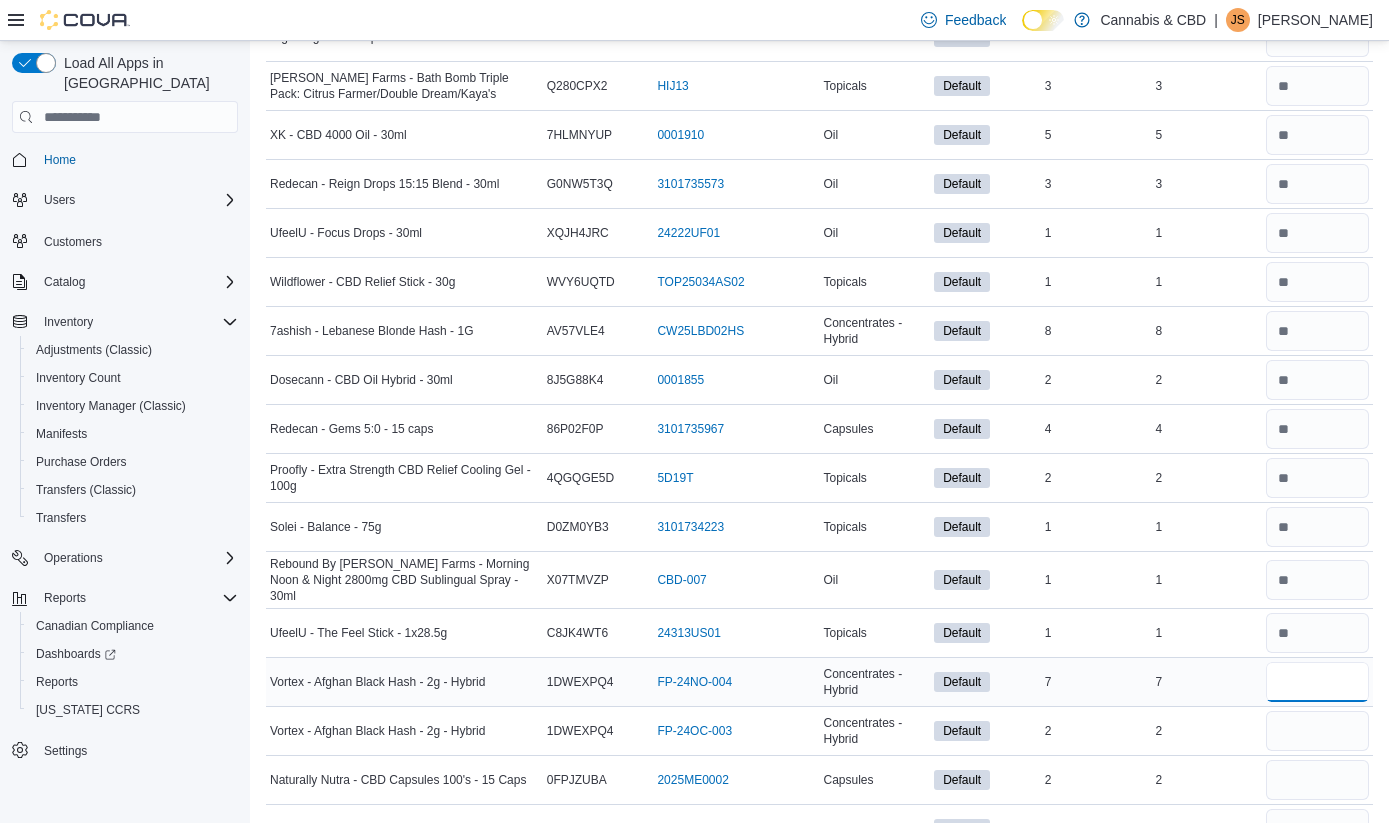 click at bounding box center [1317, 682] 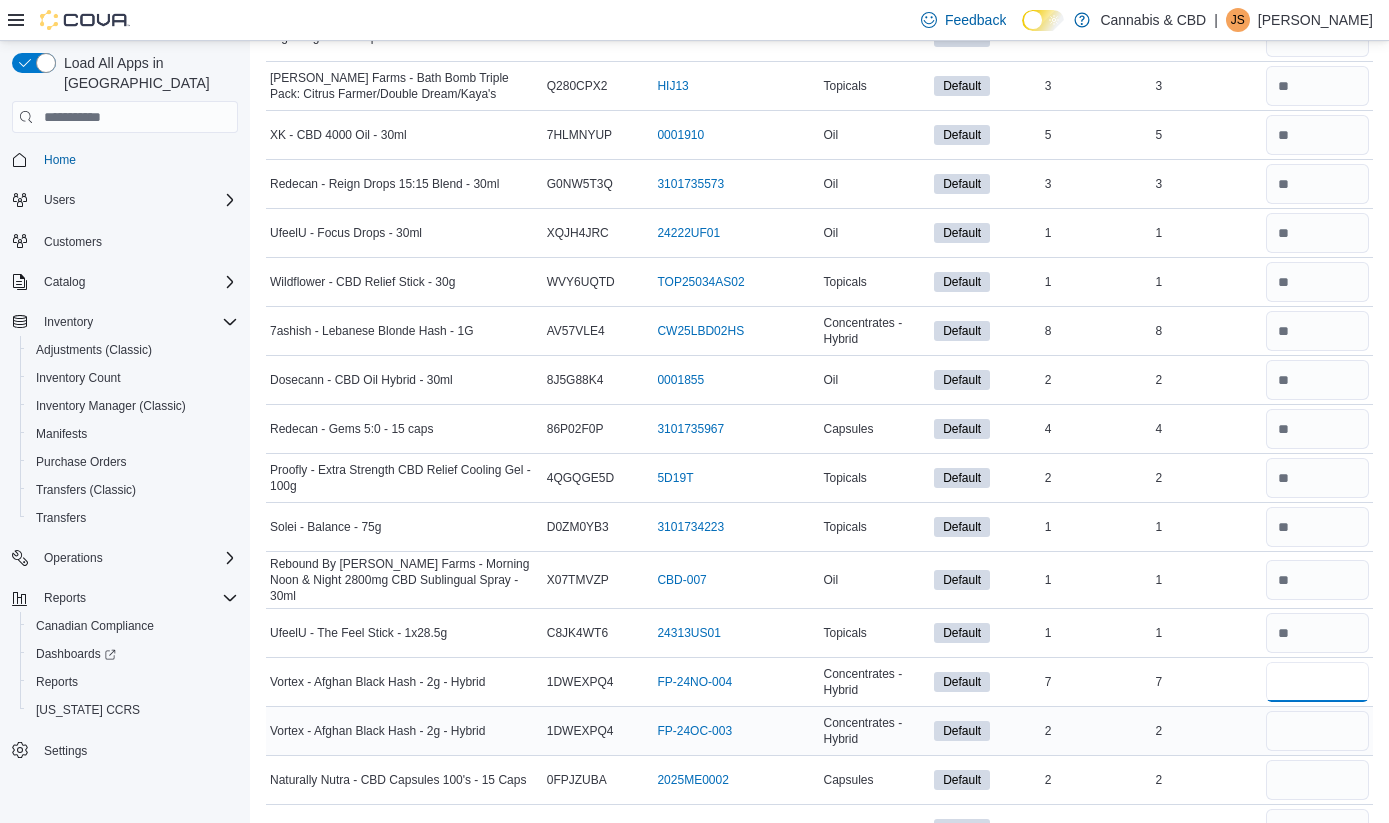 type on "*" 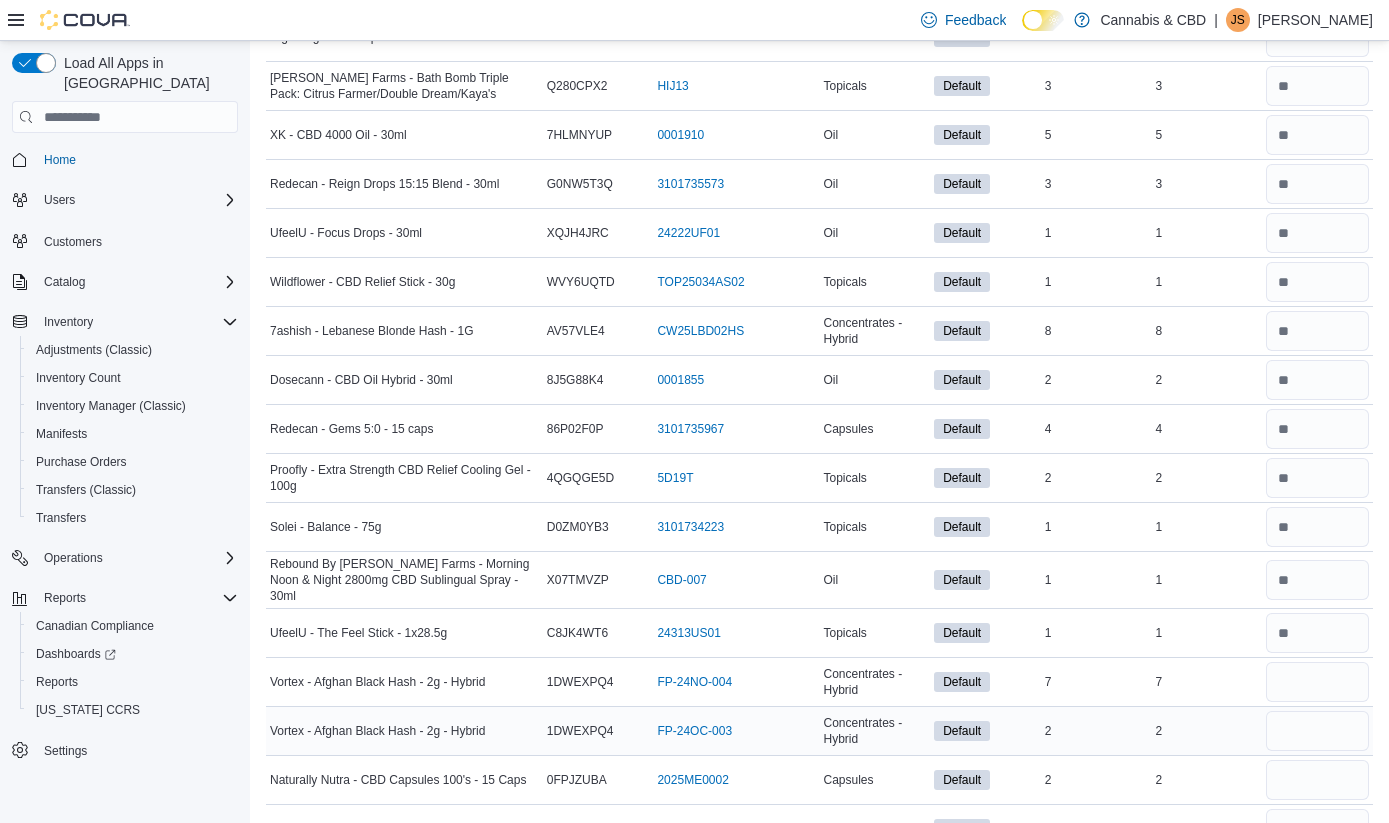 type 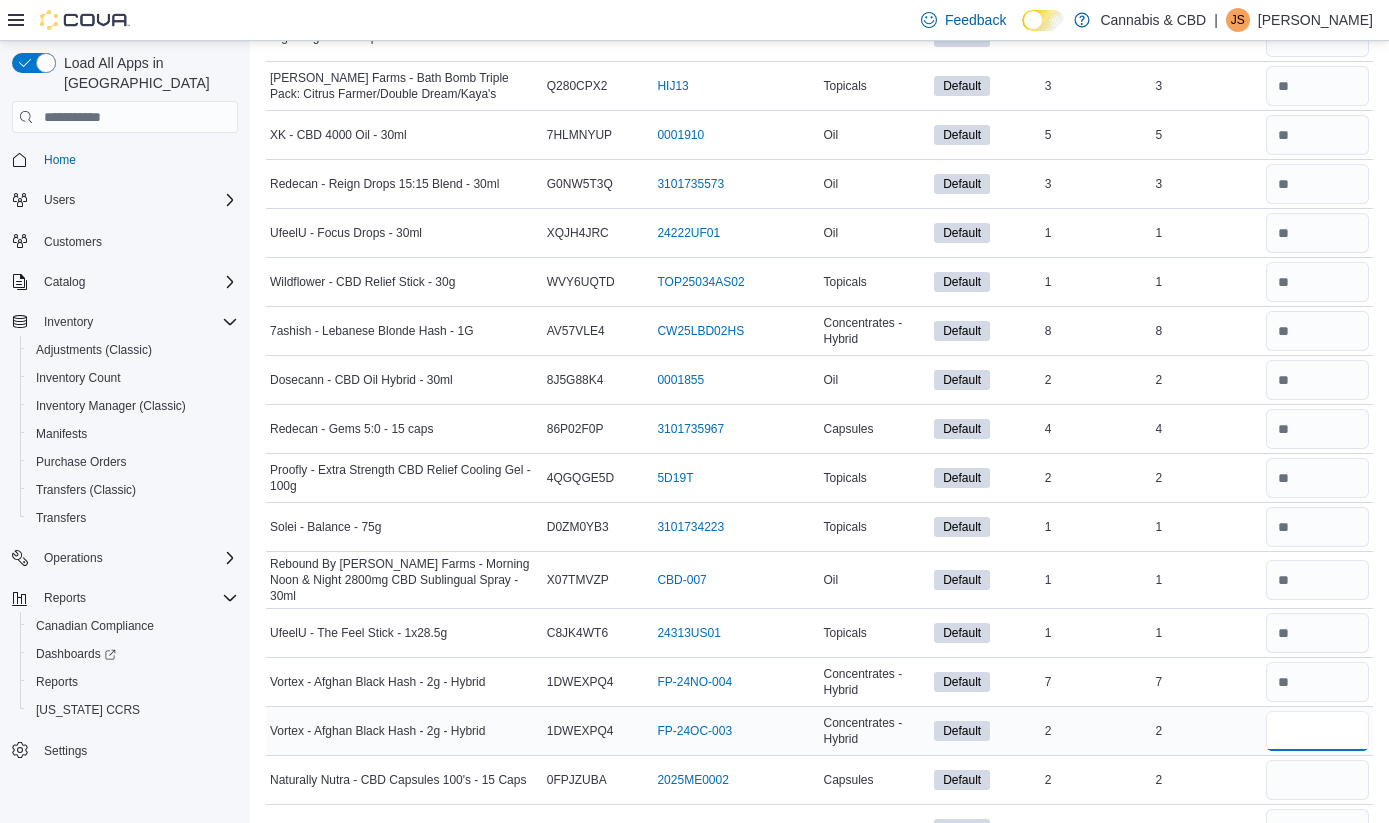 click at bounding box center (1317, 731) 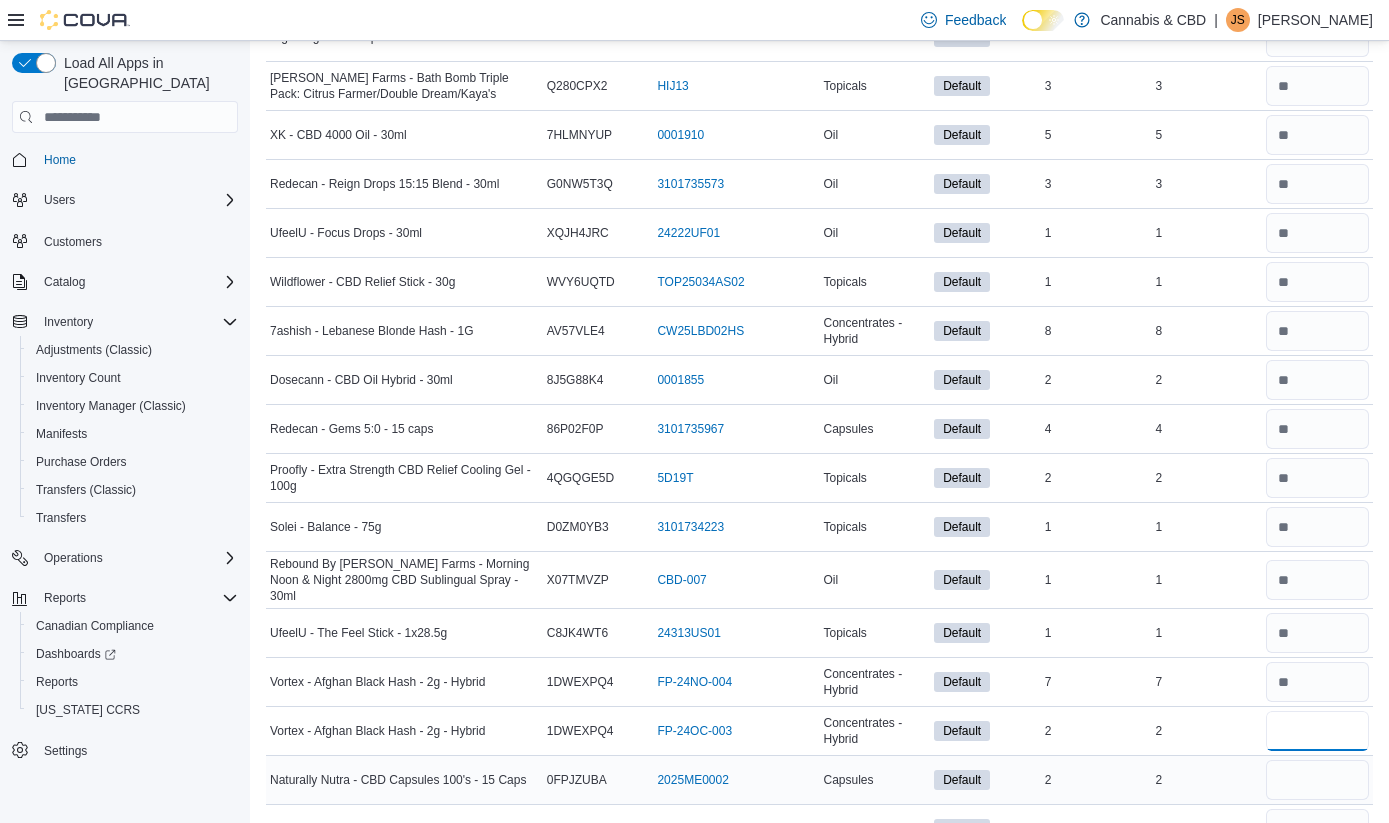 type on "*" 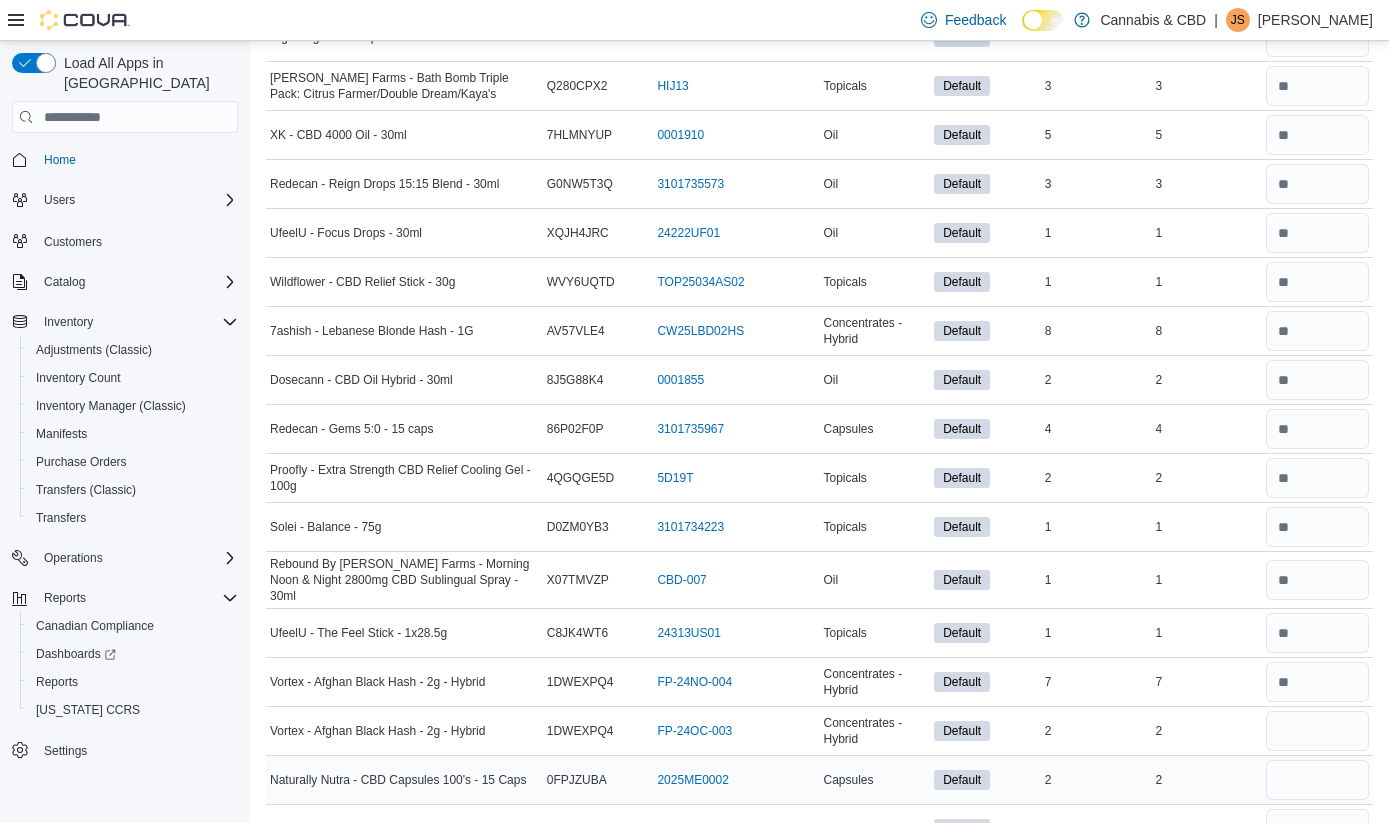 type 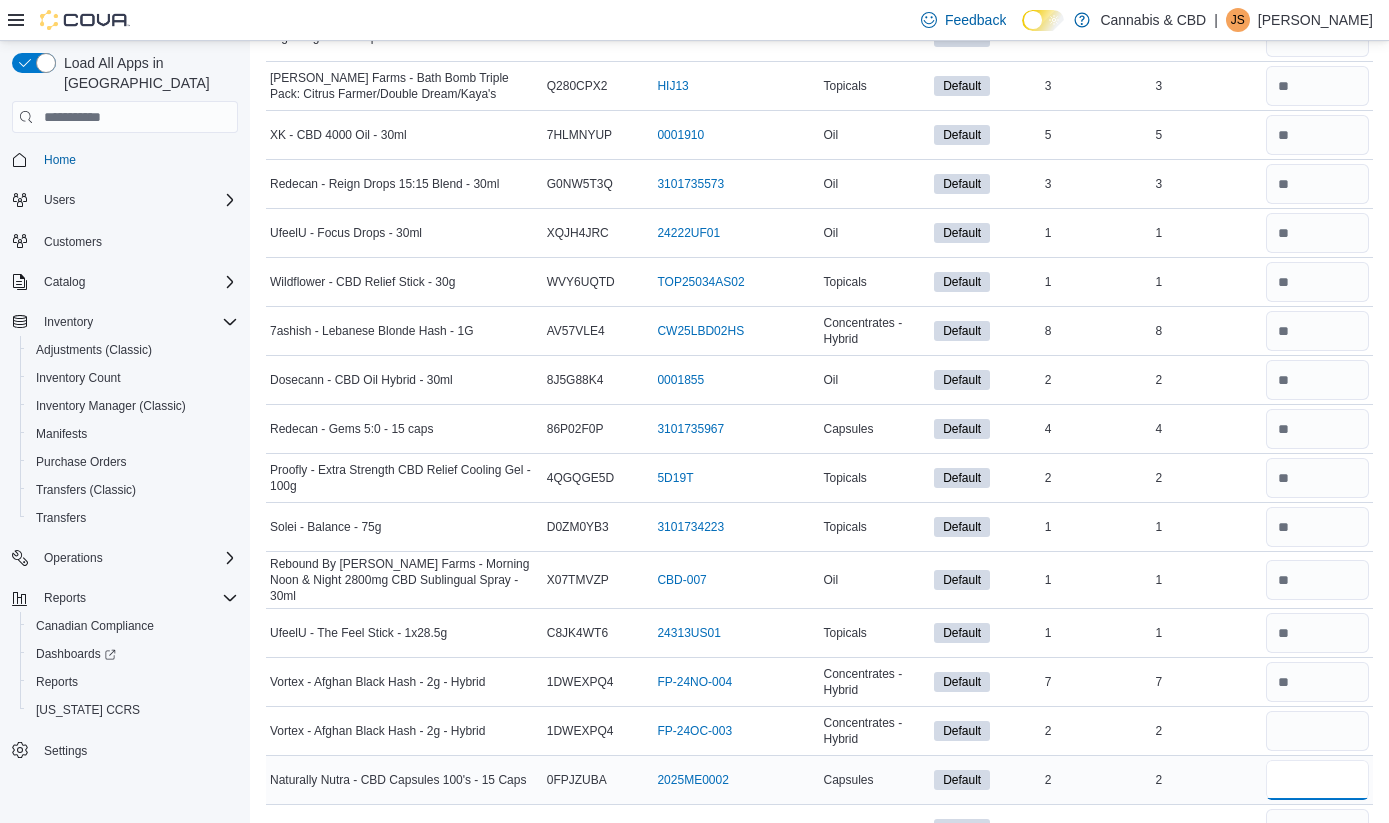 click at bounding box center [1317, 780] 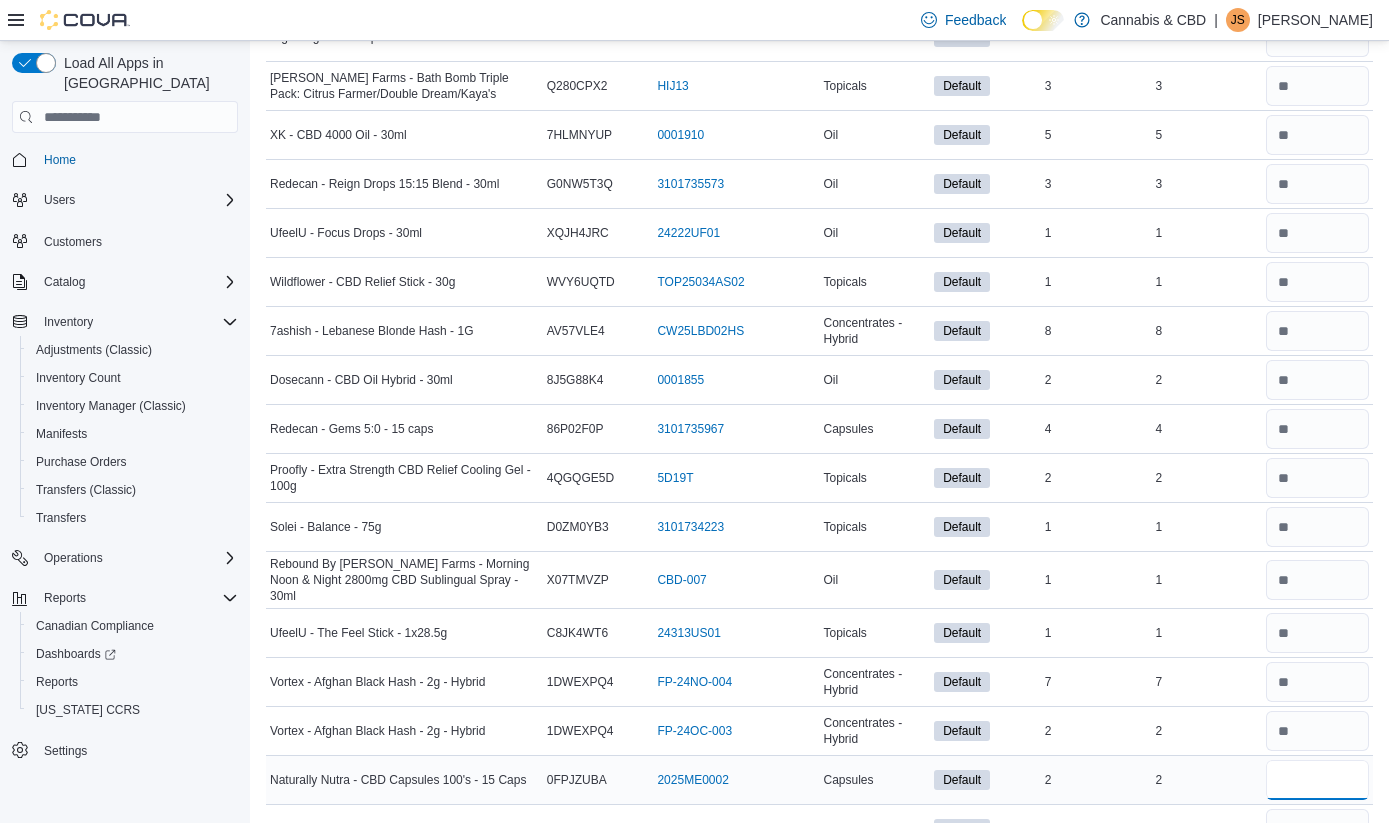 type on "*" 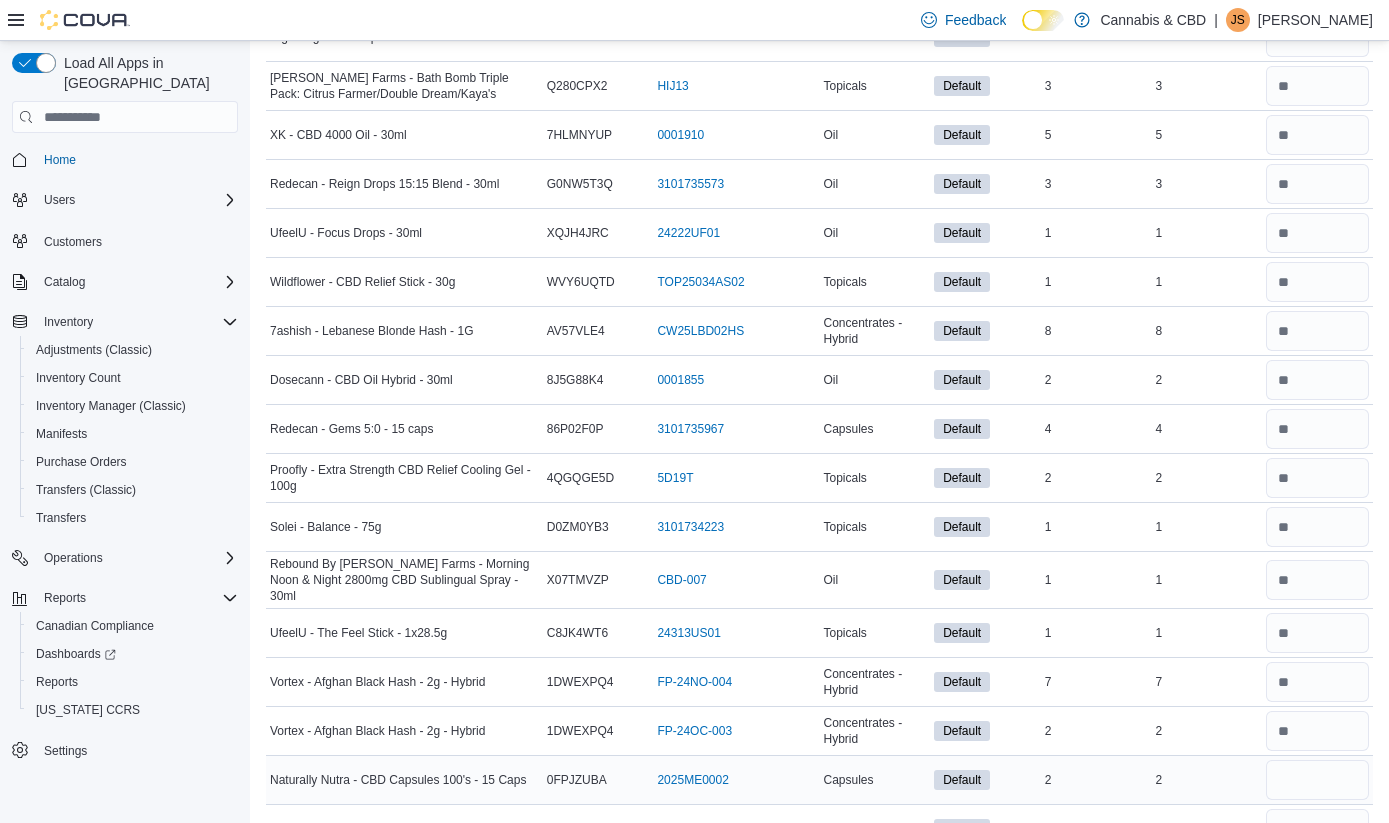 type 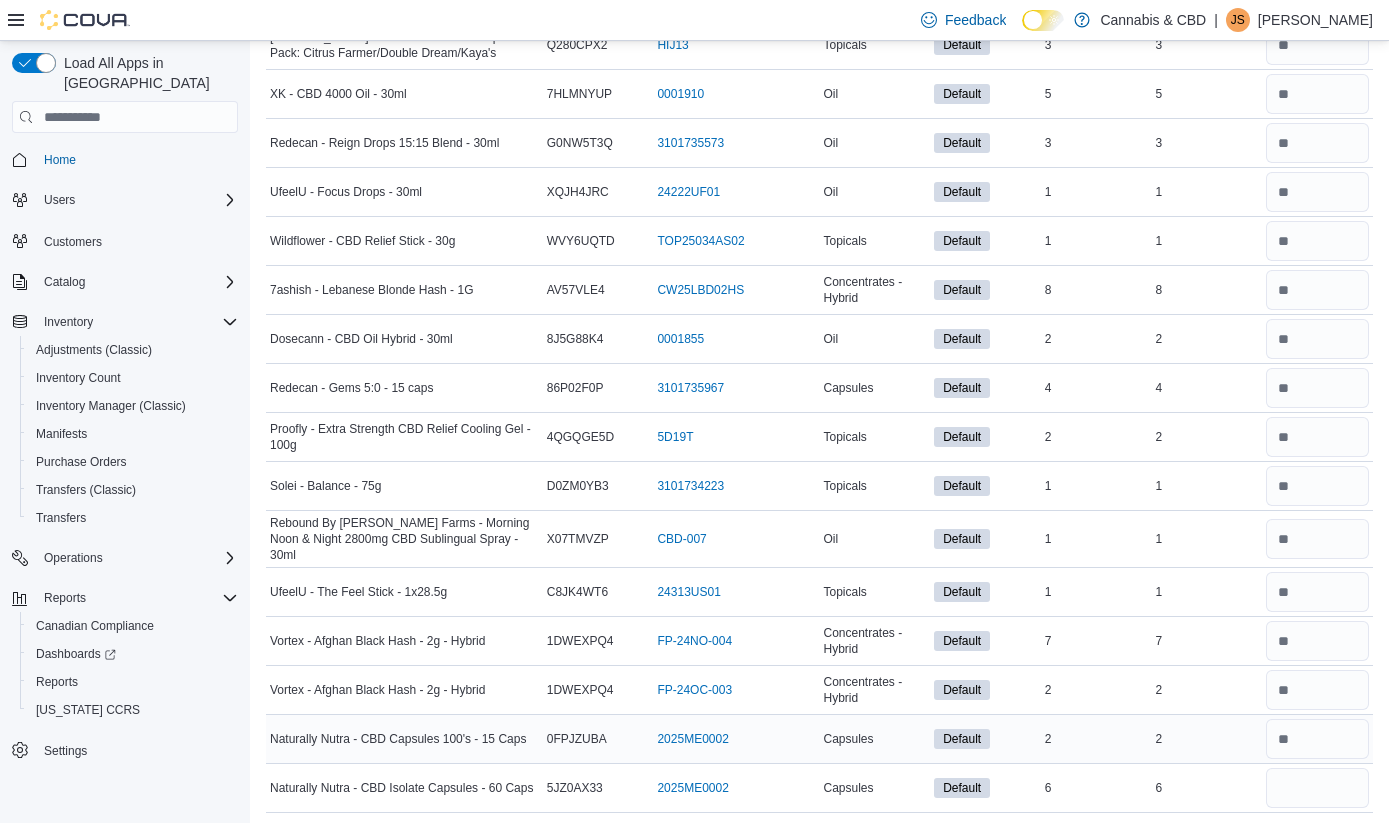 scroll, scrollTop: 1355, scrollLeft: 0, axis: vertical 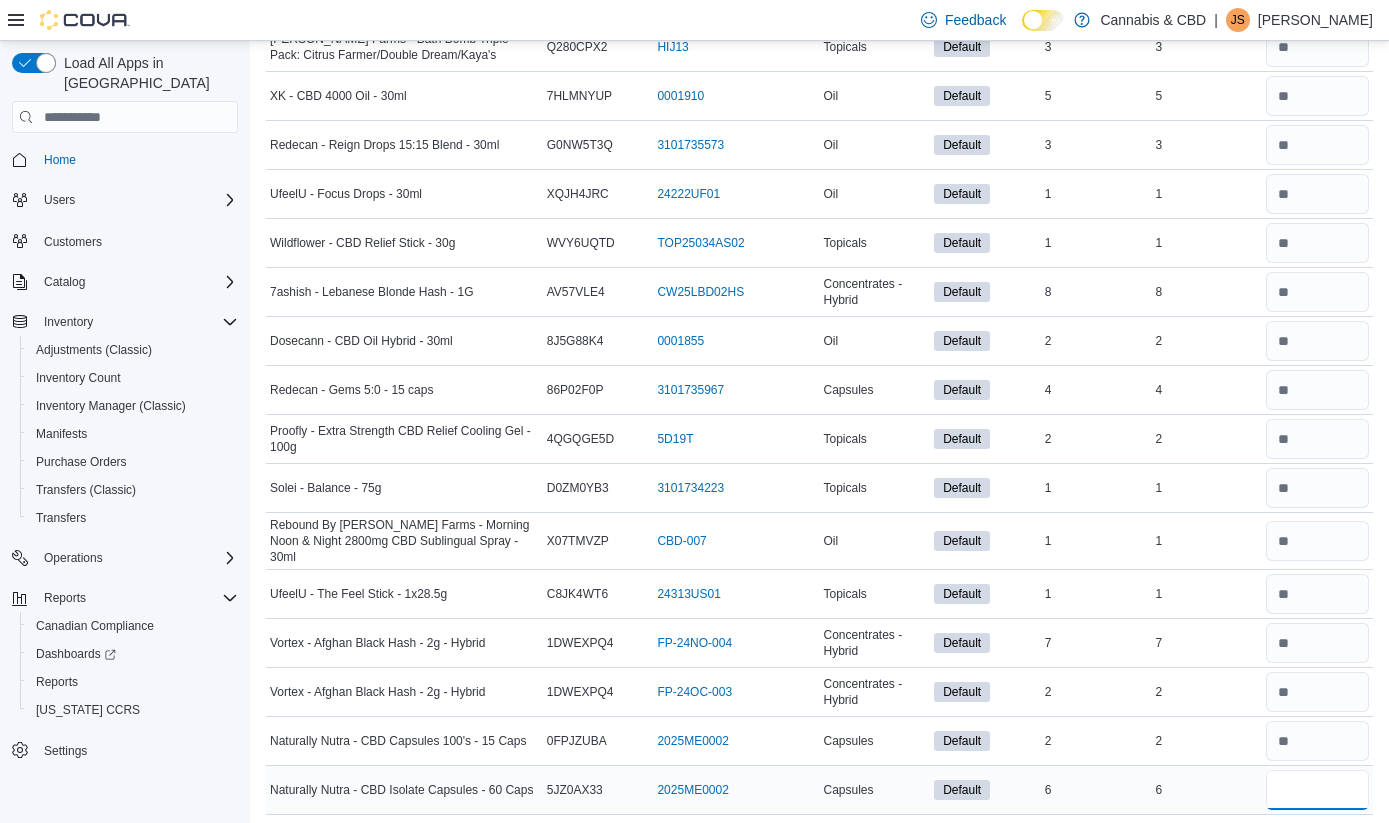 click at bounding box center [1317, 790] 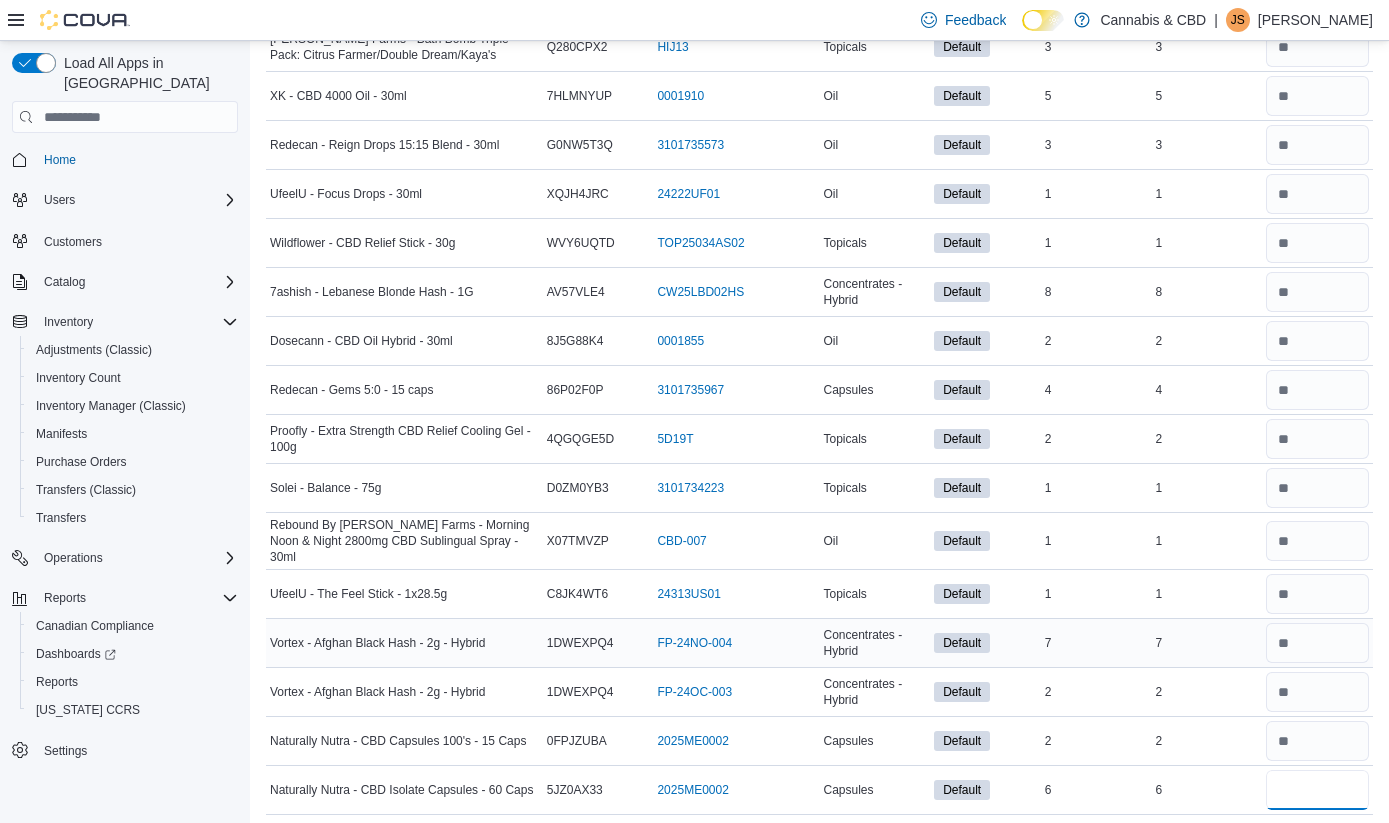 type on "*" 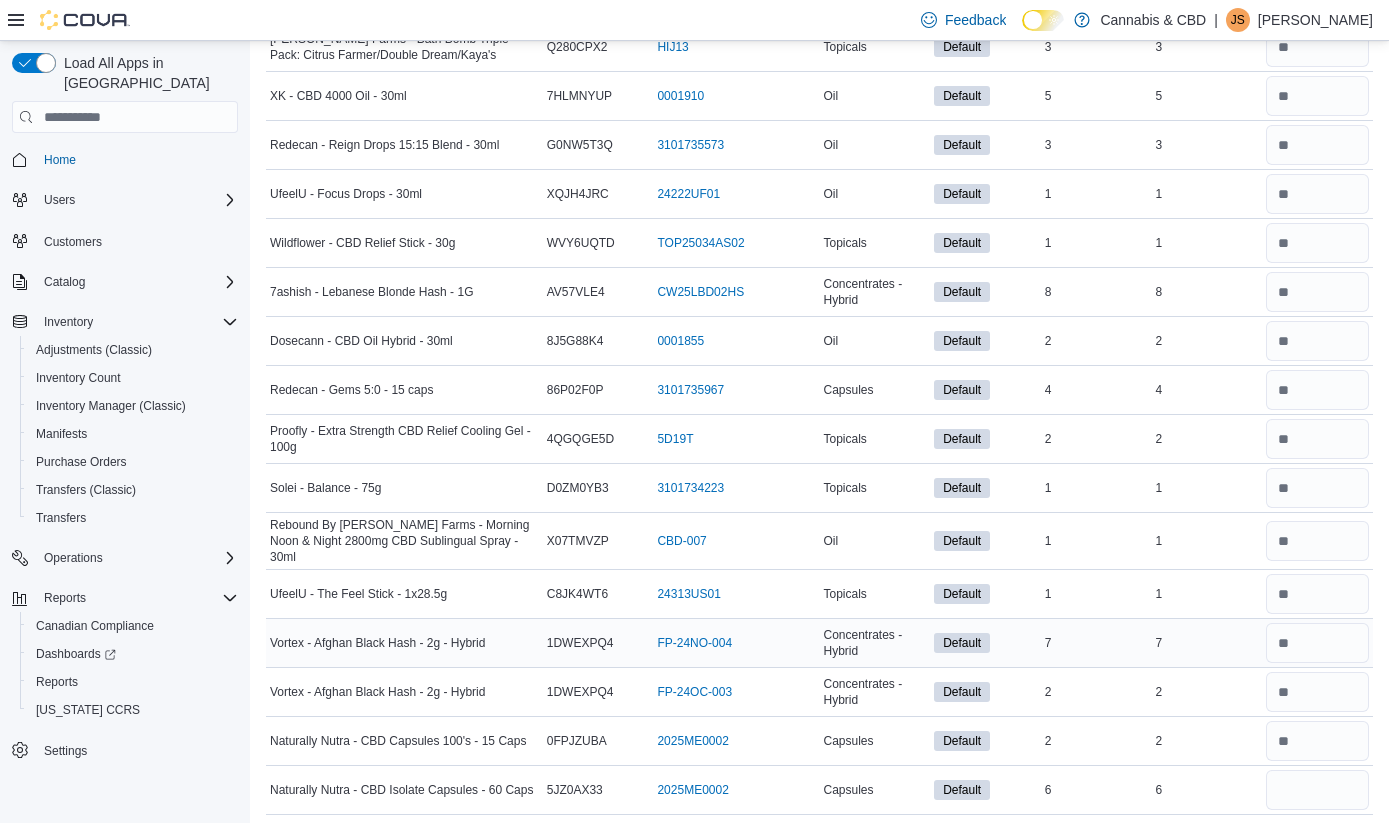 type 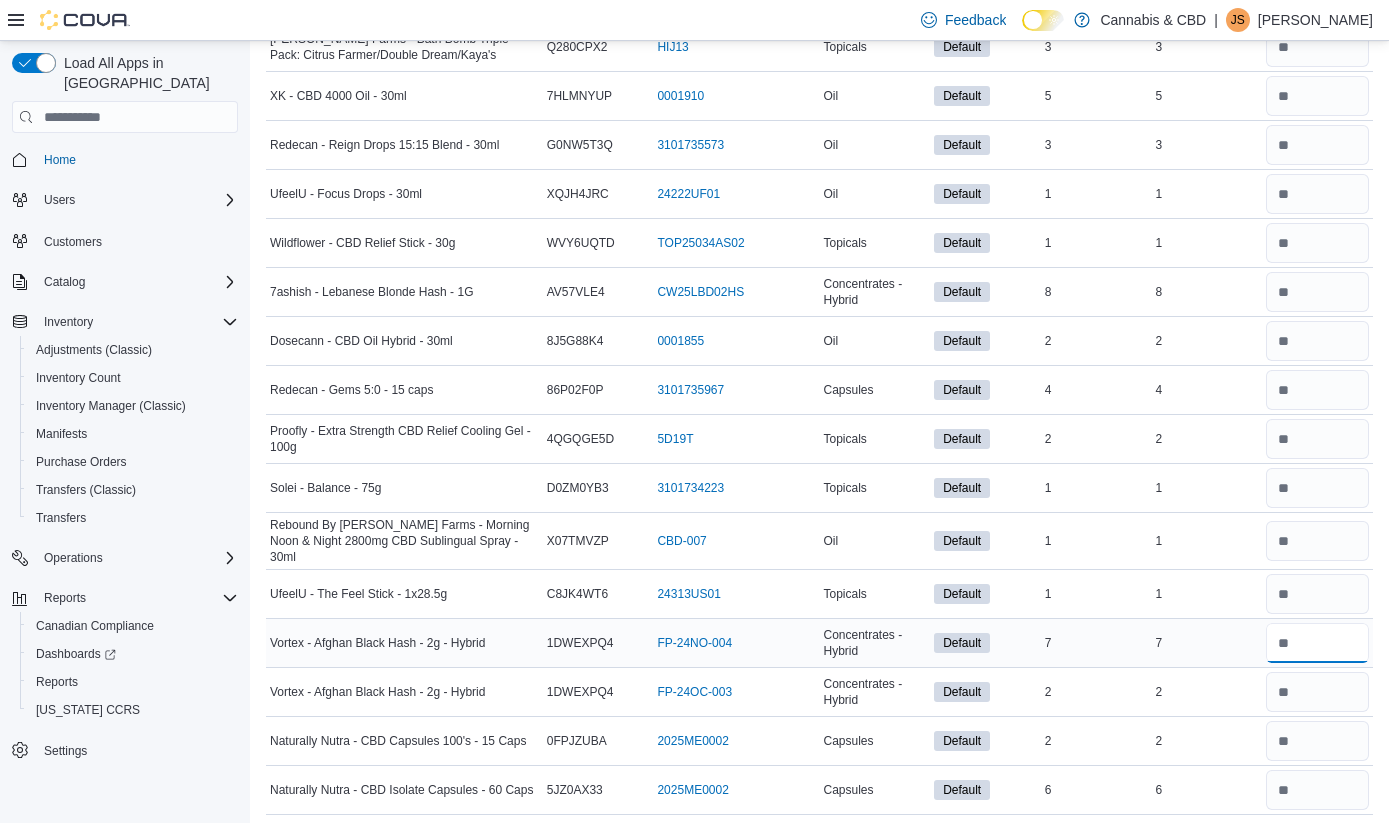 click at bounding box center [1317, 643] 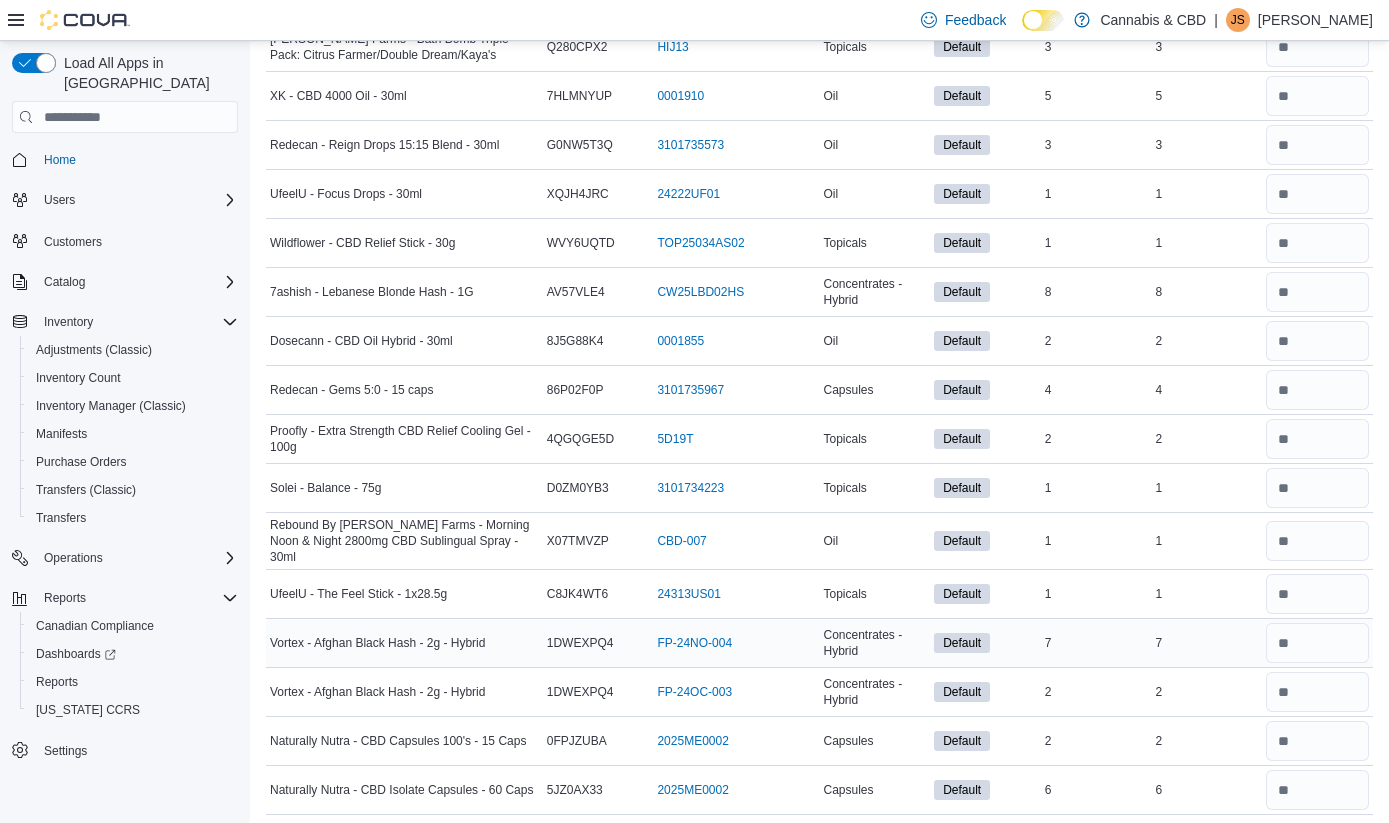 type 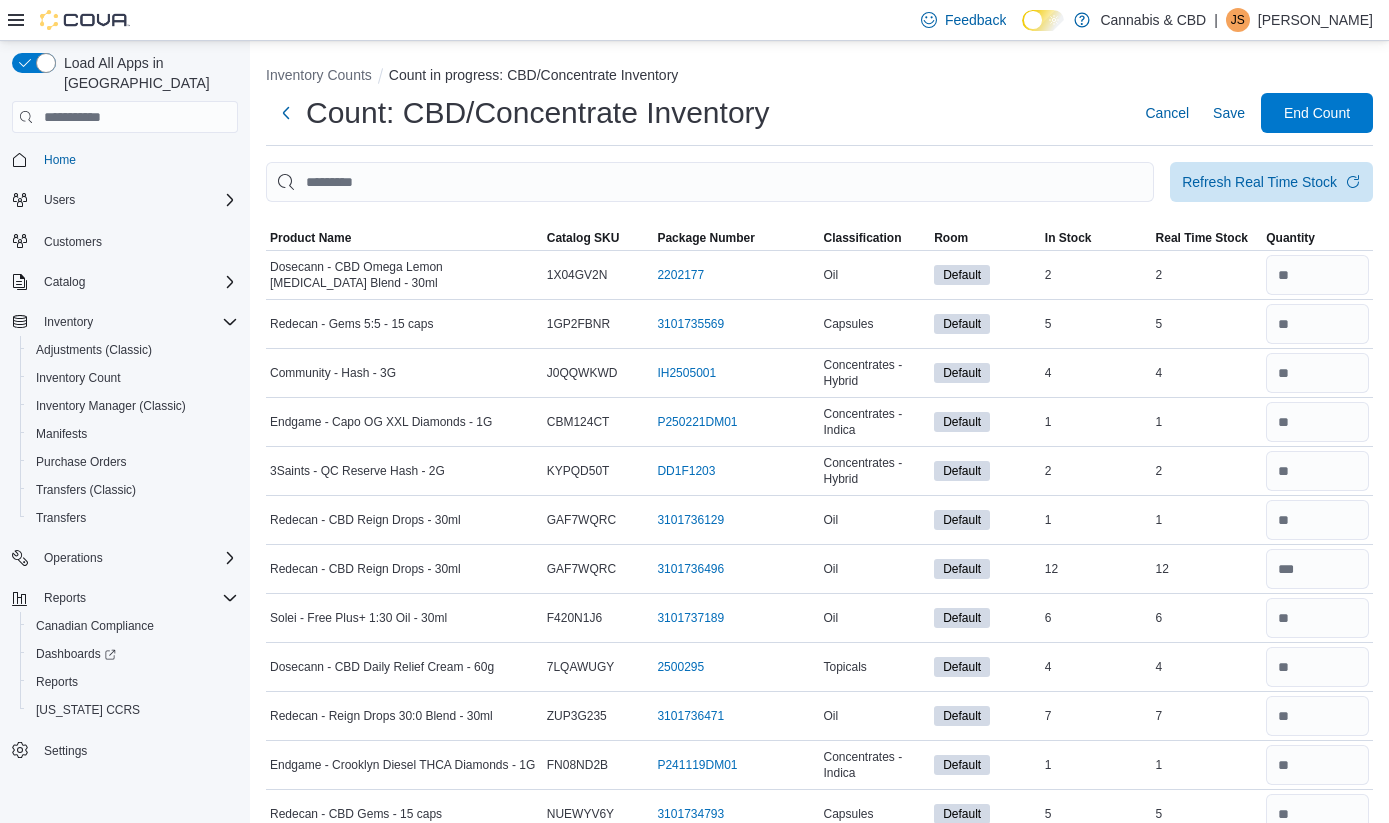 scroll, scrollTop: 0, scrollLeft: 0, axis: both 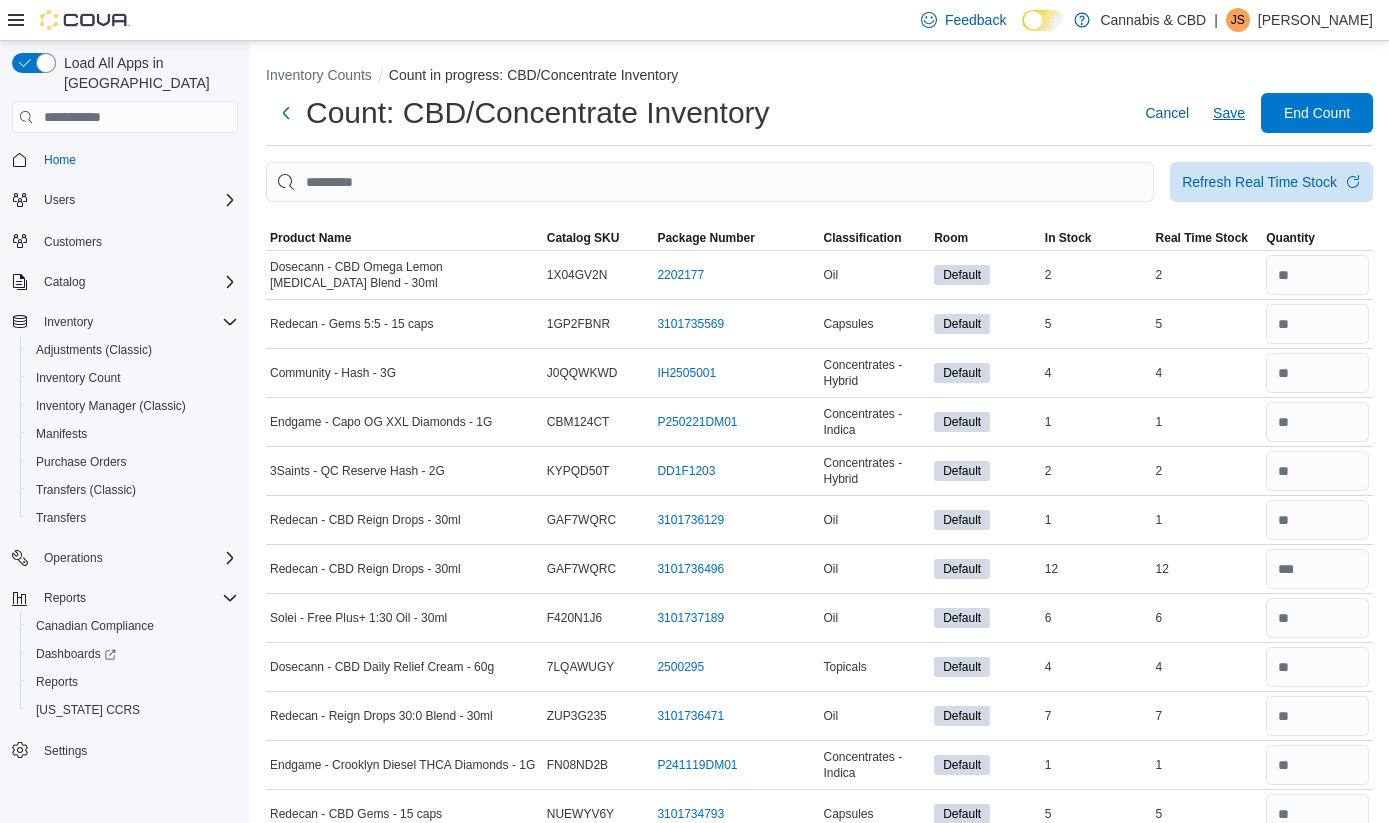 click on "Save" at bounding box center [1229, 113] 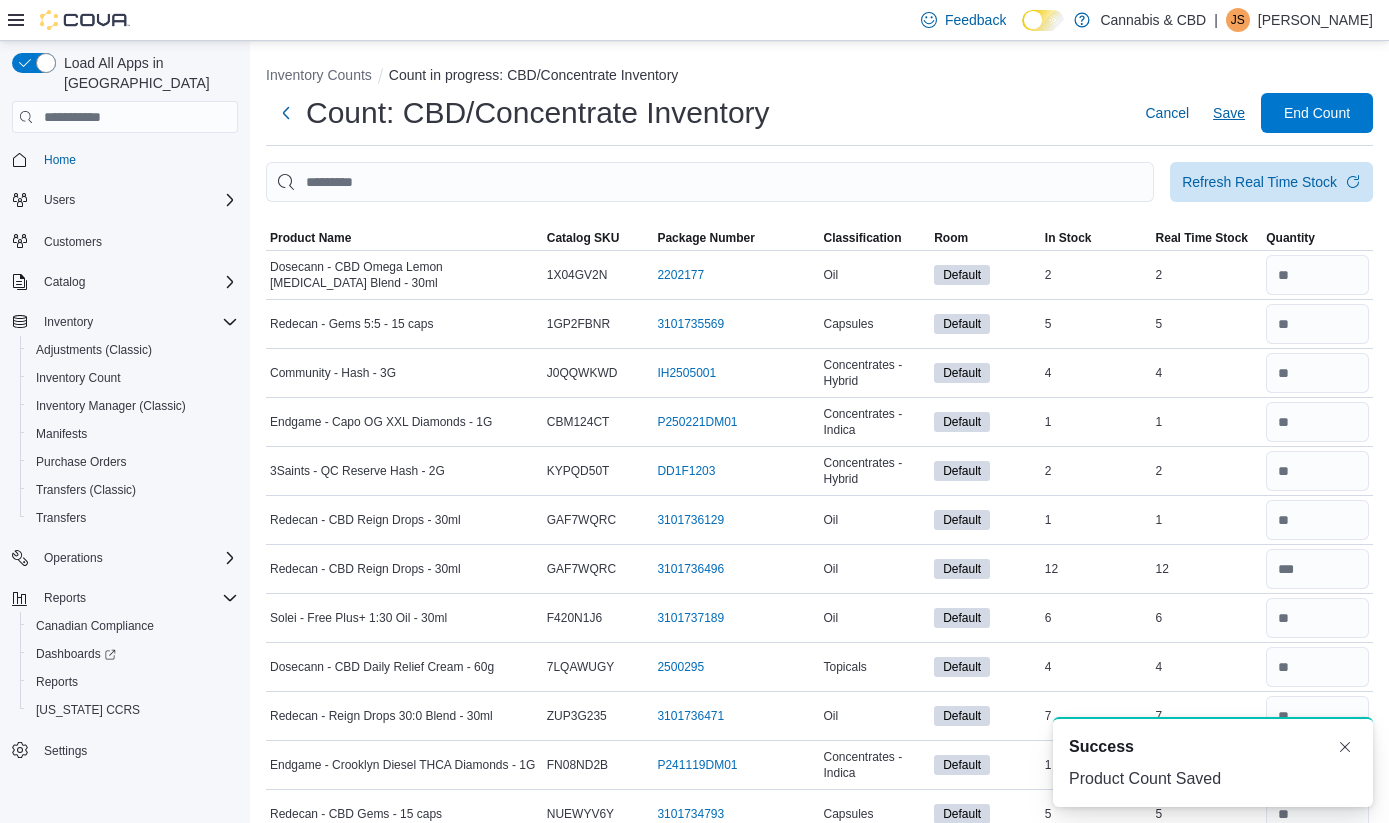 scroll, scrollTop: 0, scrollLeft: 0, axis: both 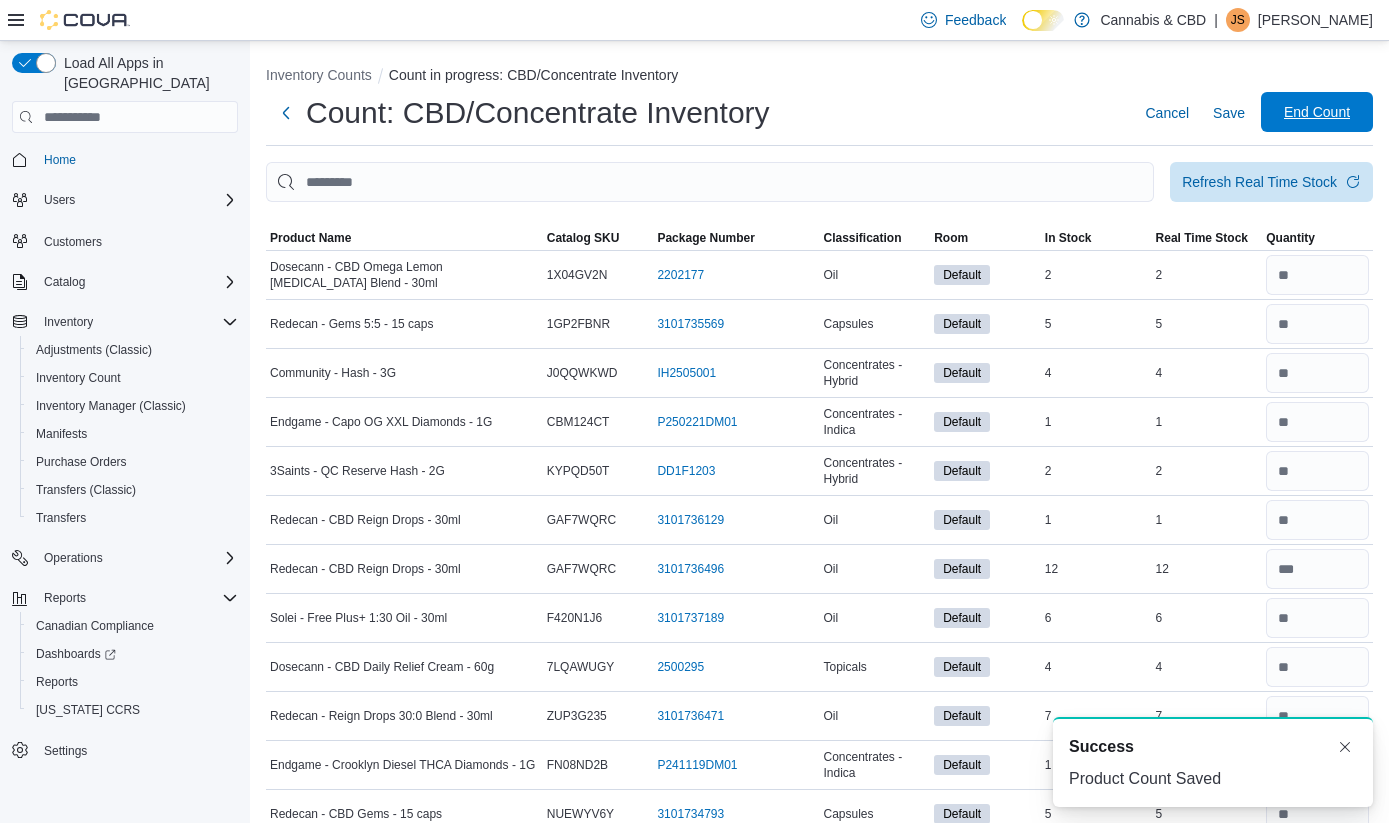 click on "End Count" at bounding box center (1317, 112) 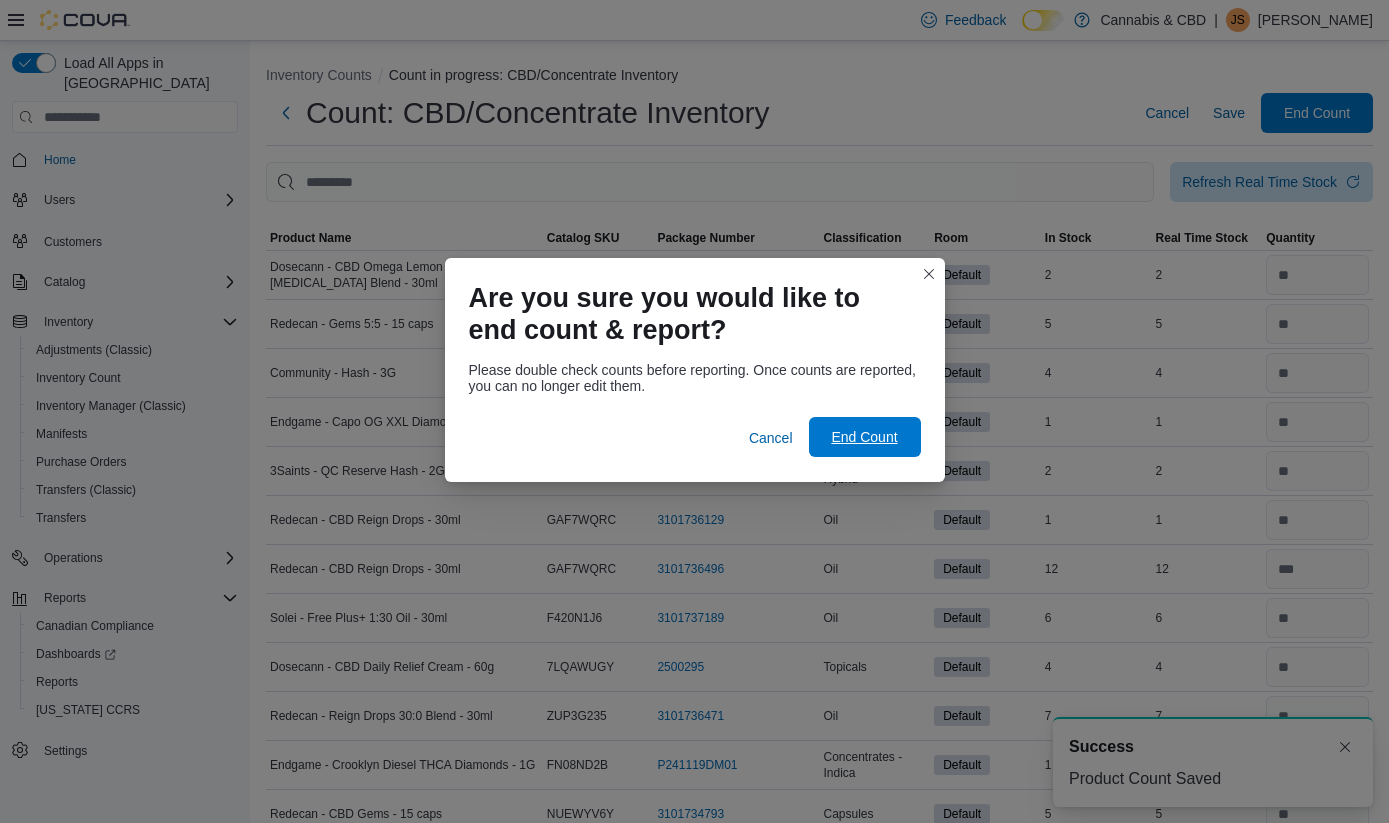 click on "End Count" at bounding box center (864, 437) 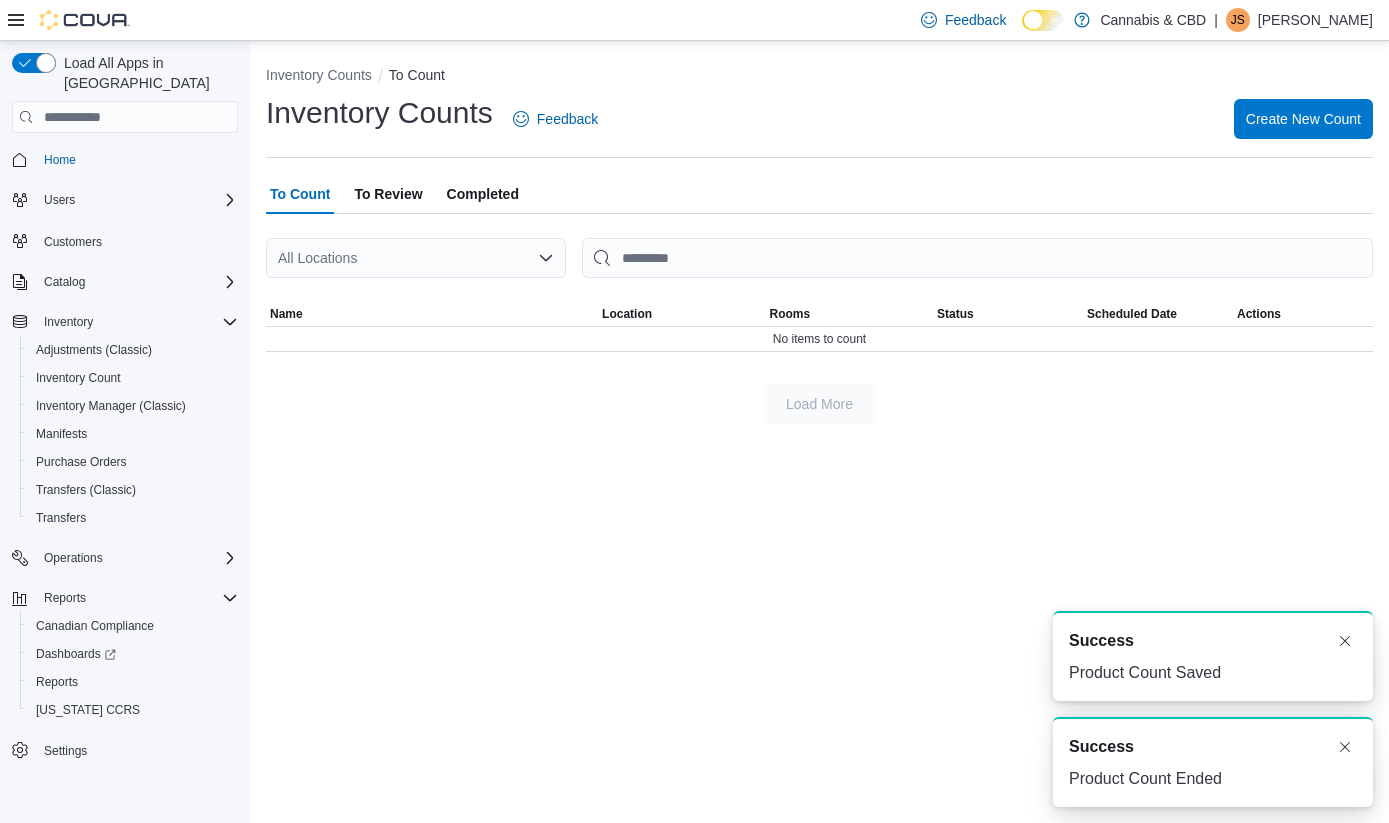 scroll, scrollTop: 0, scrollLeft: 0, axis: both 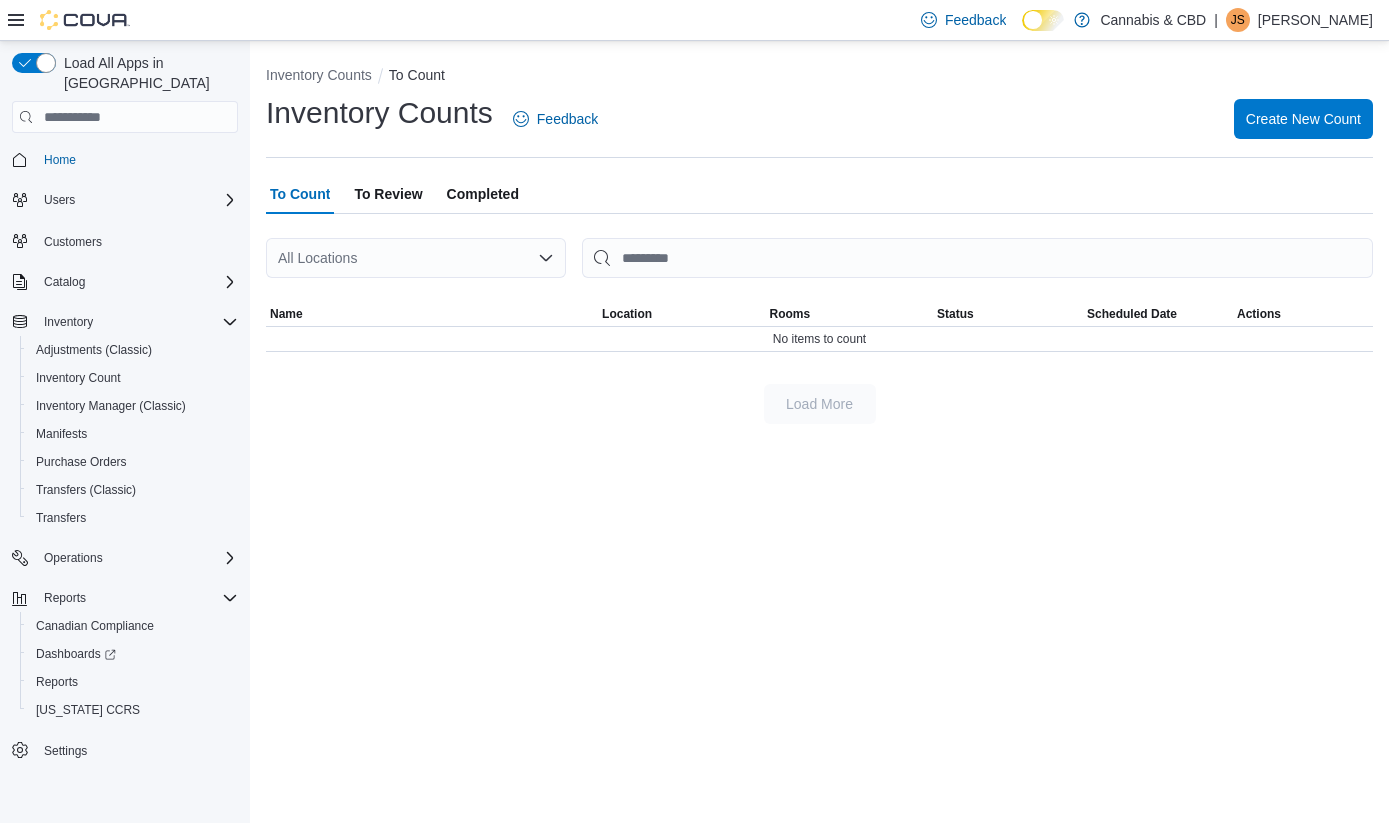 click on "To Review" at bounding box center [388, 194] 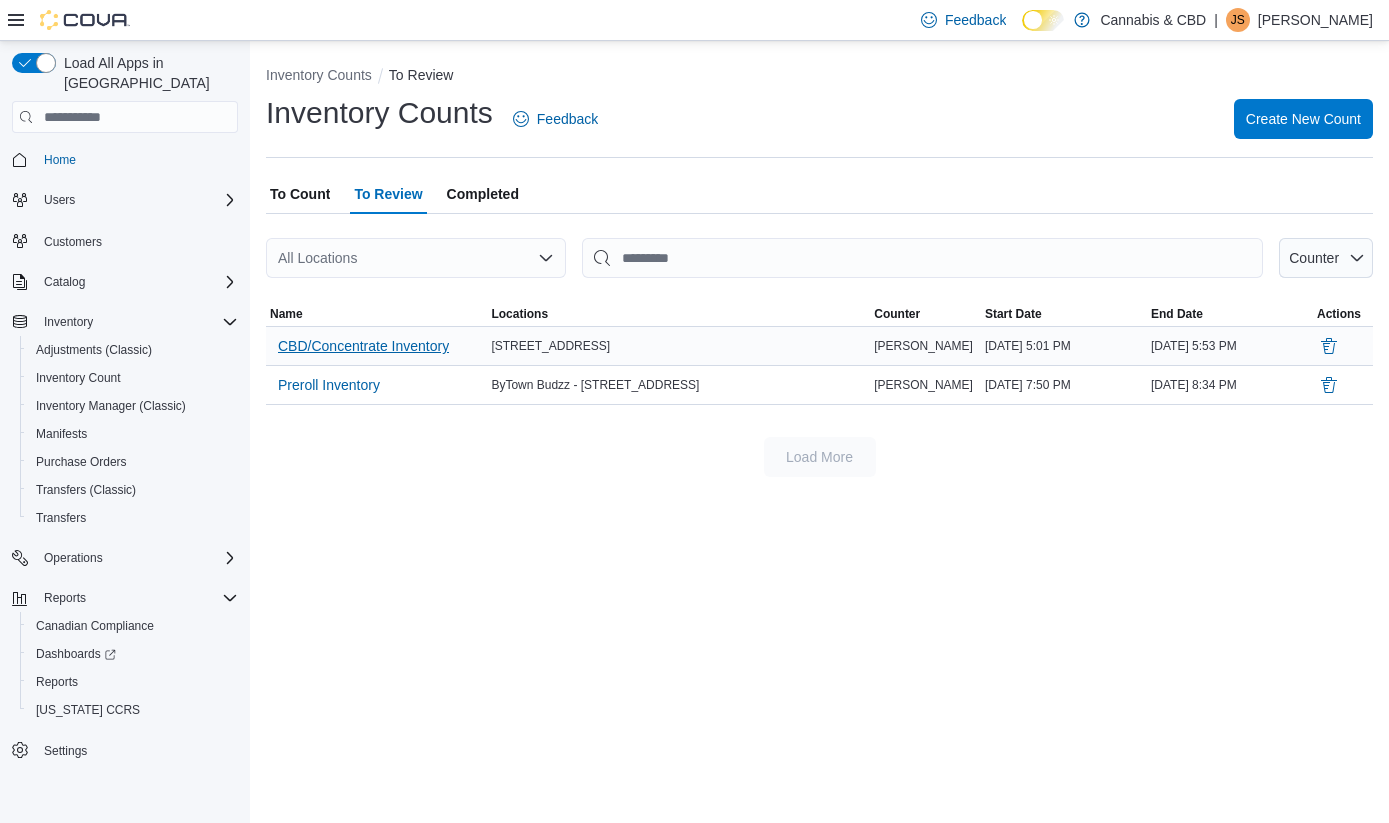 click on "CBD/Concentrate Inventory" at bounding box center (363, 346) 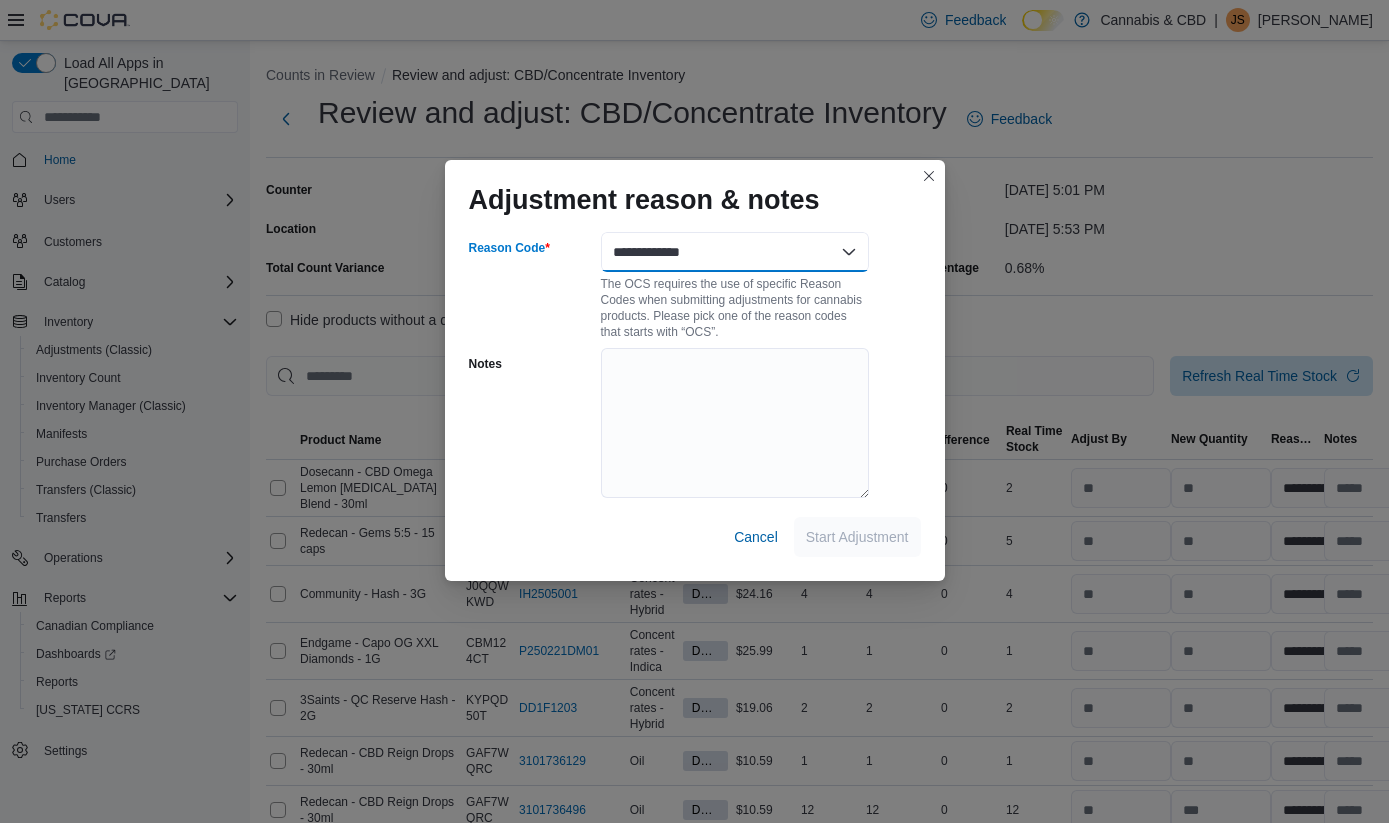 select on "**********" 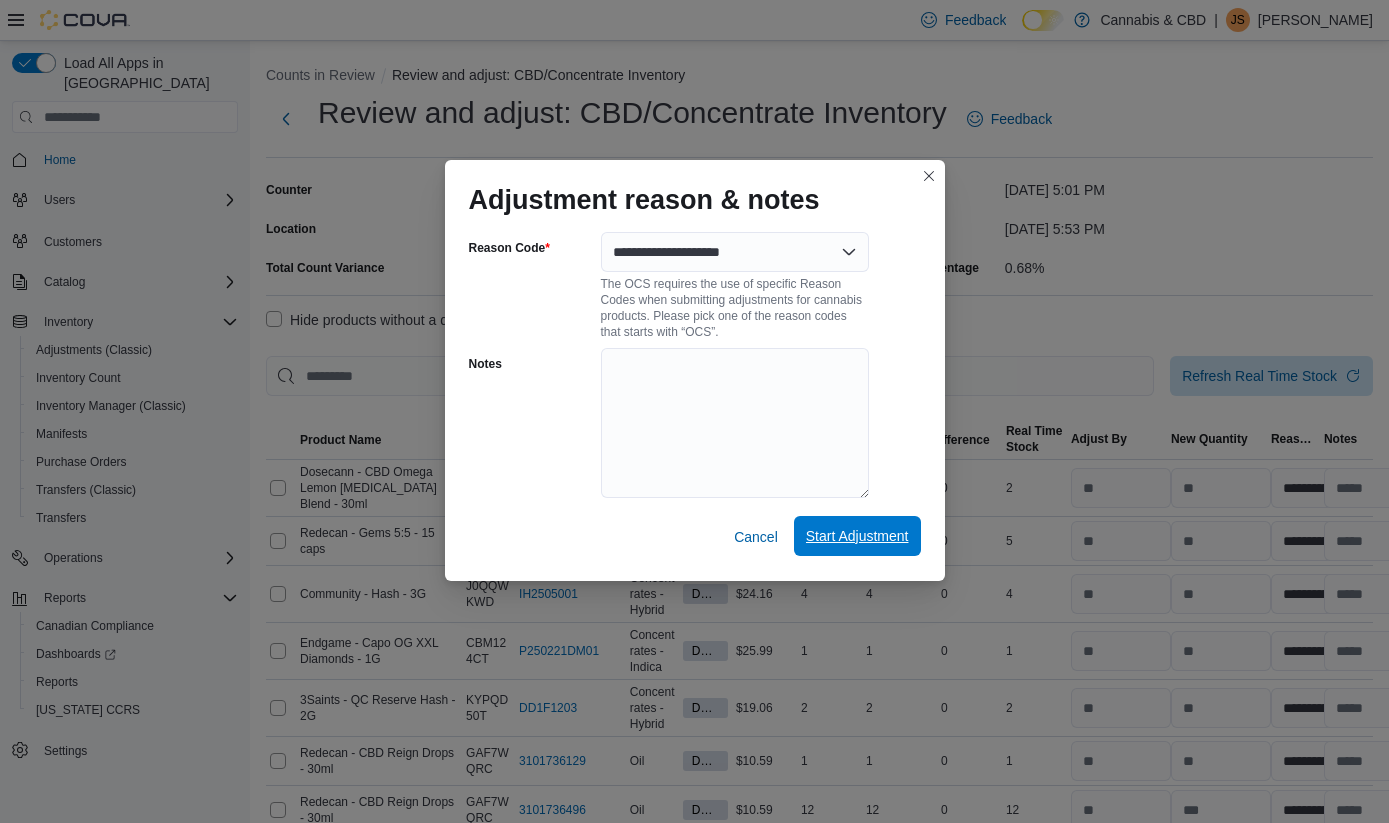 click on "Start Adjustment" at bounding box center (857, 536) 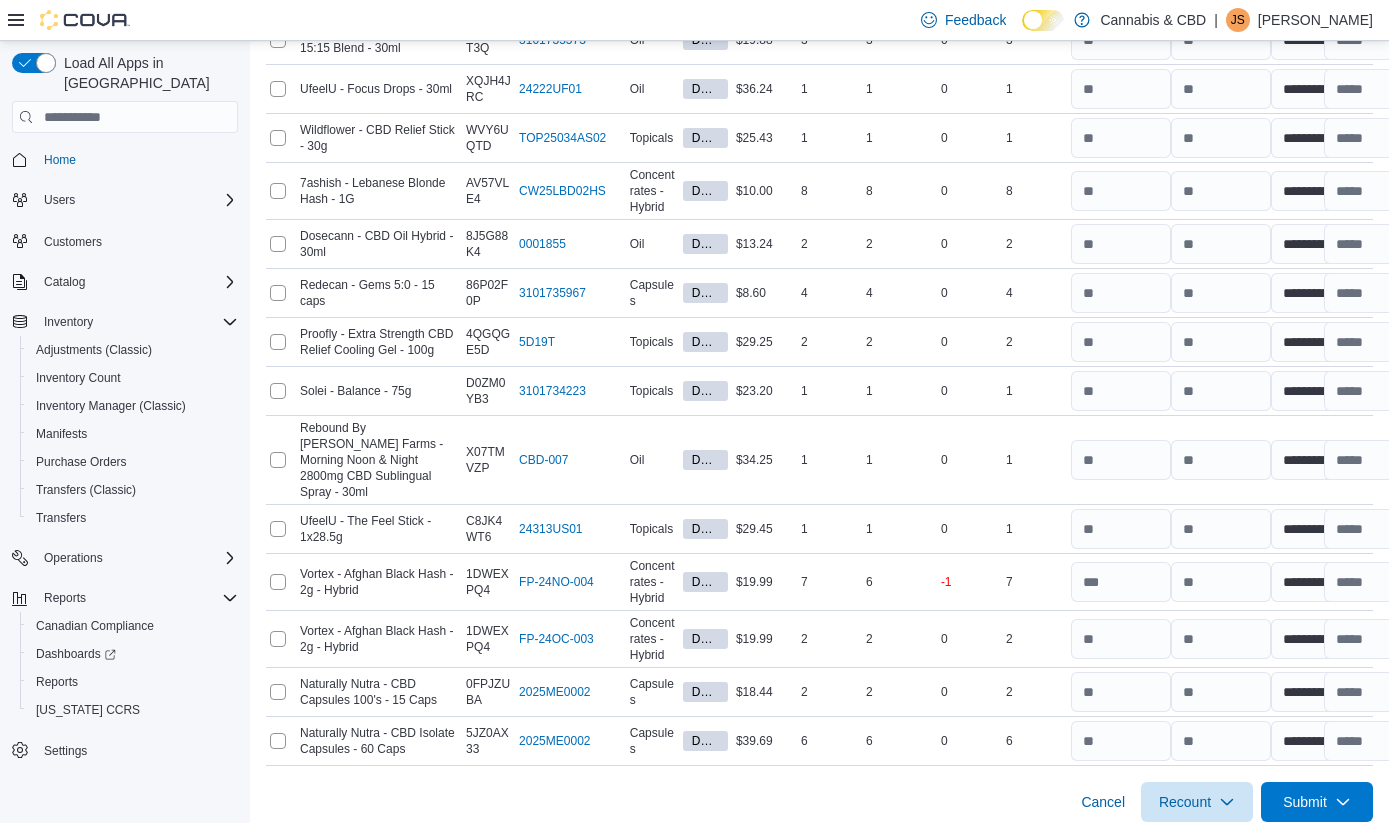 scroll, scrollTop: 1771, scrollLeft: 0, axis: vertical 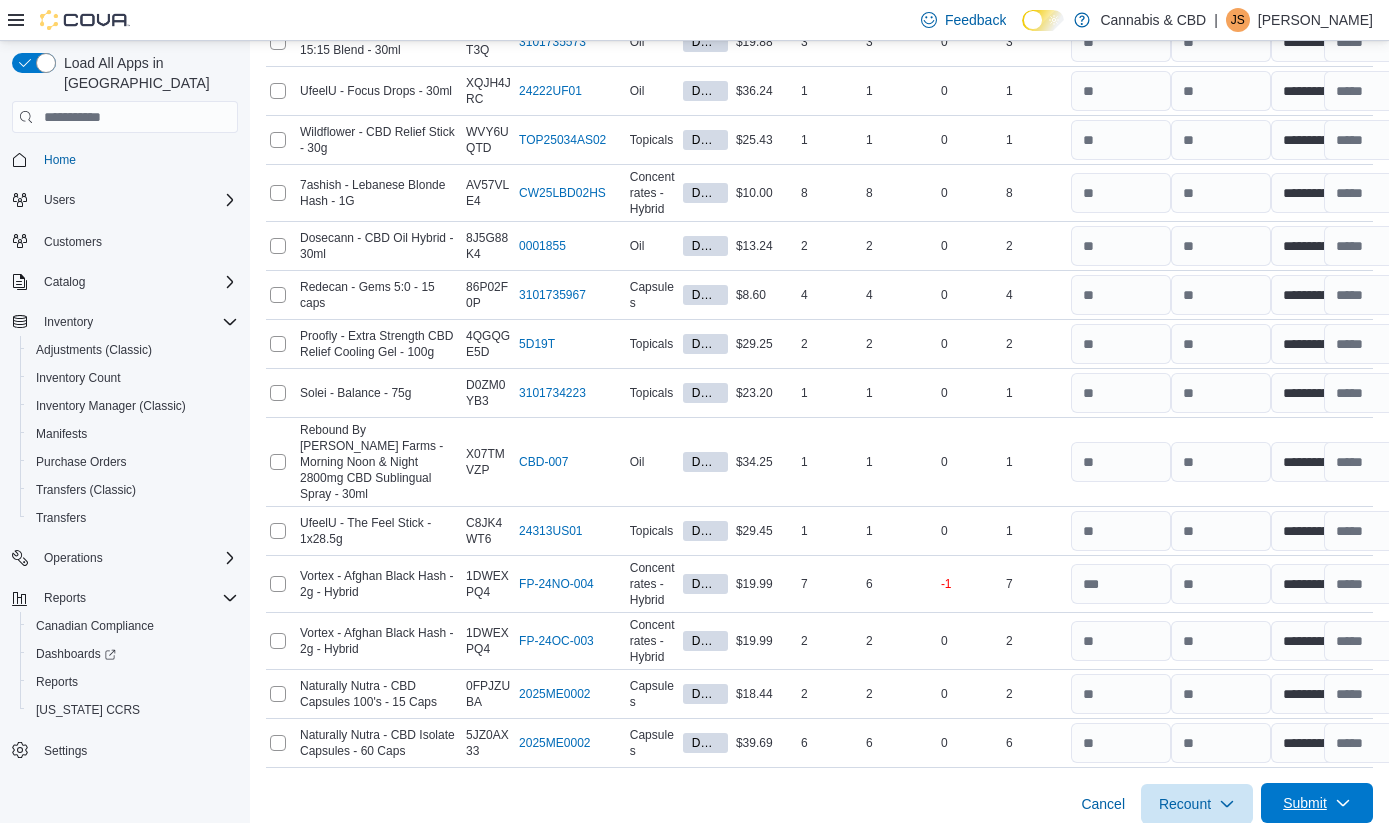 click on "Submit" at bounding box center [1305, 803] 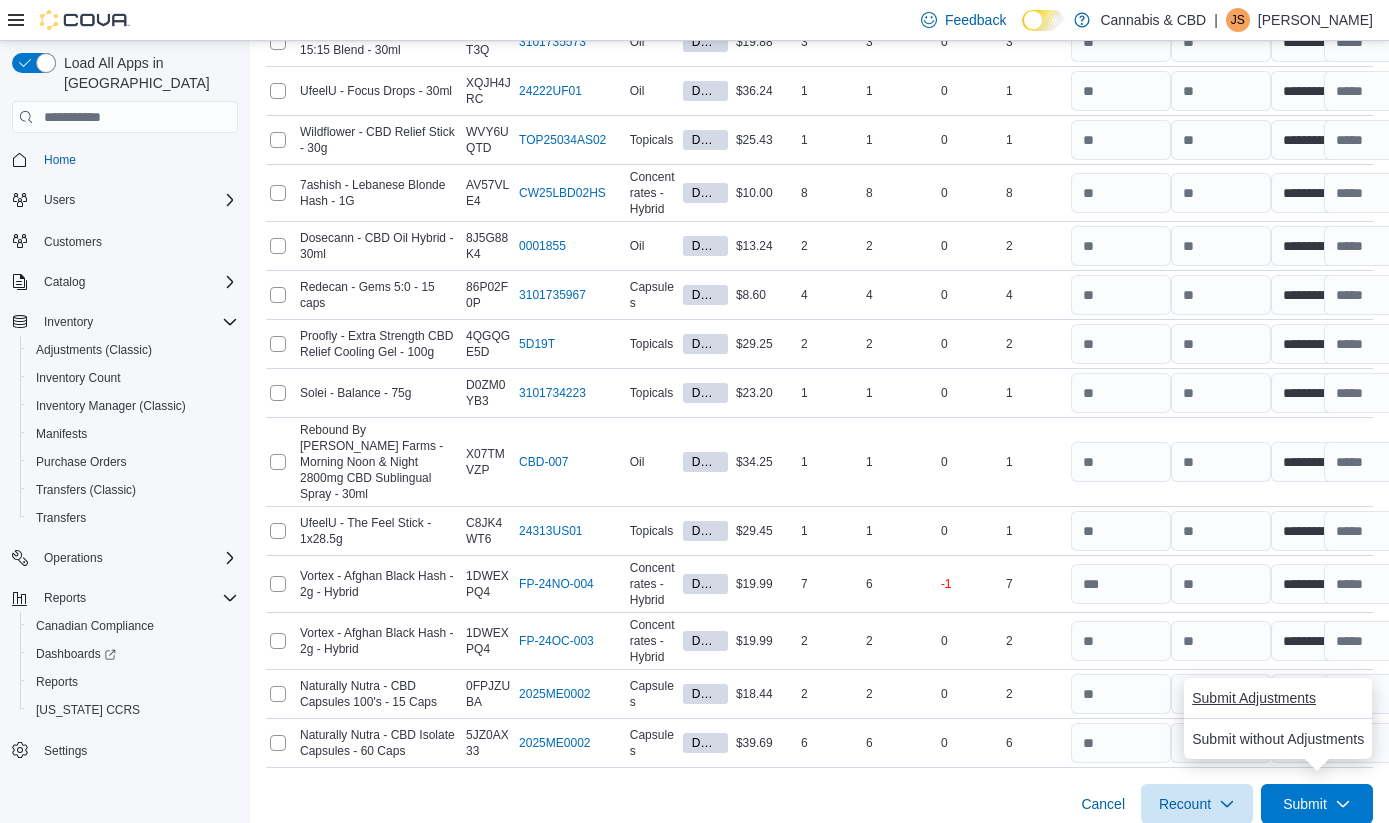 click on "Submit Adjustments" at bounding box center [1254, 698] 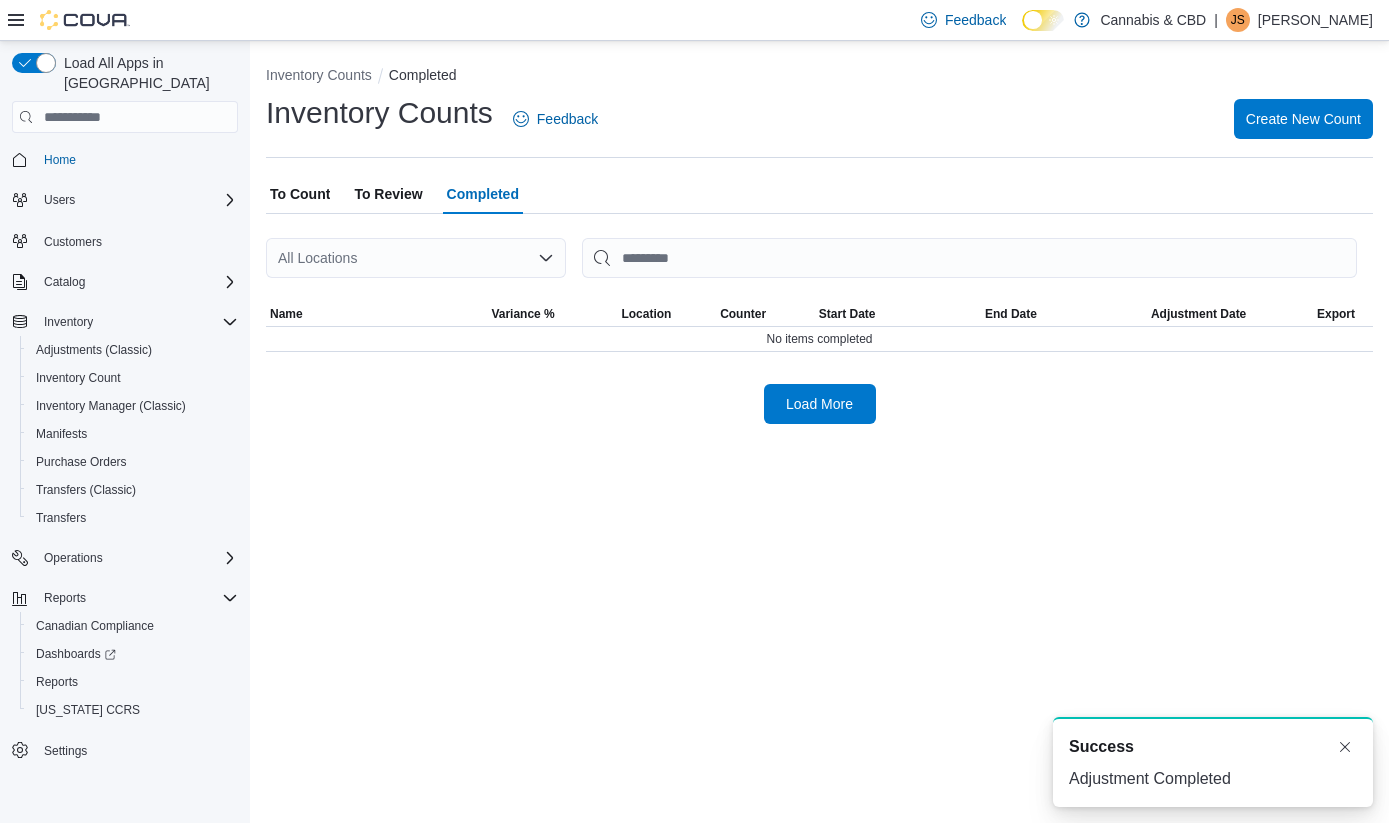 scroll, scrollTop: 0, scrollLeft: 0, axis: both 